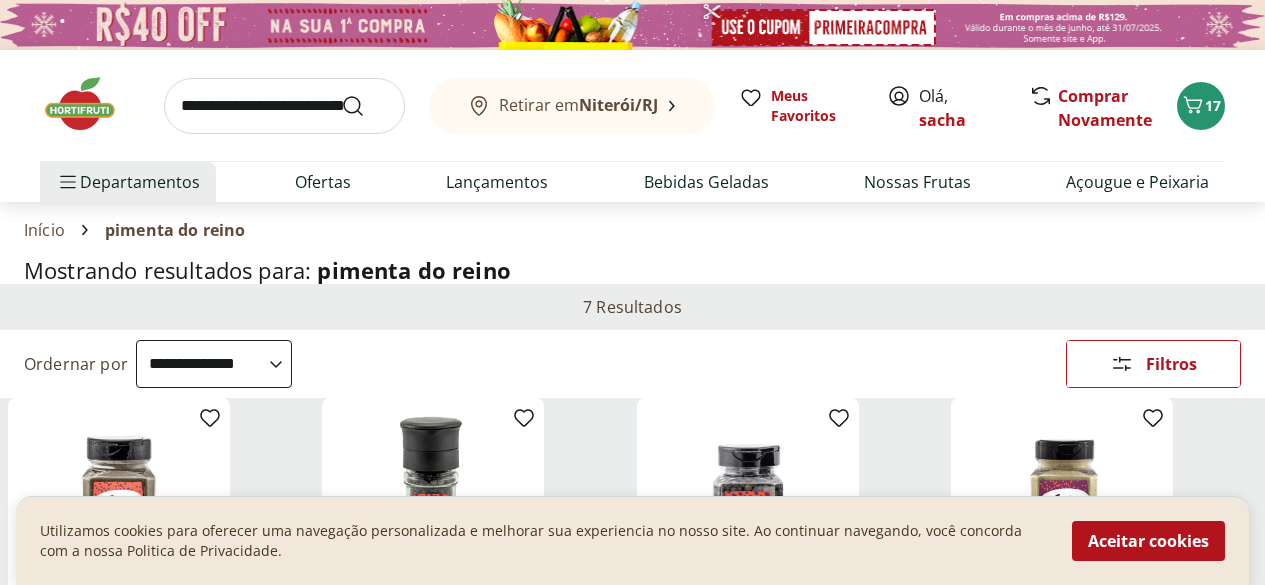 select on "**********" 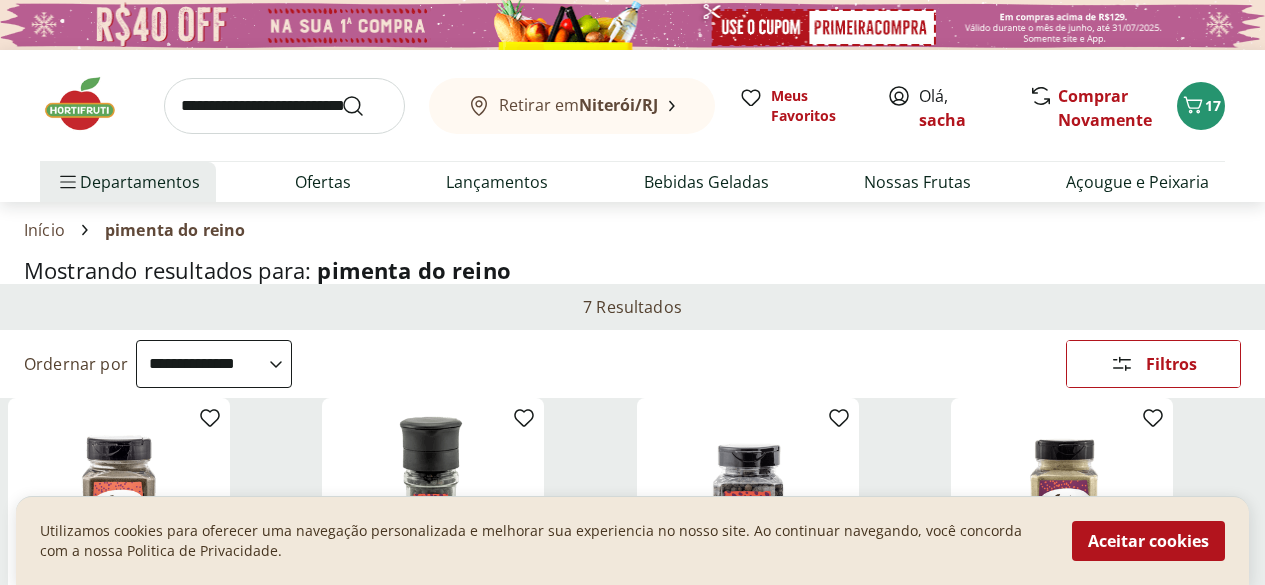 scroll, scrollTop: 400, scrollLeft: 0, axis: vertical 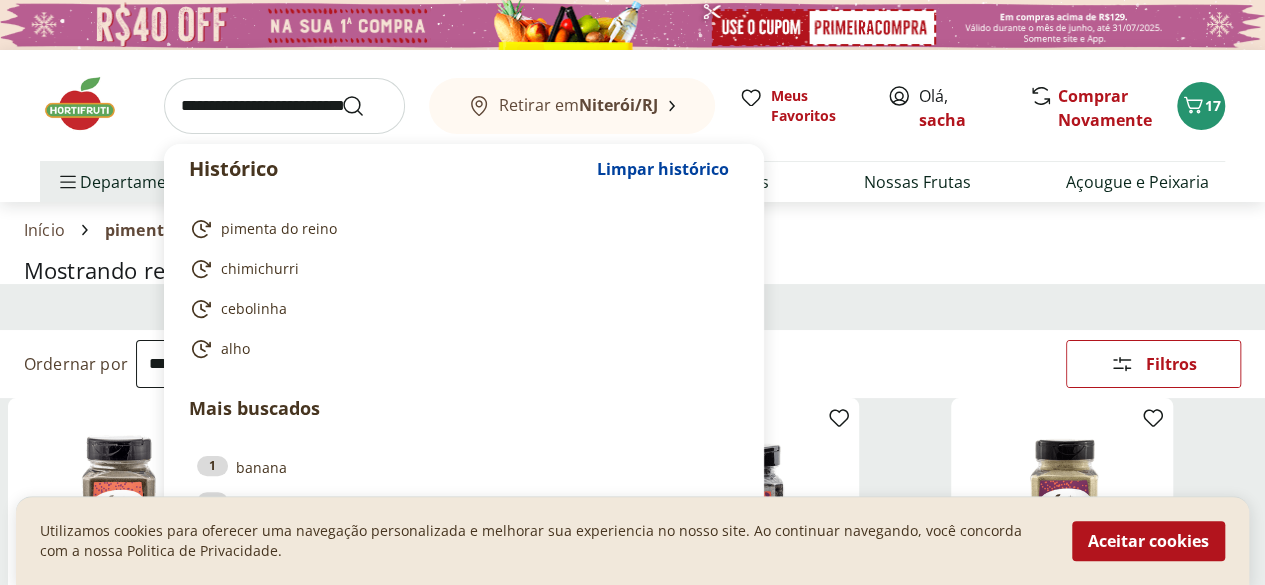 click at bounding box center (284, 106) 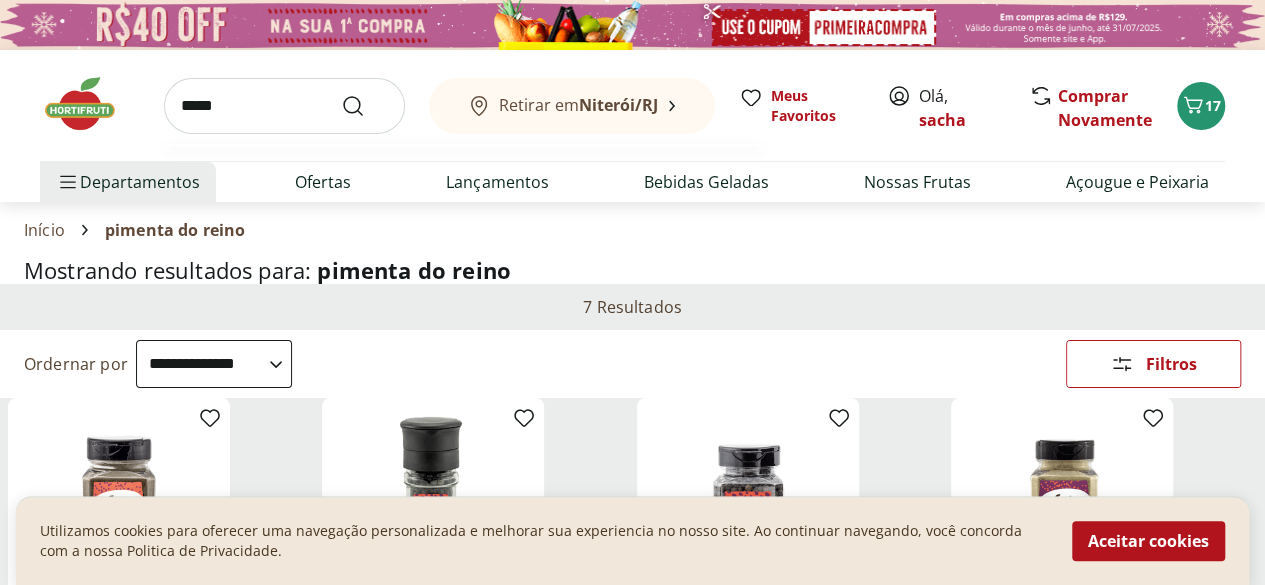 type on "*****" 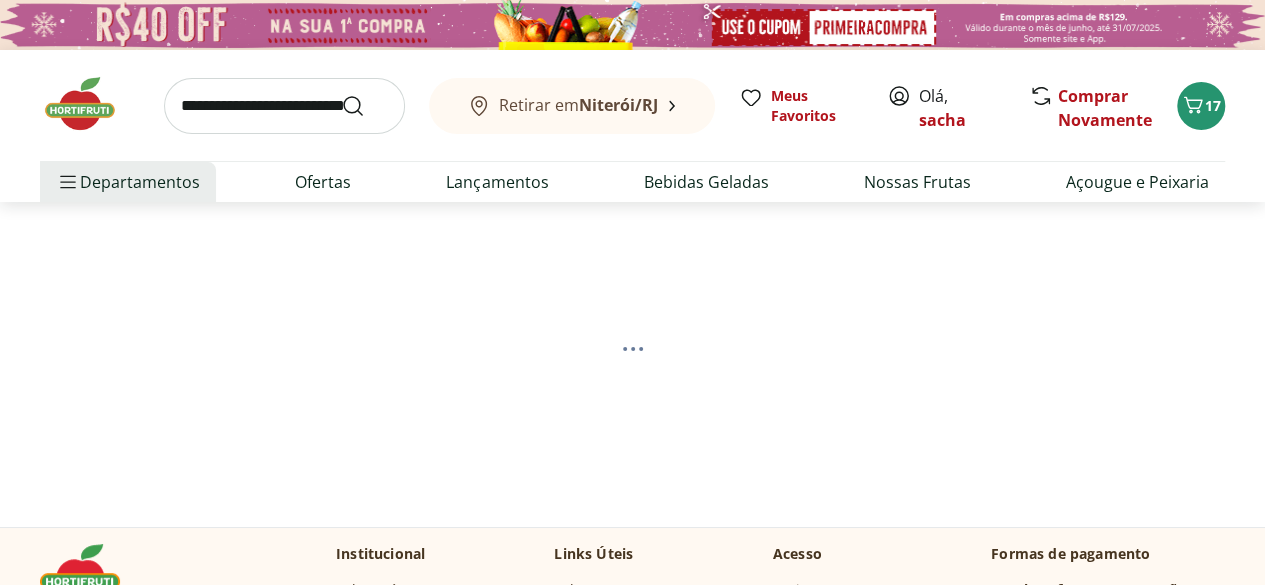 select on "**********" 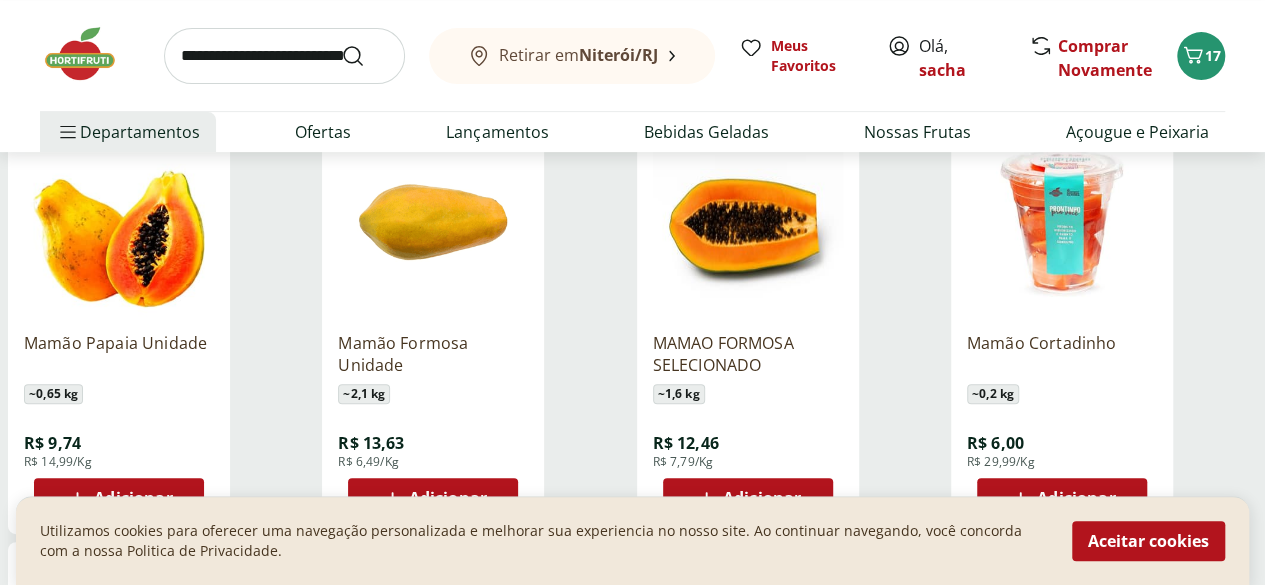 scroll, scrollTop: 362, scrollLeft: 0, axis: vertical 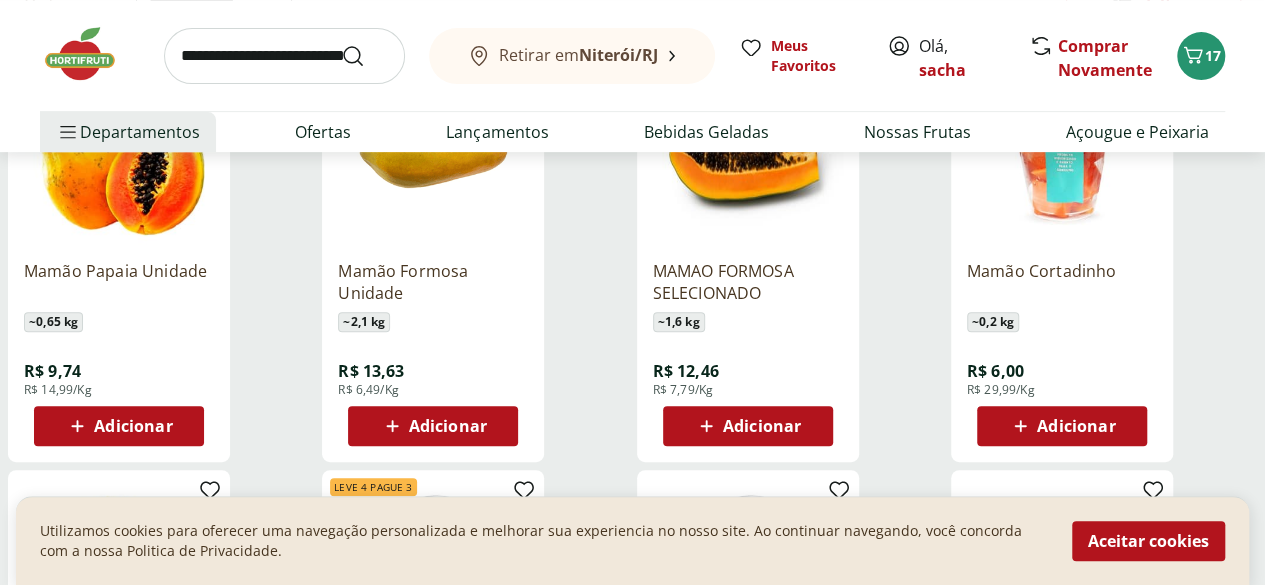 click 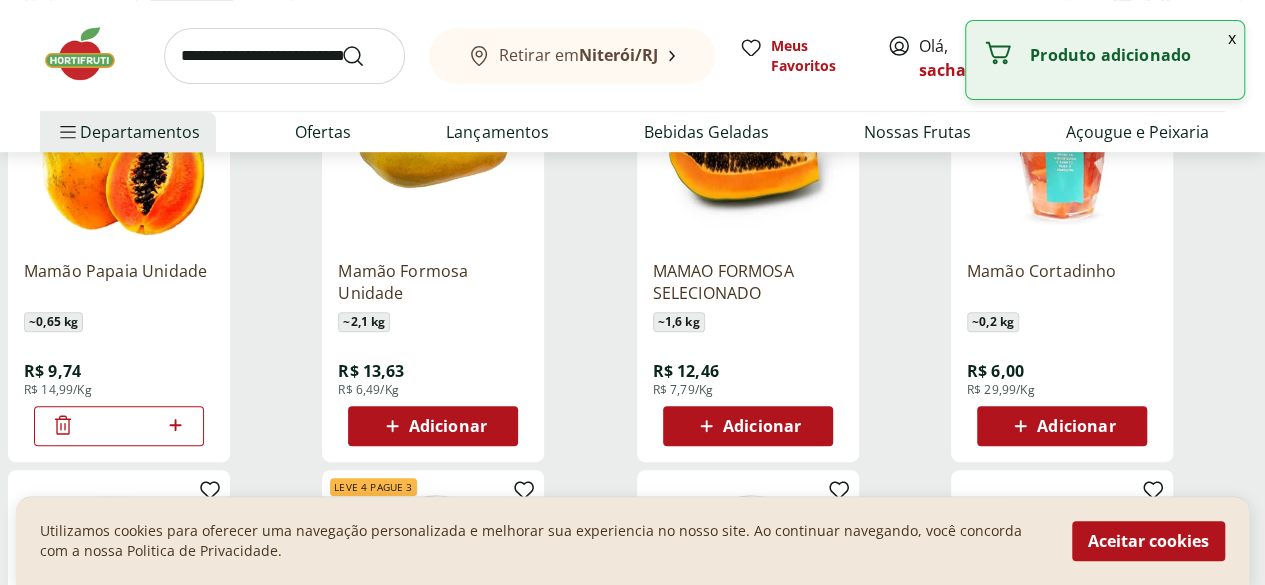click 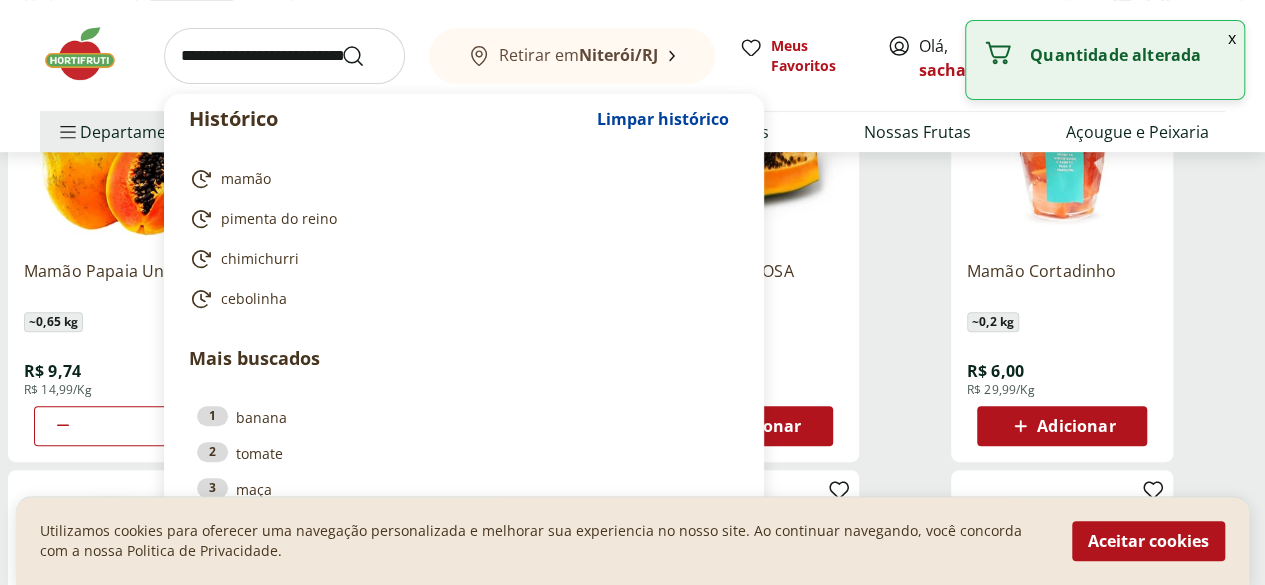 click at bounding box center (284, 56) 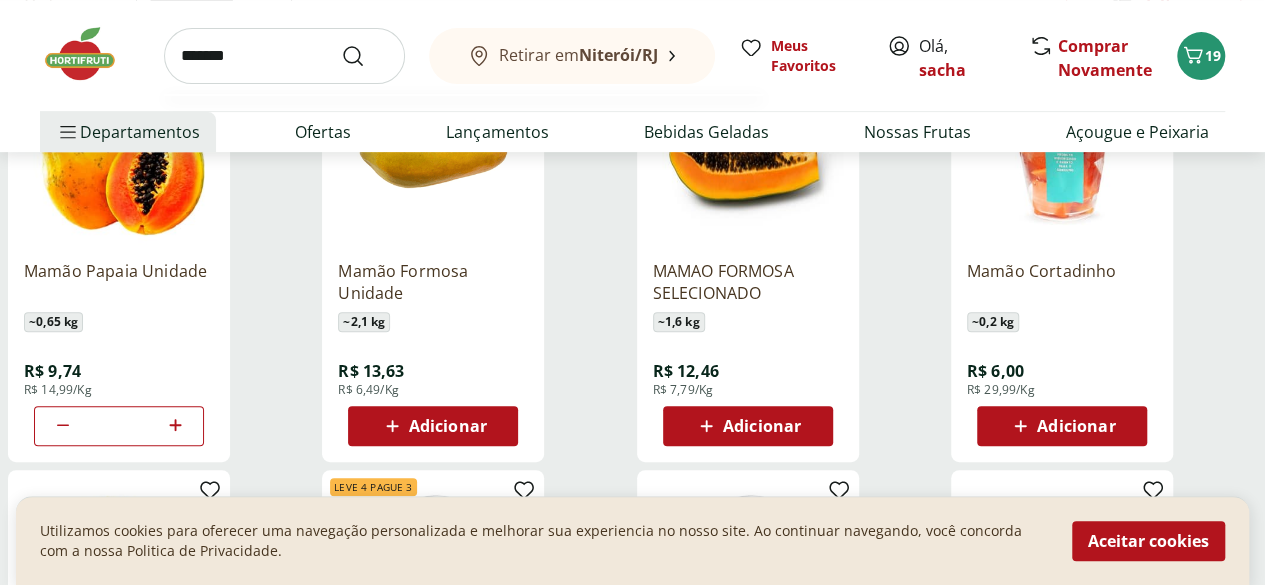 type on "*******" 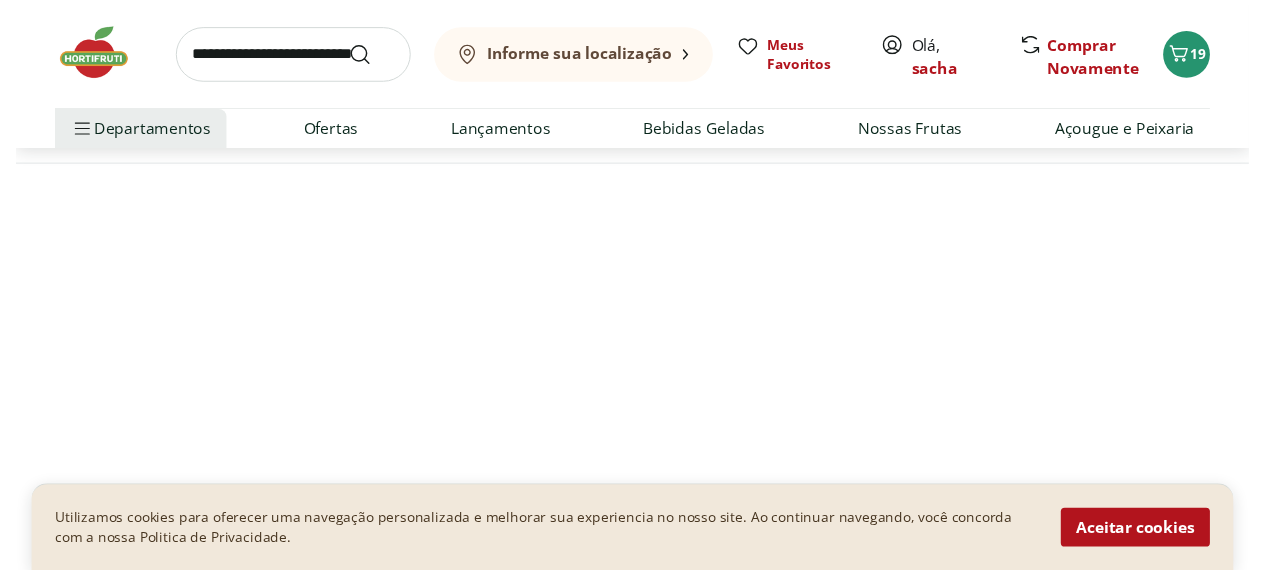 scroll, scrollTop: 0, scrollLeft: 0, axis: both 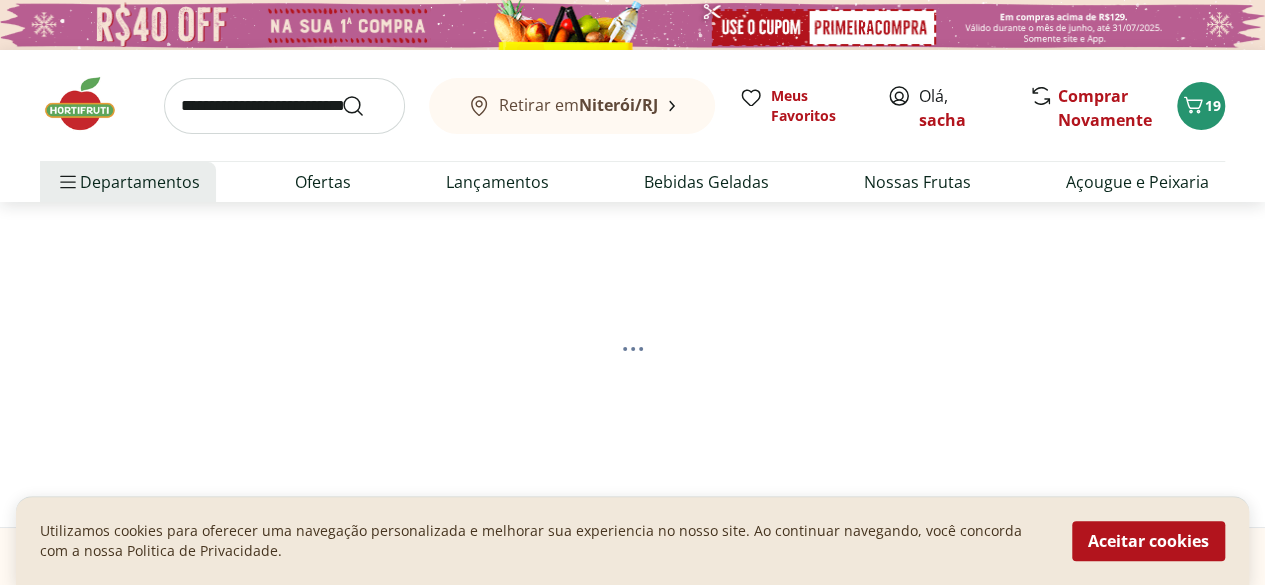 select on "**********" 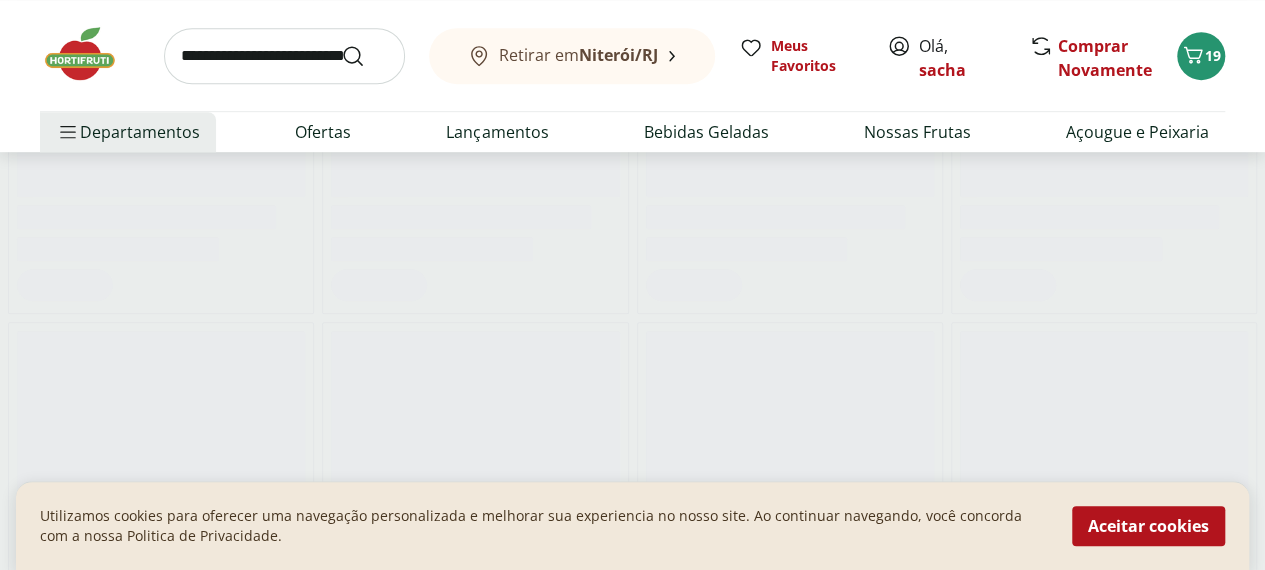 scroll, scrollTop: 654, scrollLeft: 0, axis: vertical 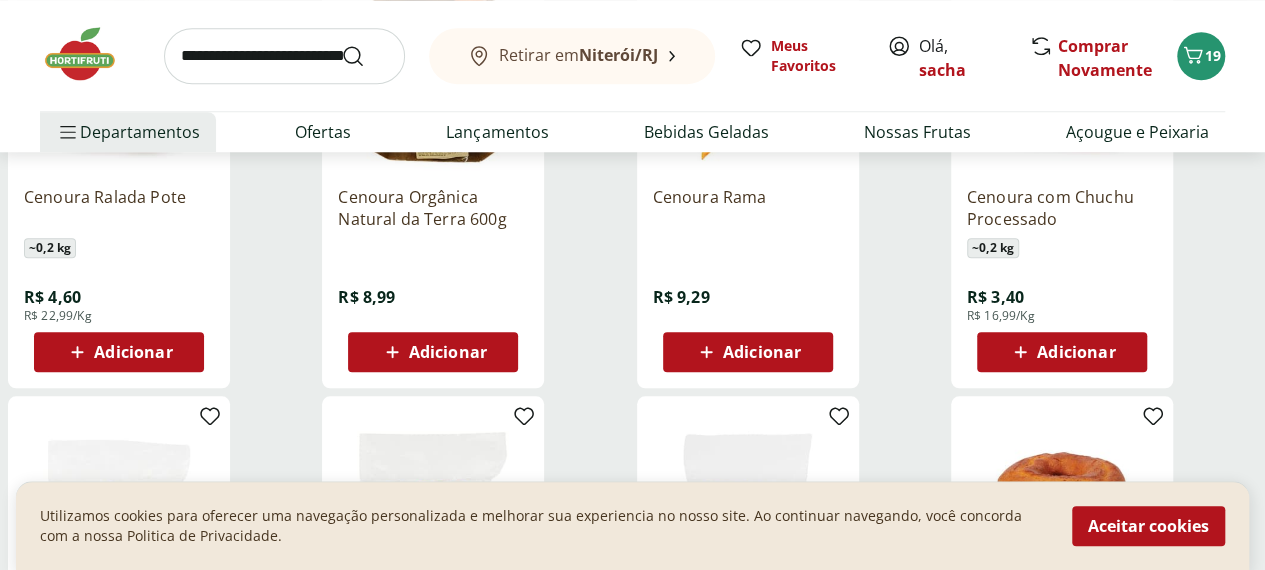 click on "Adicionar" at bounding box center (433, 352) 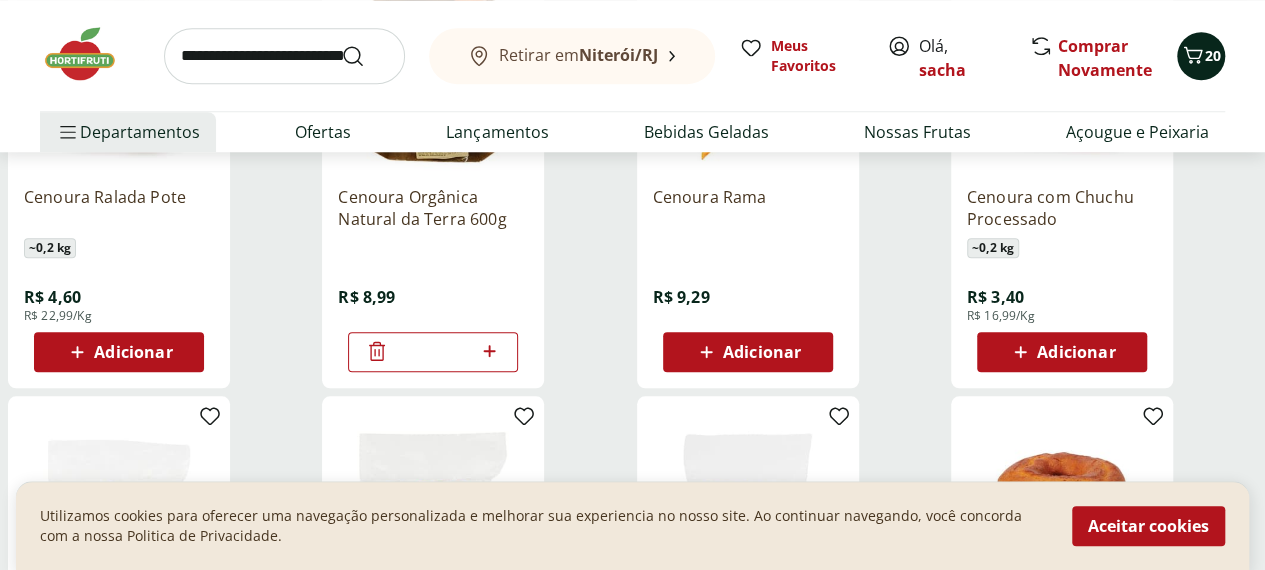 click on "20" at bounding box center [1201, 56] 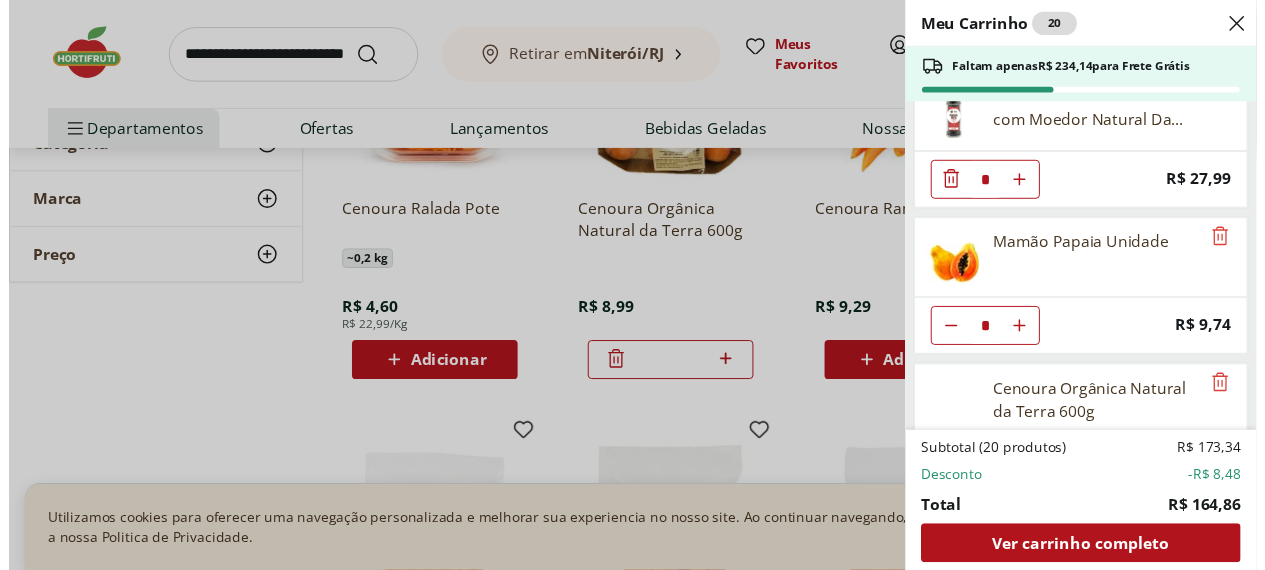 scroll, scrollTop: 1298, scrollLeft: 0, axis: vertical 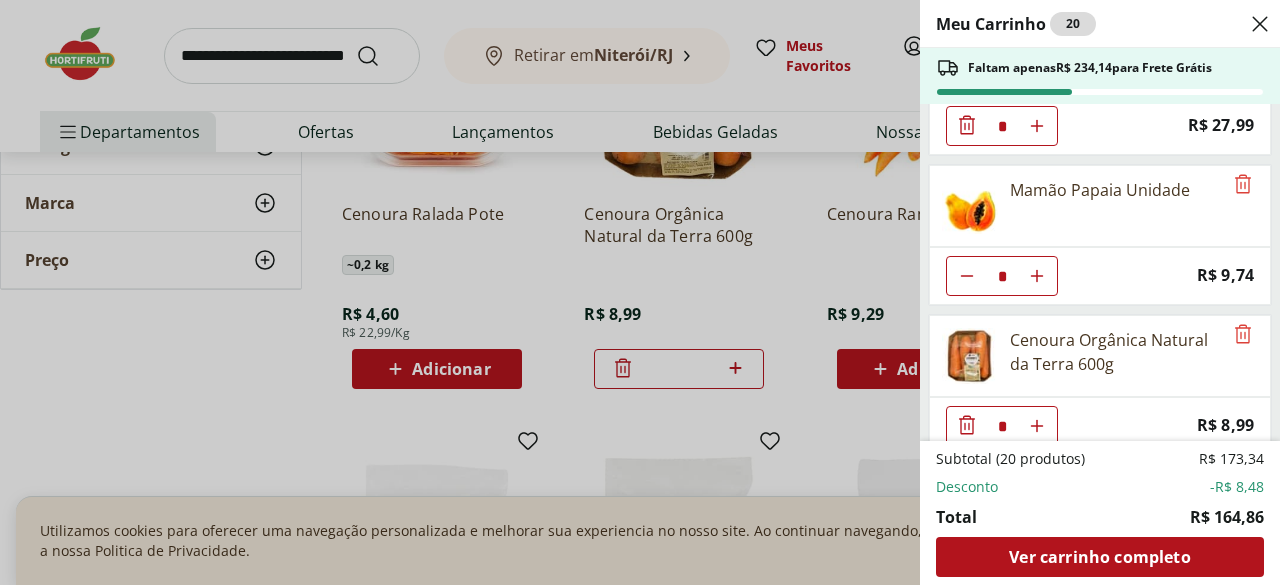 click on "Meu Carrinho 20 Faltam apenas  R$ 234,14  para Frete Grátis Cookie de Baunilha com Gotas de Chocolate Sem Glúten Natural Life 180g * Price: R$ 19,99 Ovo Caipira Country Ito 20 Unidades * Price: R$ 28,99 Semente Girassol Descascada WS 200g * Price: R$ 17,99 Limão Tahity Unidade * Original price: R$ 0,58 Price: R$ 0,50 Tomate Italiano Orgânico Bandeja * Original price: R$ 9,99 Price: R$ 5,99 Alho Nacional Beneficiado Unidade * Price: R$ 2,99 Cebolinha * Price: R$ 4,99 Condimento Chimichurri Aroma Das Ervas 30G * Price: R$ 12,49 Pimenta do Reino Preta com Moedor Natural Da Terra 50g * Price: R$ 27,99 Mamão Papaia Unidade * Price: R$ 9,74 Cenoura Orgânica Natural da Terra 600g * Price: R$ 8,99 Subtotal (20 produtos) R$ 173,34 Desconto -R$ 8,48 Total R$ 164,86 Ver carrinho completo" at bounding box center [640, 292] 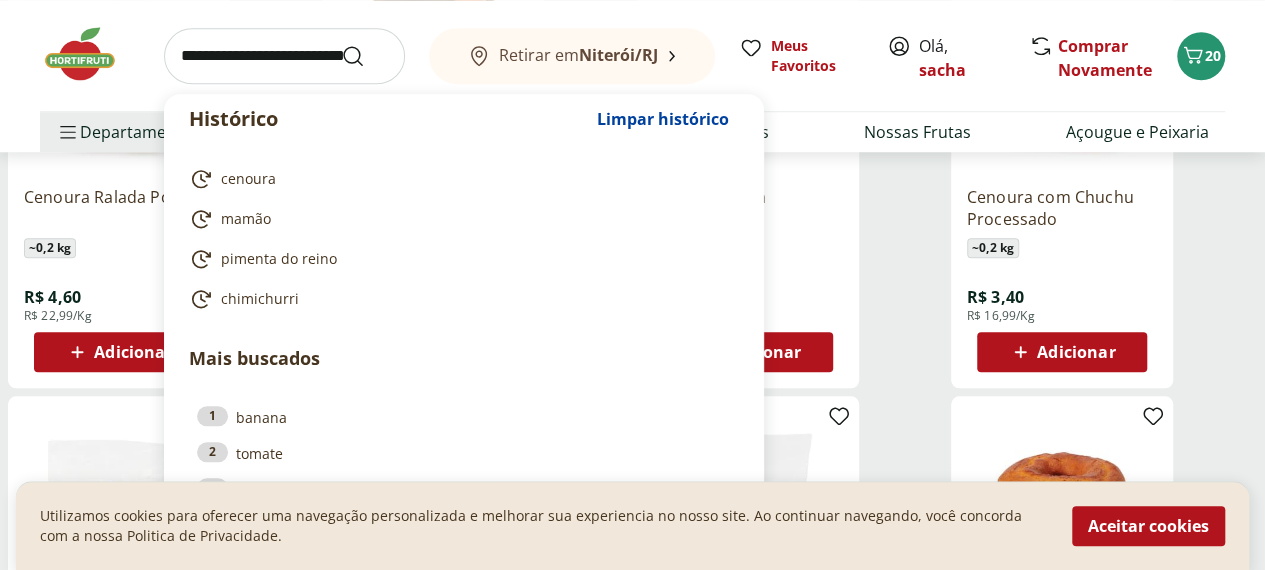 click at bounding box center (284, 56) 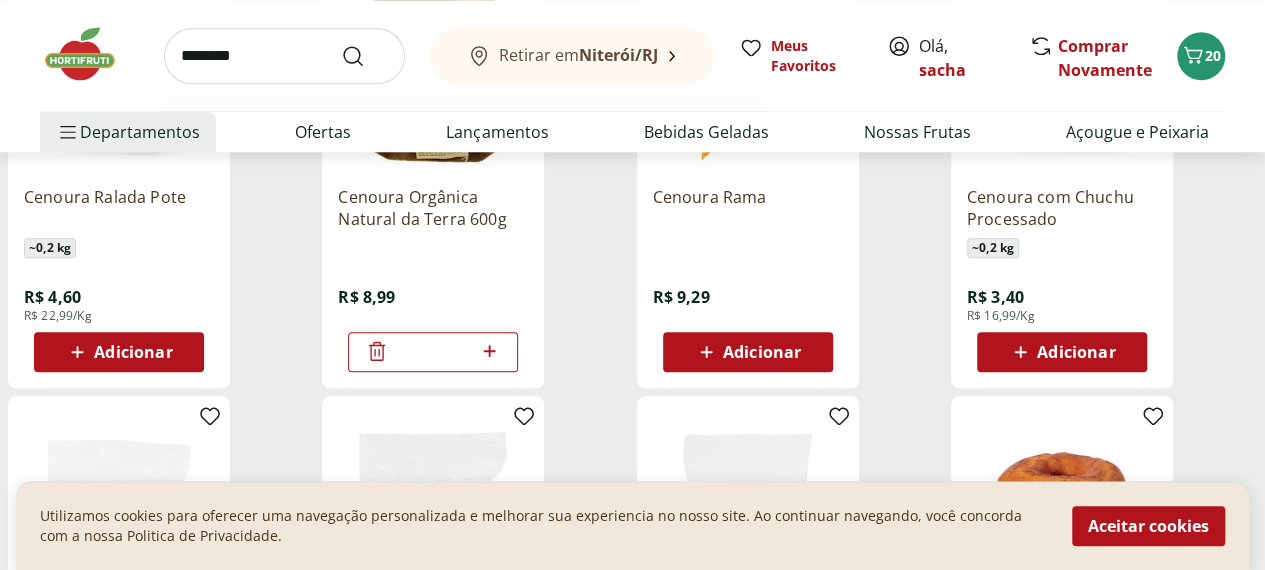 type on "********" 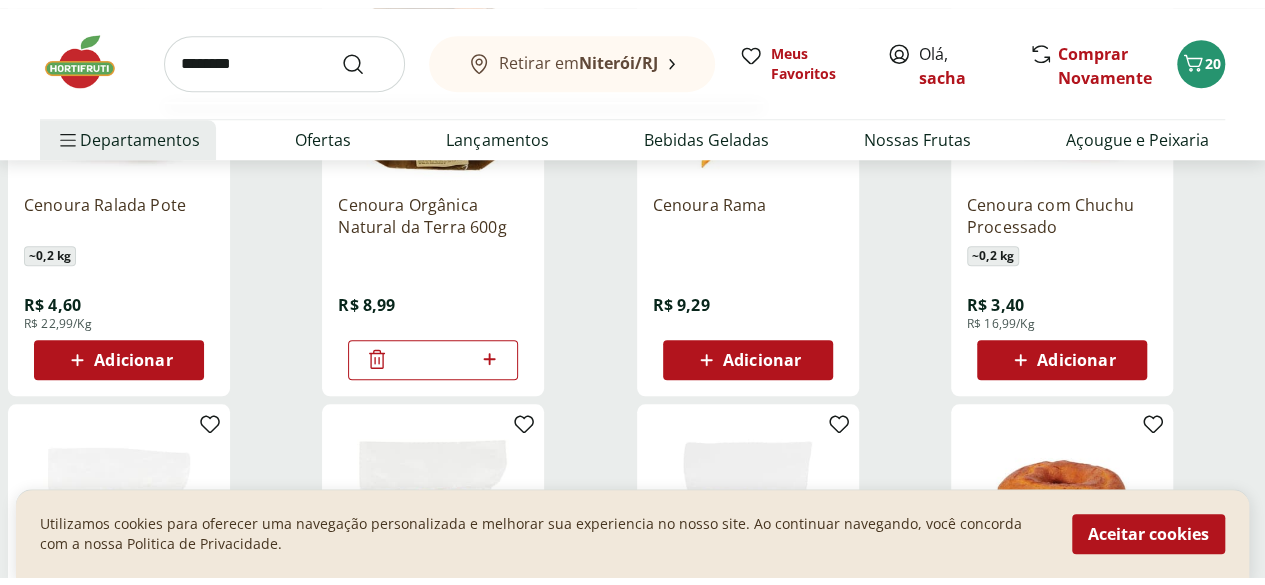 scroll, scrollTop: 0, scrollLeft: 0, axis: both 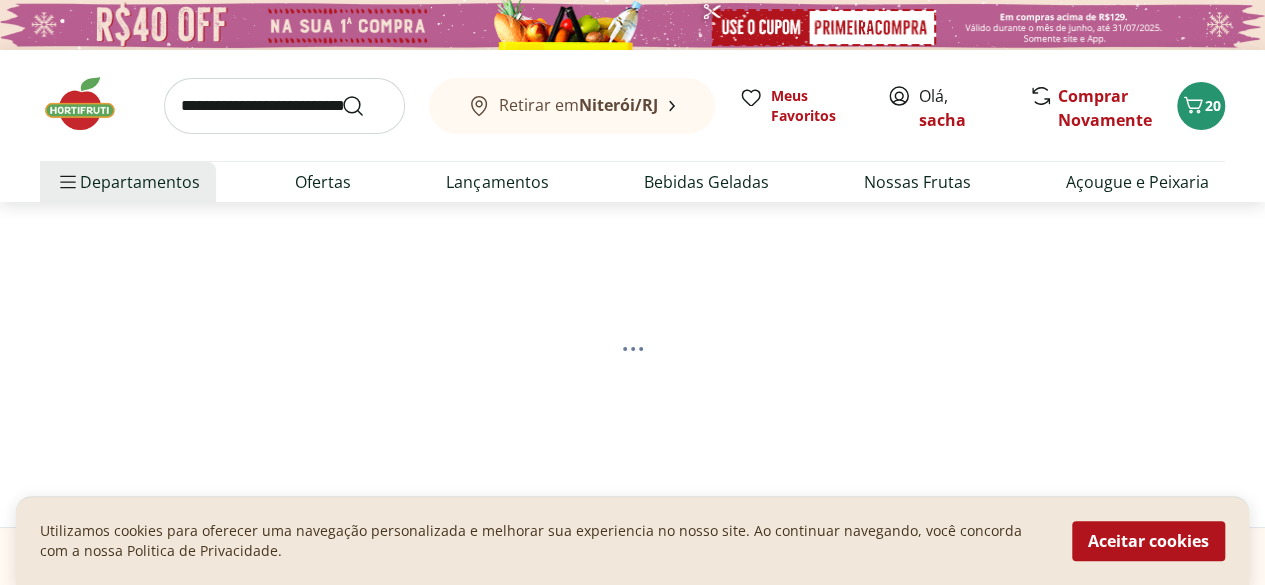 select on "**********" 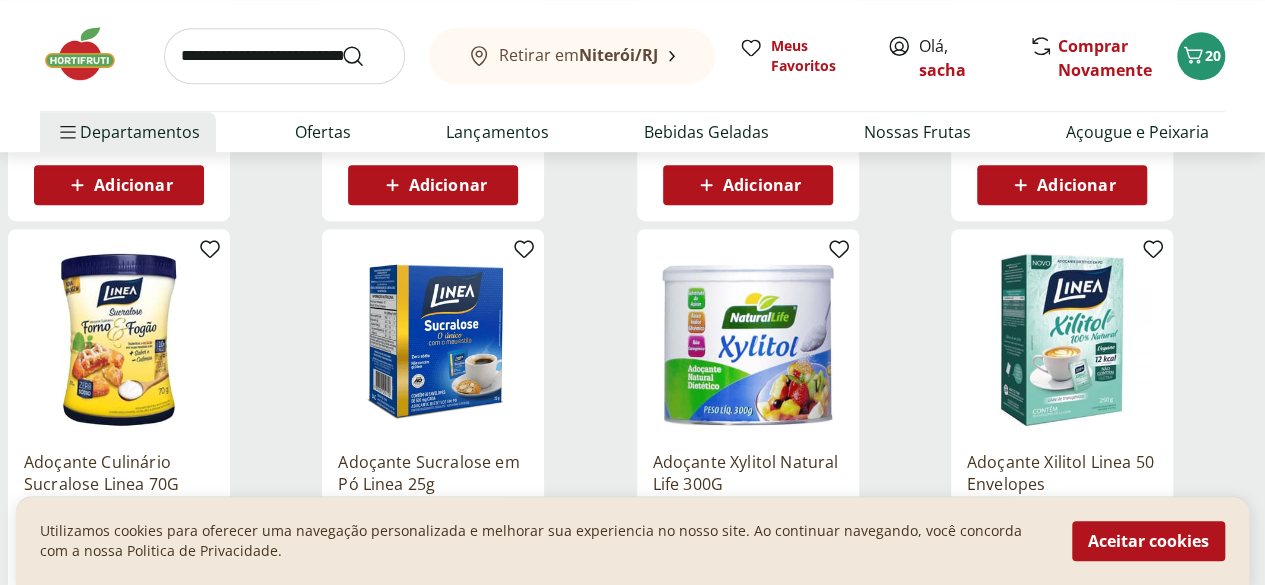 scroll, scrollTop: 606, scrollLeft: 0, axis: vertical 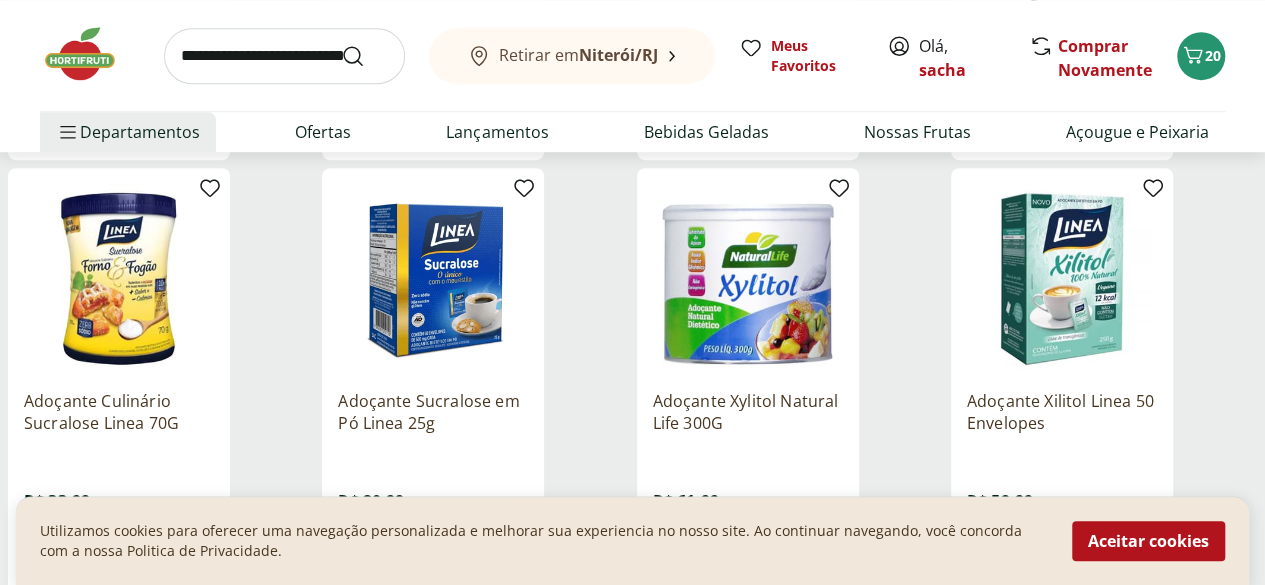 click at bounding box center [284, 56] 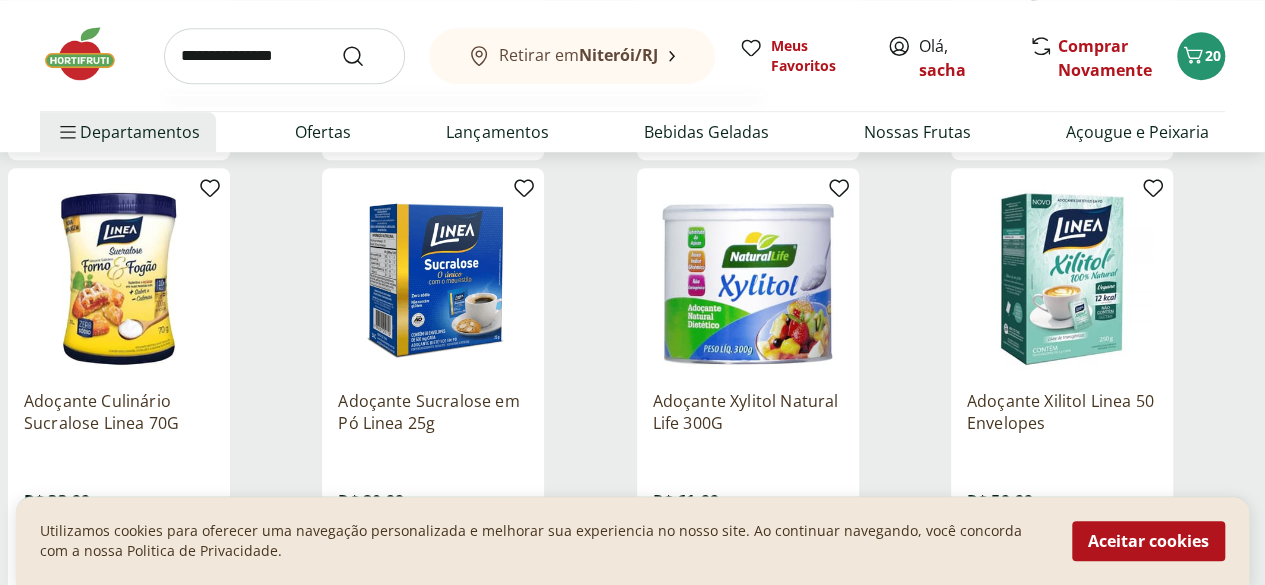 type on "**********" 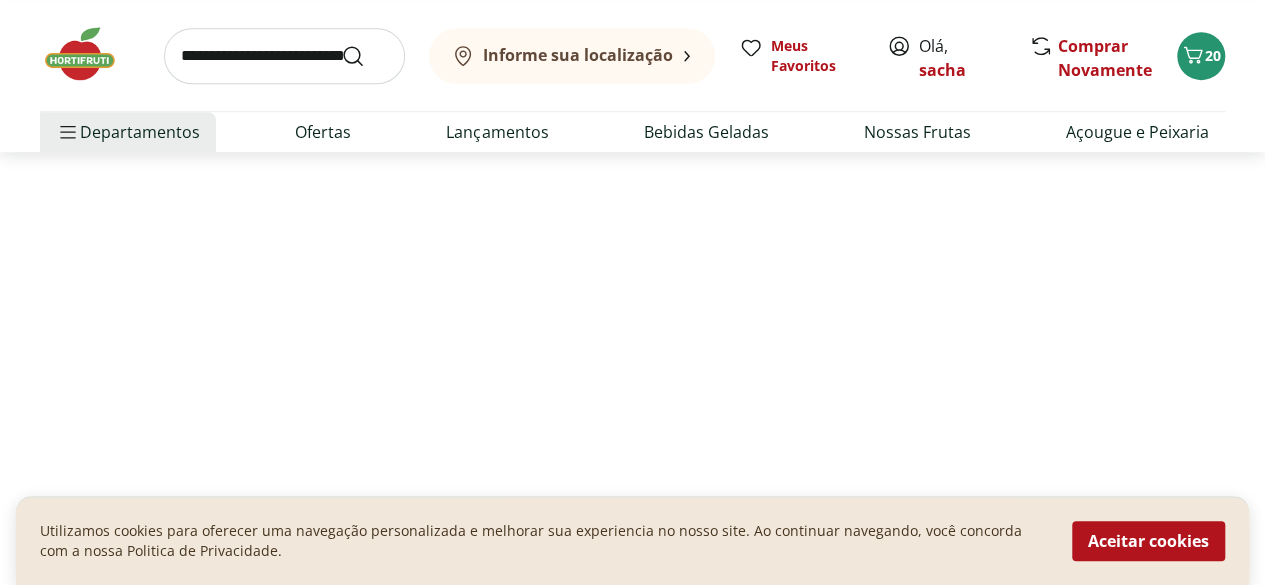 scroll, scrollTop: 0, scrollLeft: 0, axis: both 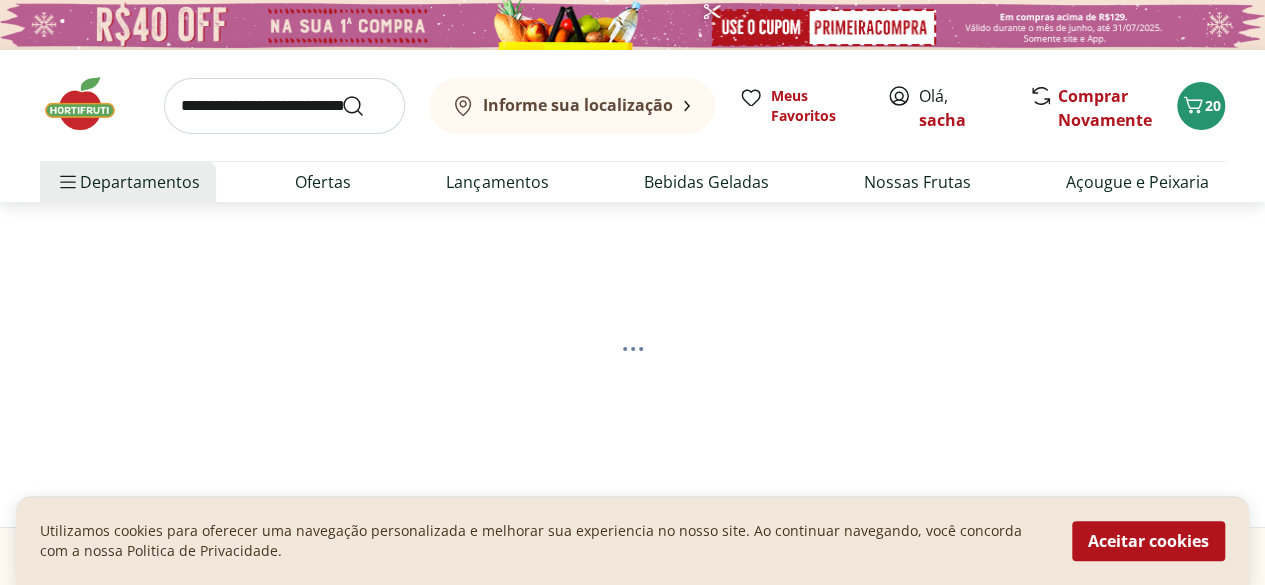 select on "**********" 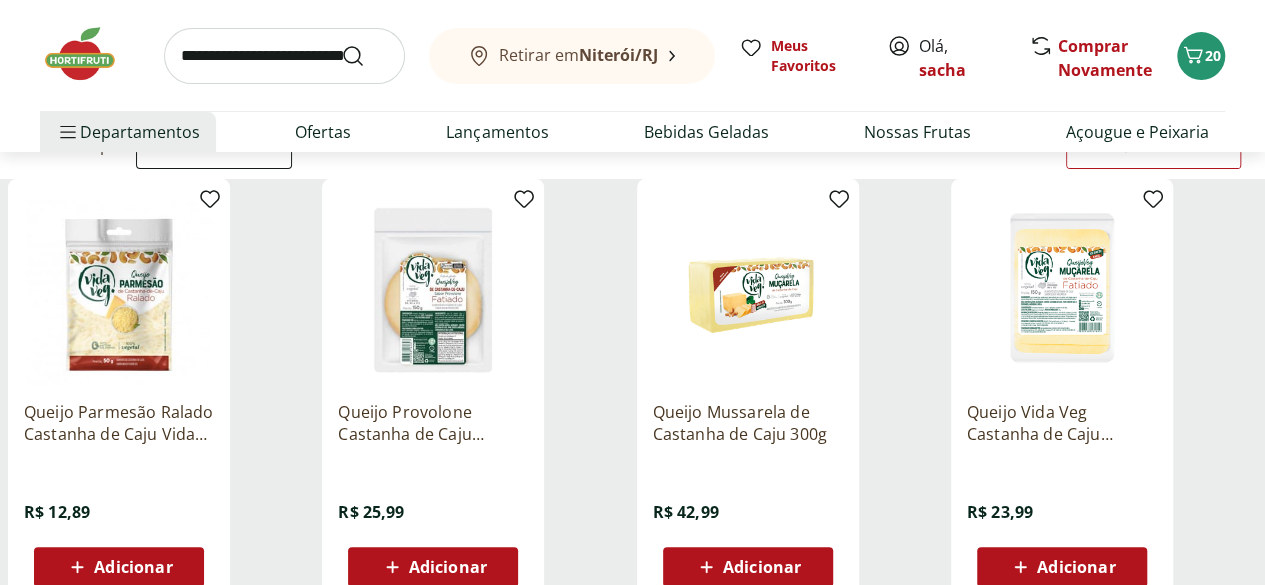 scroll, scrollTop: 224, scrollLeft: 0, axis: vertical 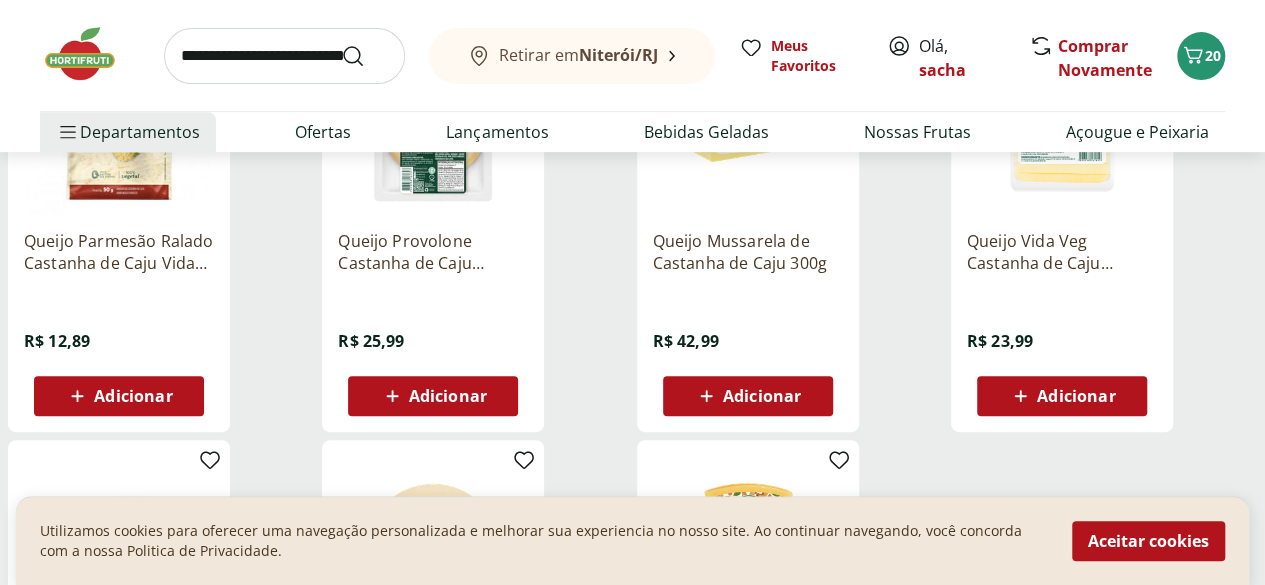click on "Adicionar" at bounding box center [748, 396] 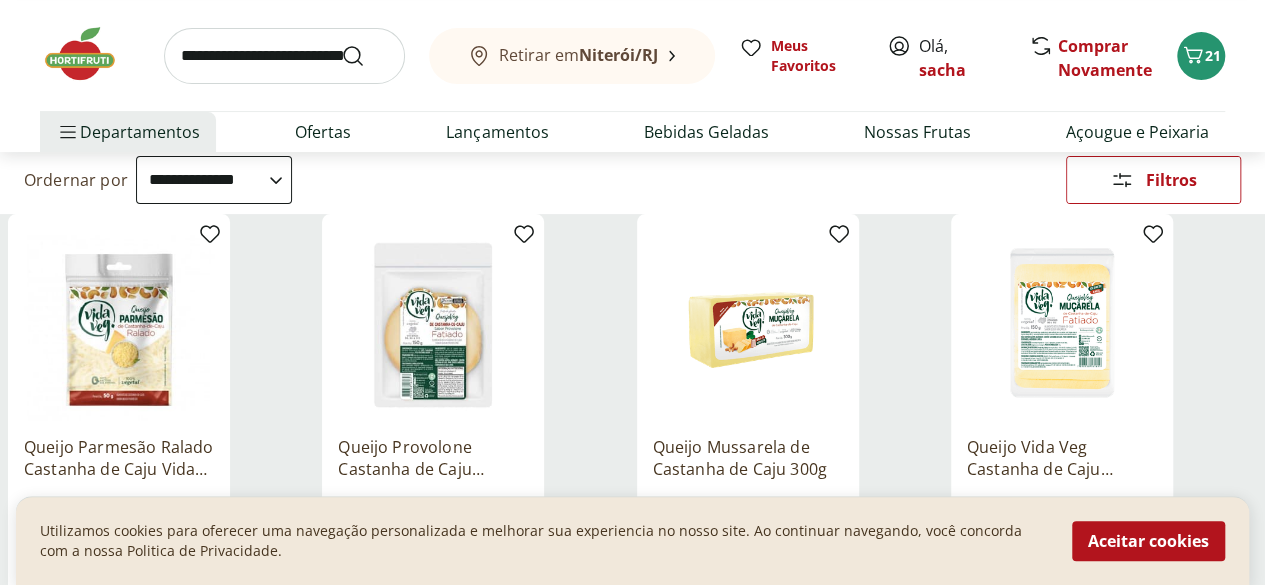 scroll, scrollTop: 0, scrollLeft: 0, axis: both 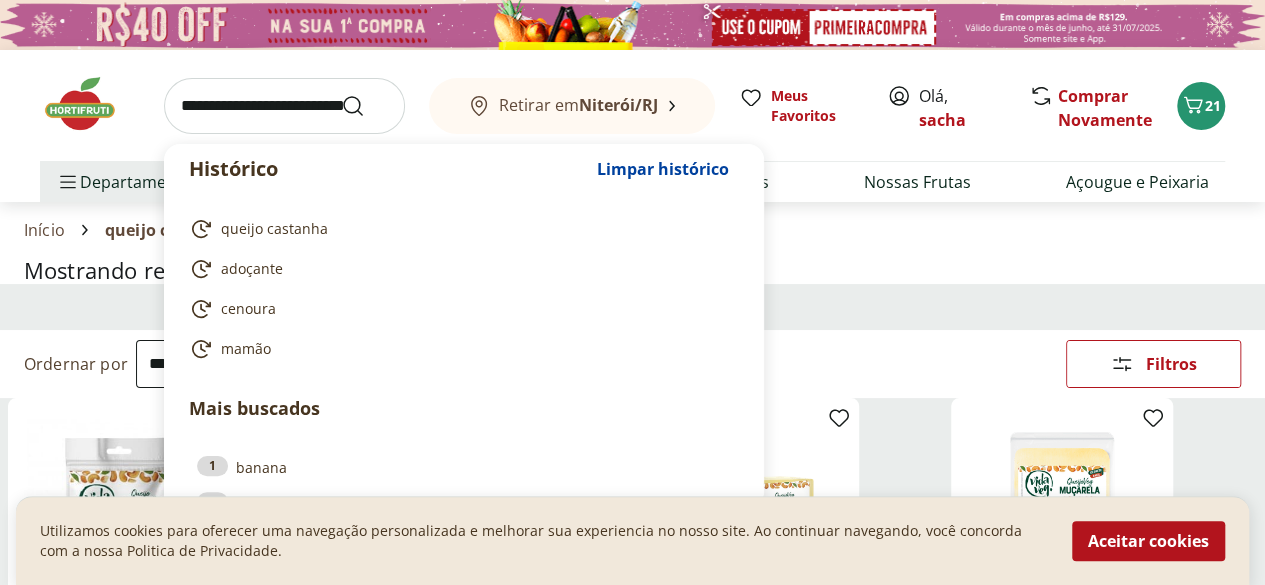 click at bounding box center (284, 106) 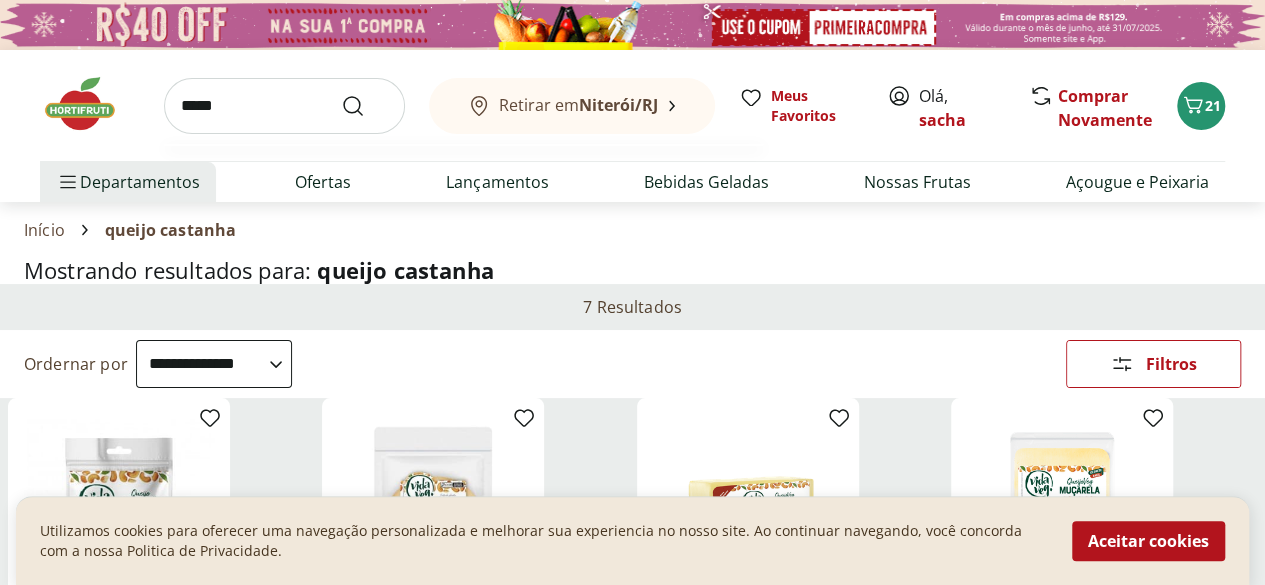 type on "******" 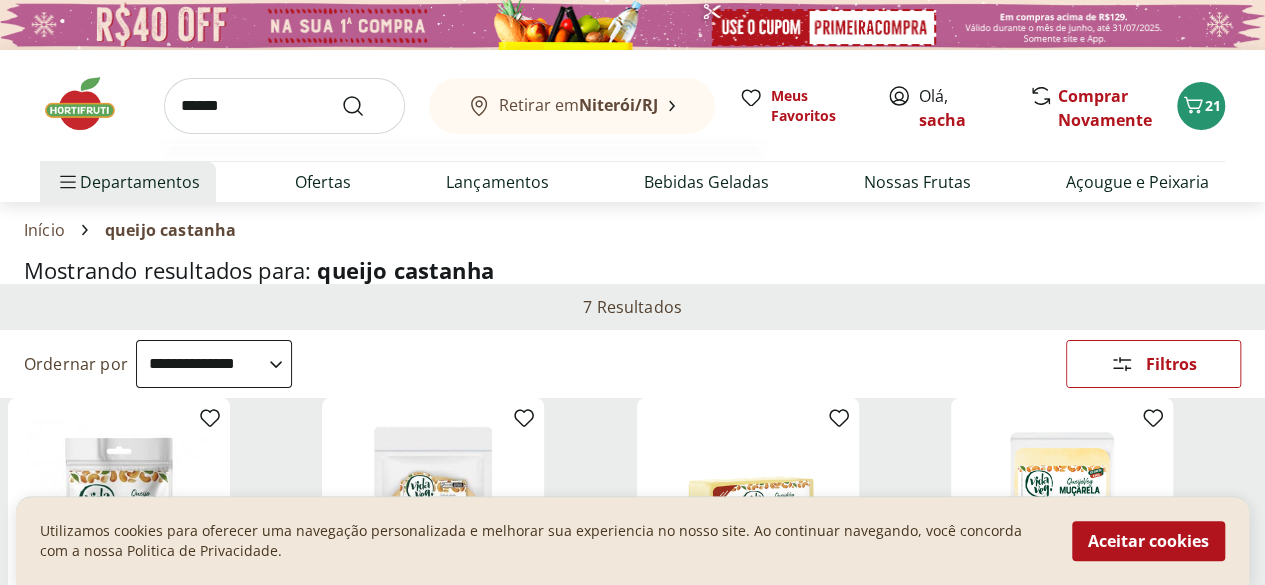 click at bounding box center [365, 106] 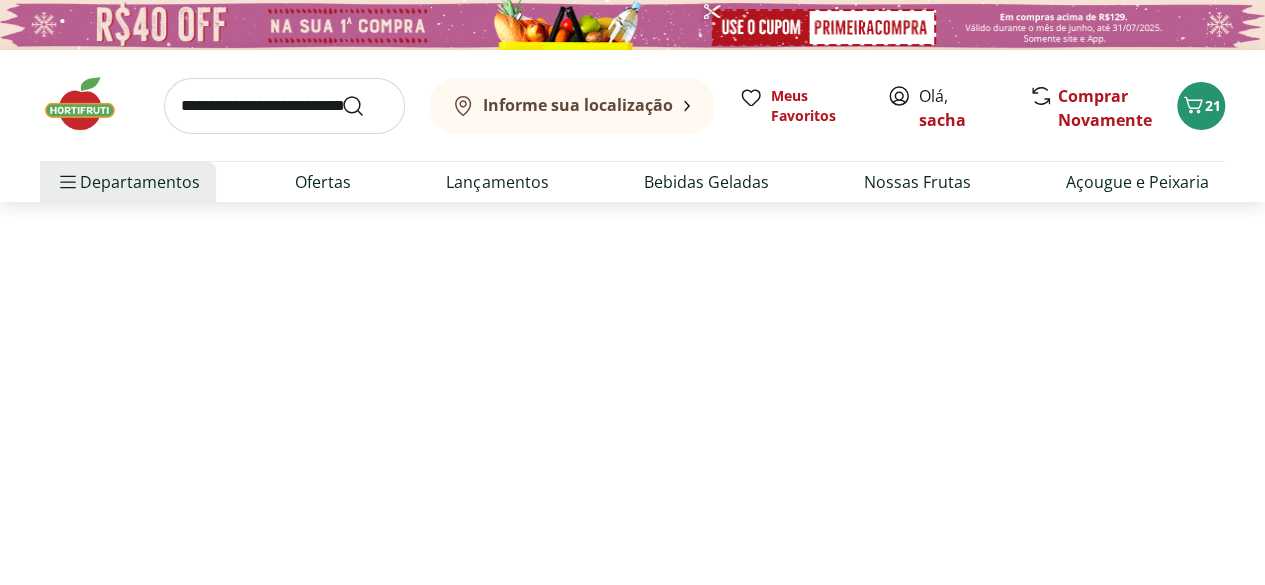 select on "**********" 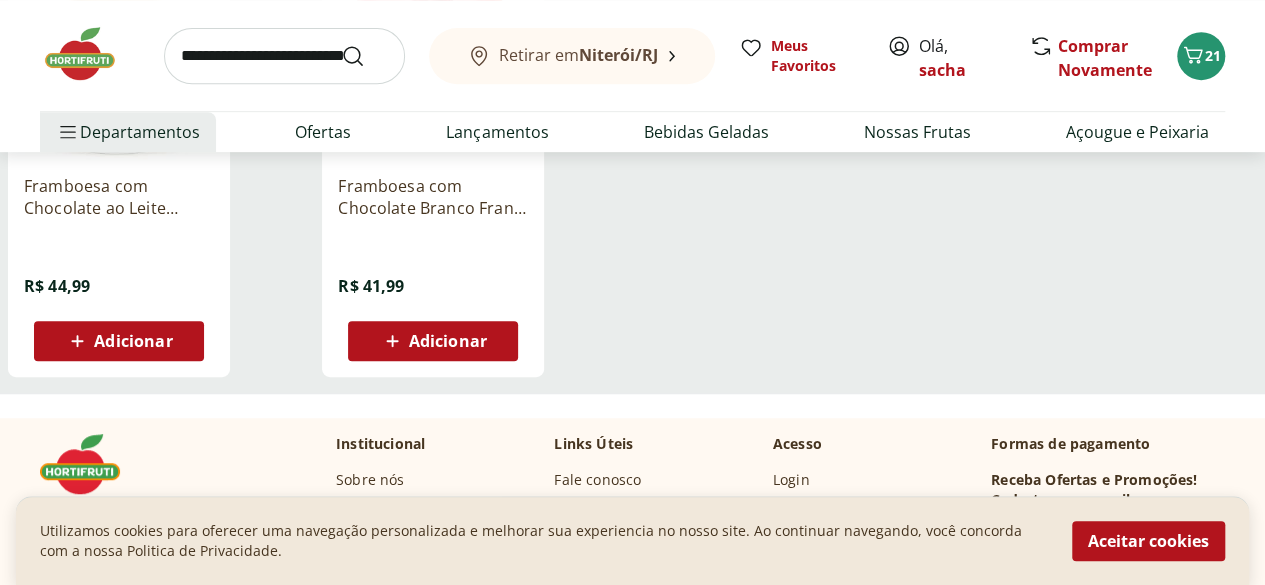 scroll, scrollTop: 311, scrollLeft: 0, axis: vertical 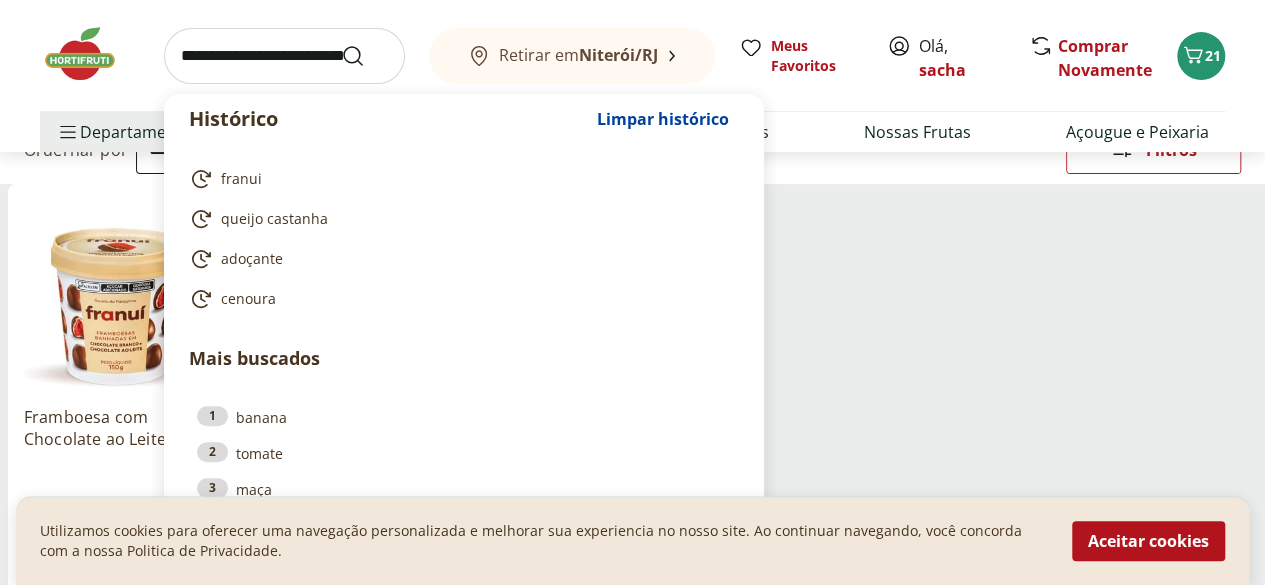 click at bounding box center [284, 56] 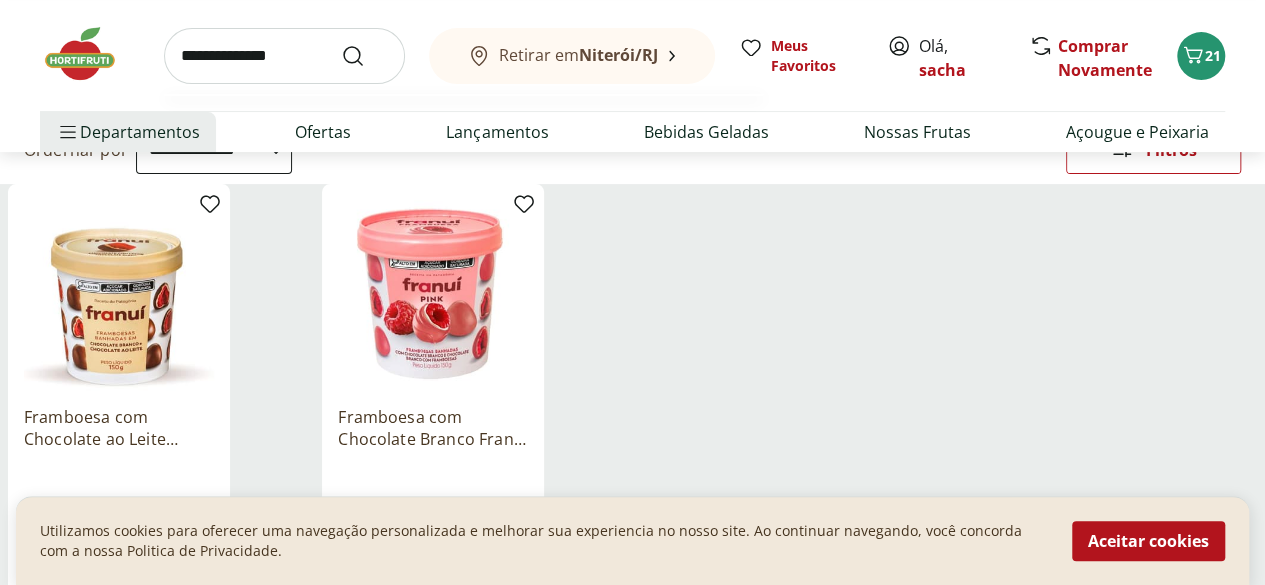 type on "**********" 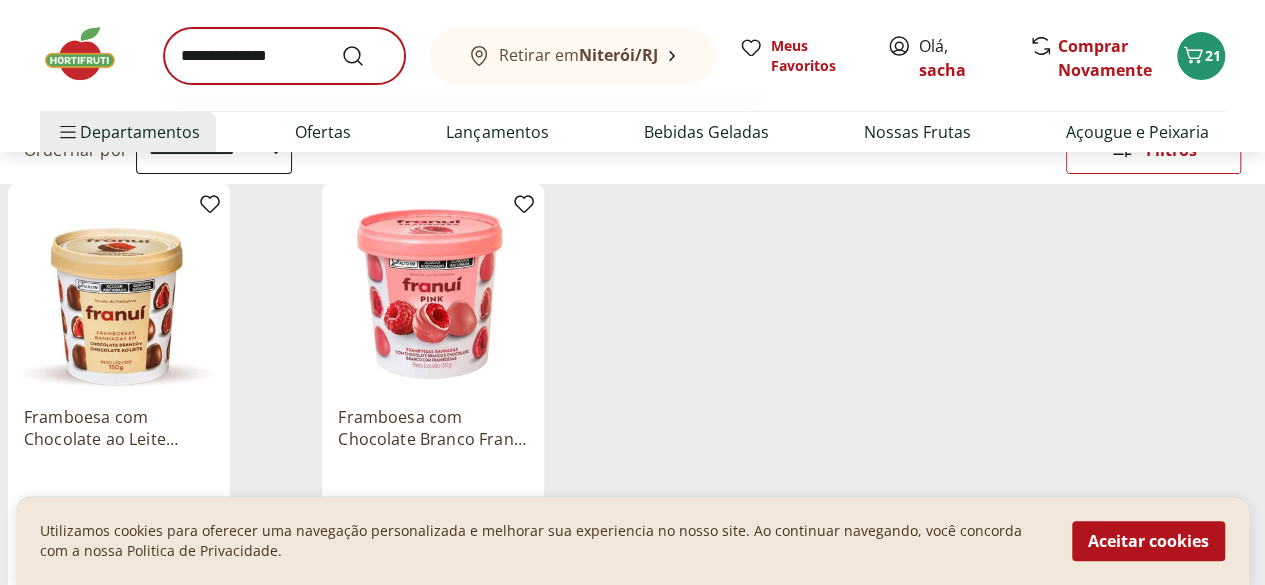 scroll, scrollTop: 0, scrollLeft: 0, axis: both 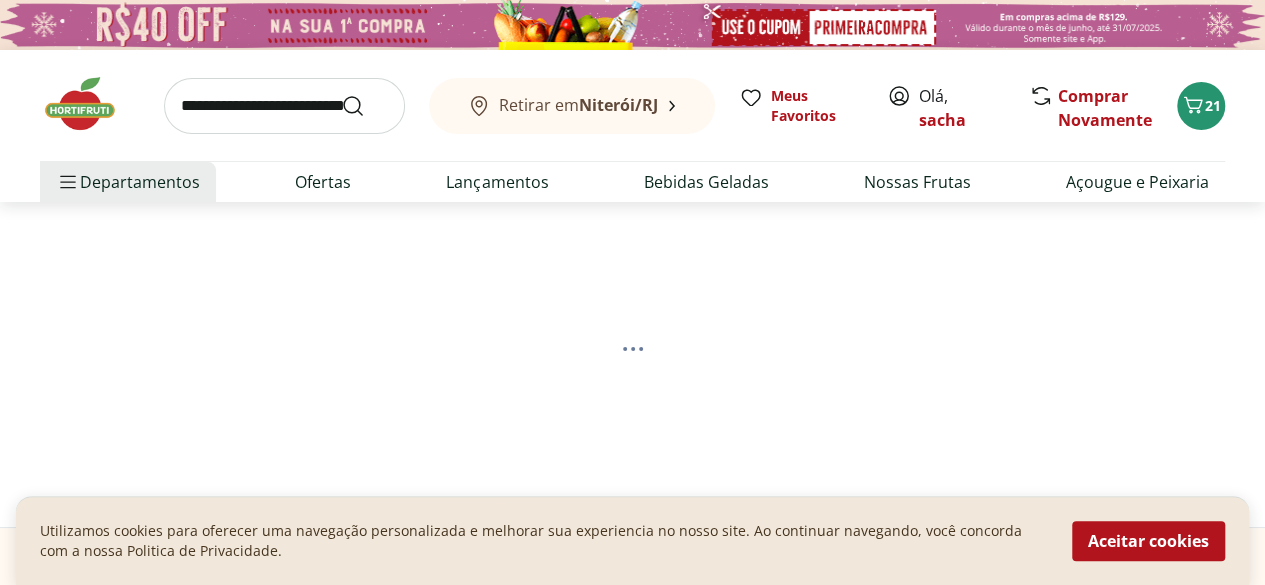select on "**********" 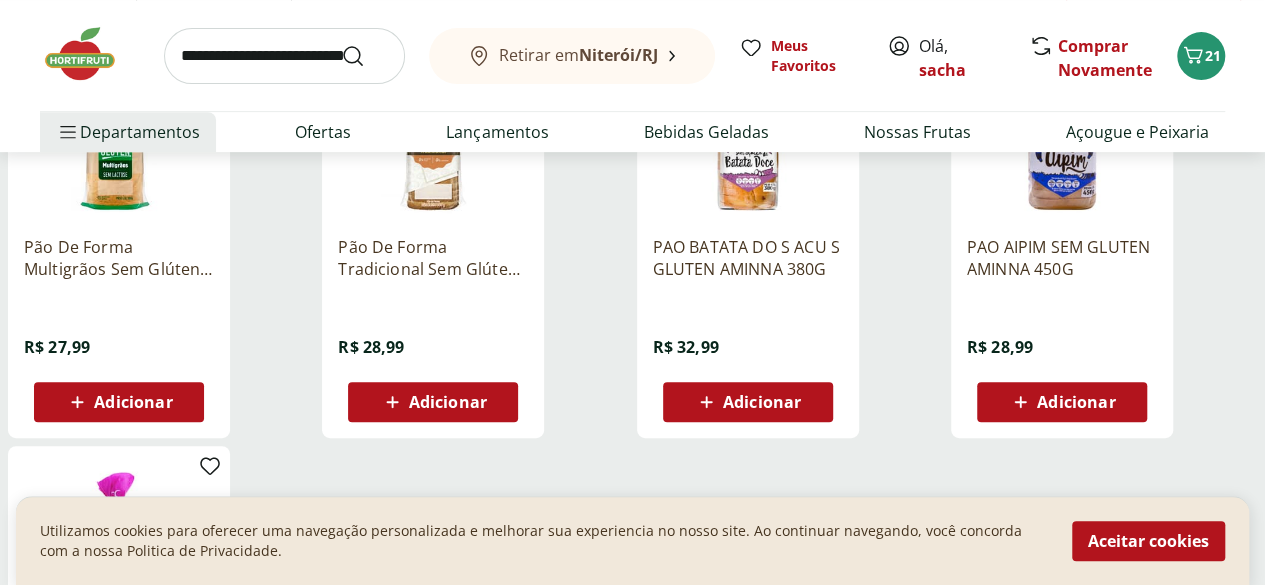 scroll, scrollTop: 390, scrollLeft: 0, axis: vertical 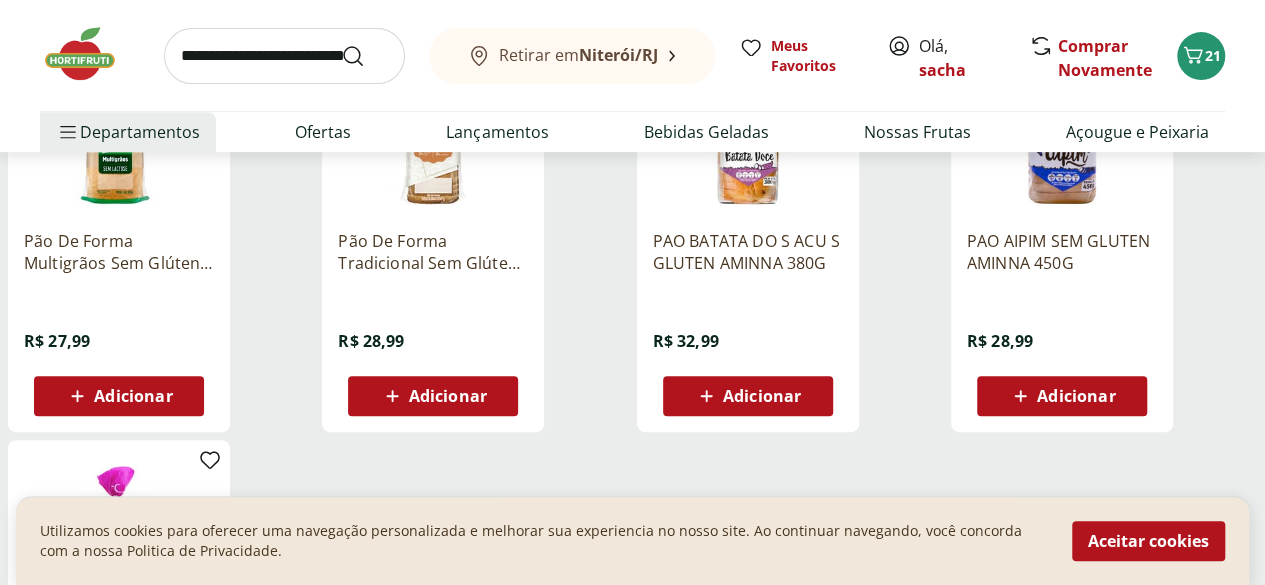 click on "Adicionar" at bounding box center (119, 396) 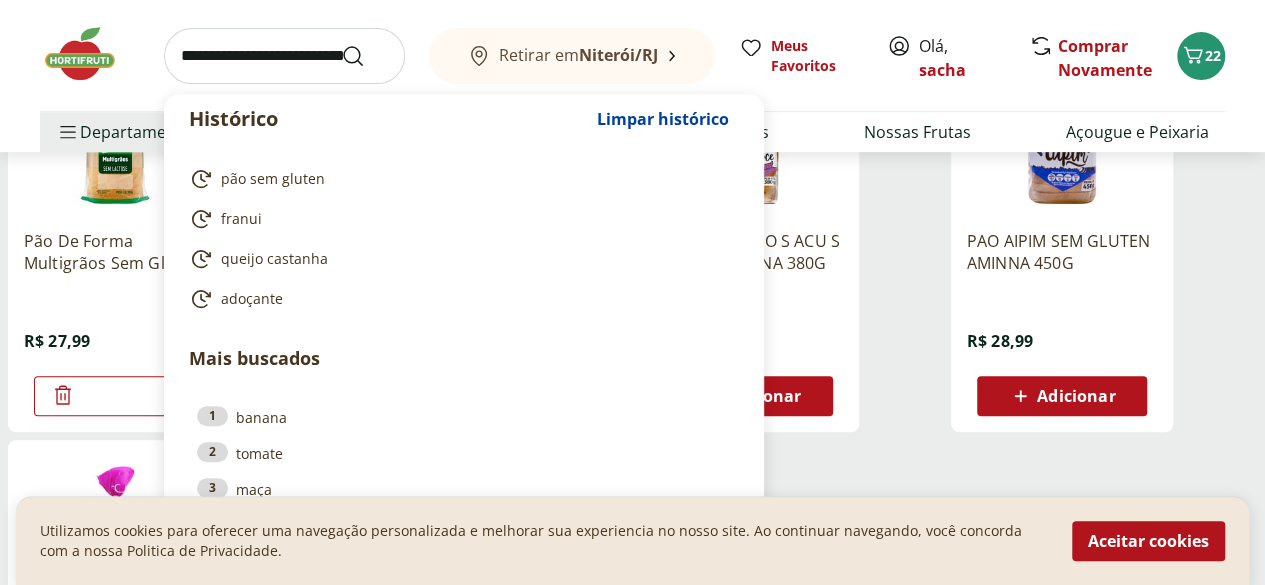 click at bounding box center [284, 56] 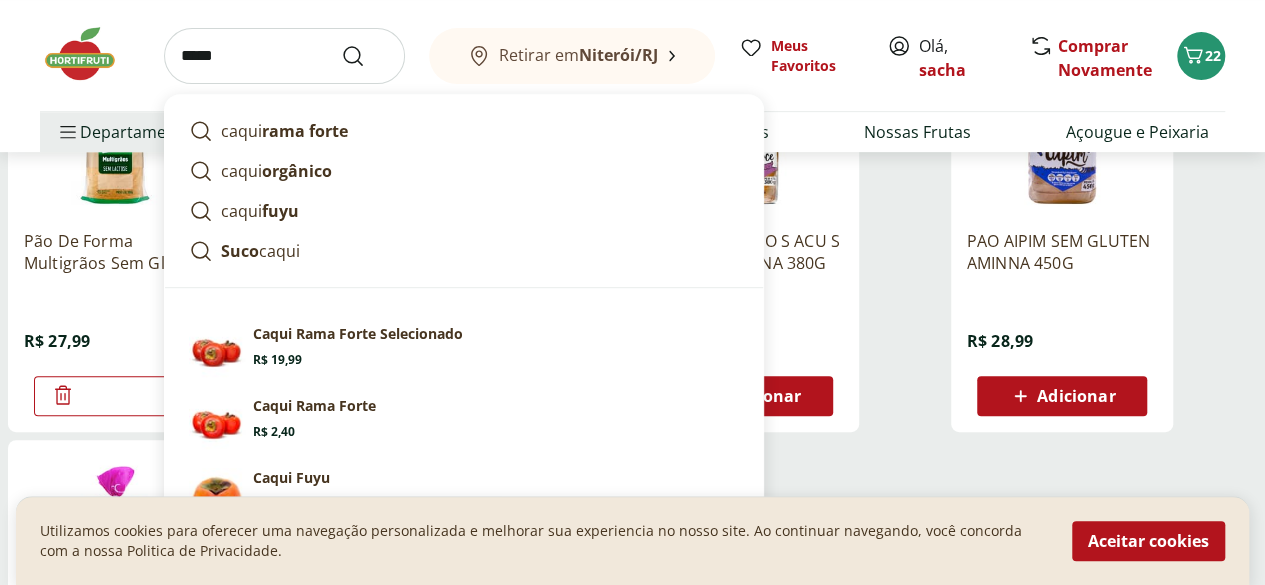 type on "*****" 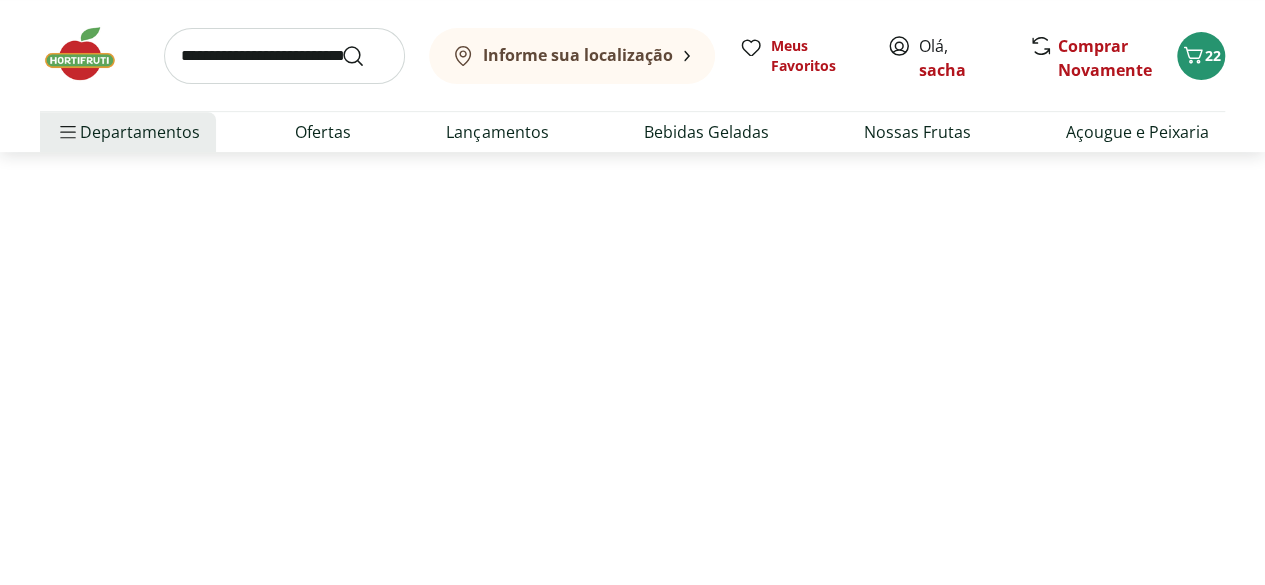 scroll, scrollTop: 0, scrollLeft: 0, axis: both 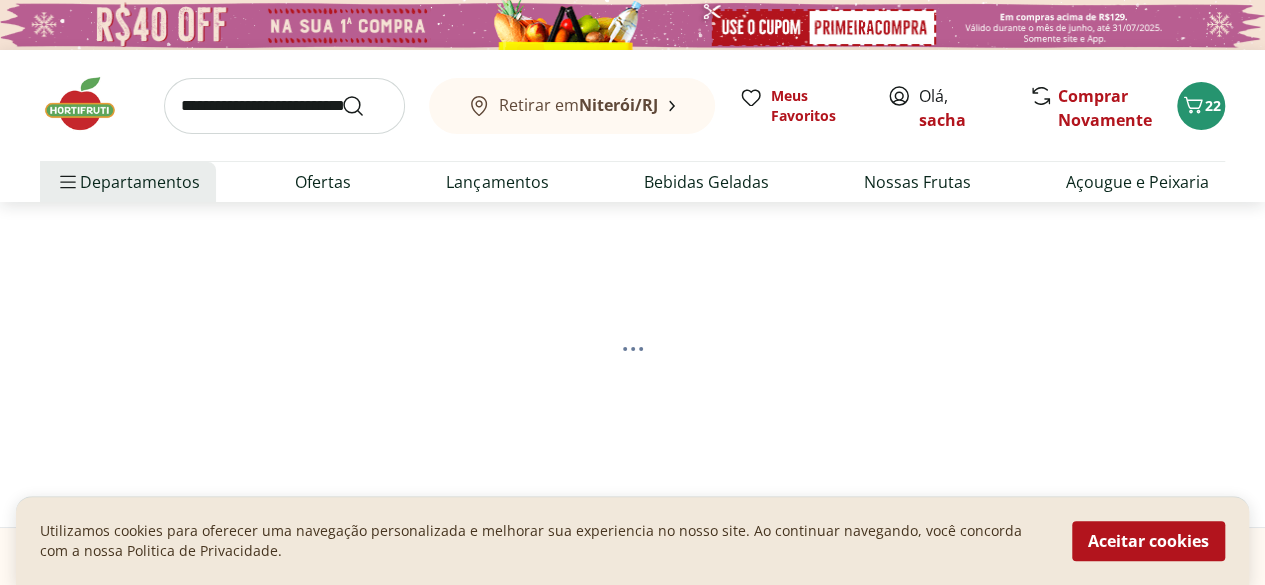 select on "**********" 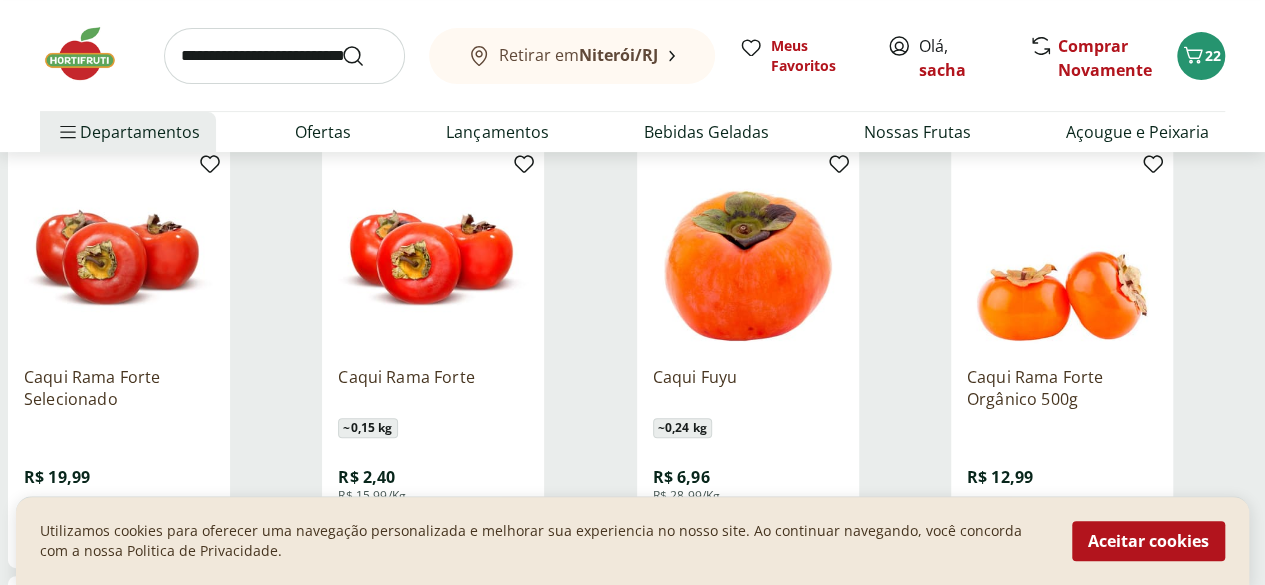 scroll, scrollTop: 247, scrollLeft: 0, axis: vertical 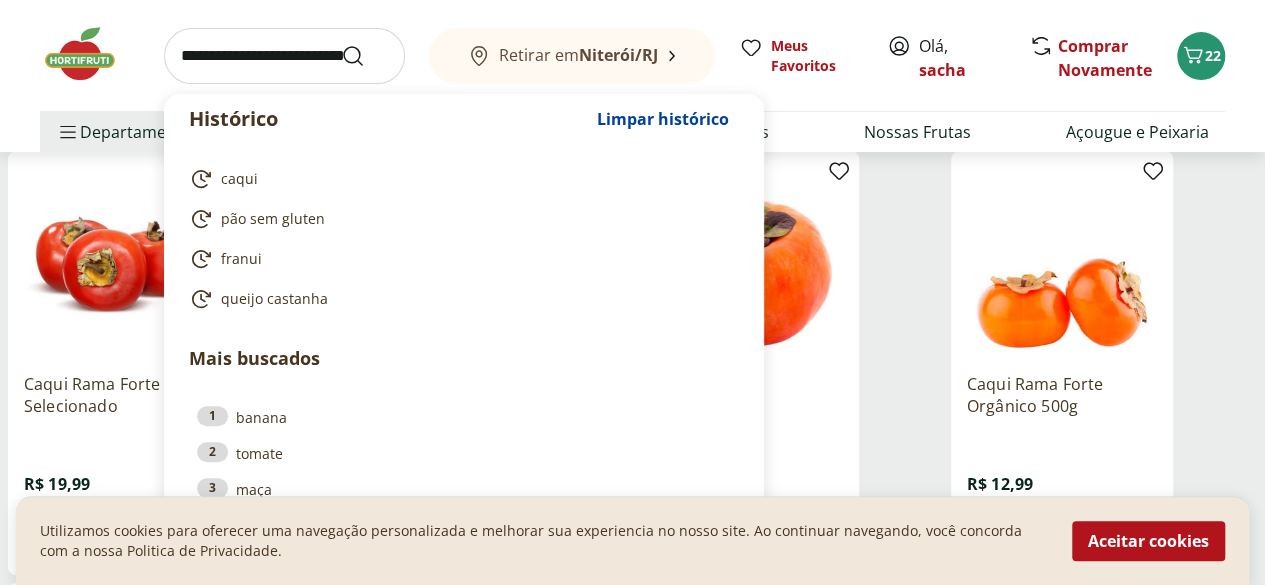 click at bounding box center (284, 56) 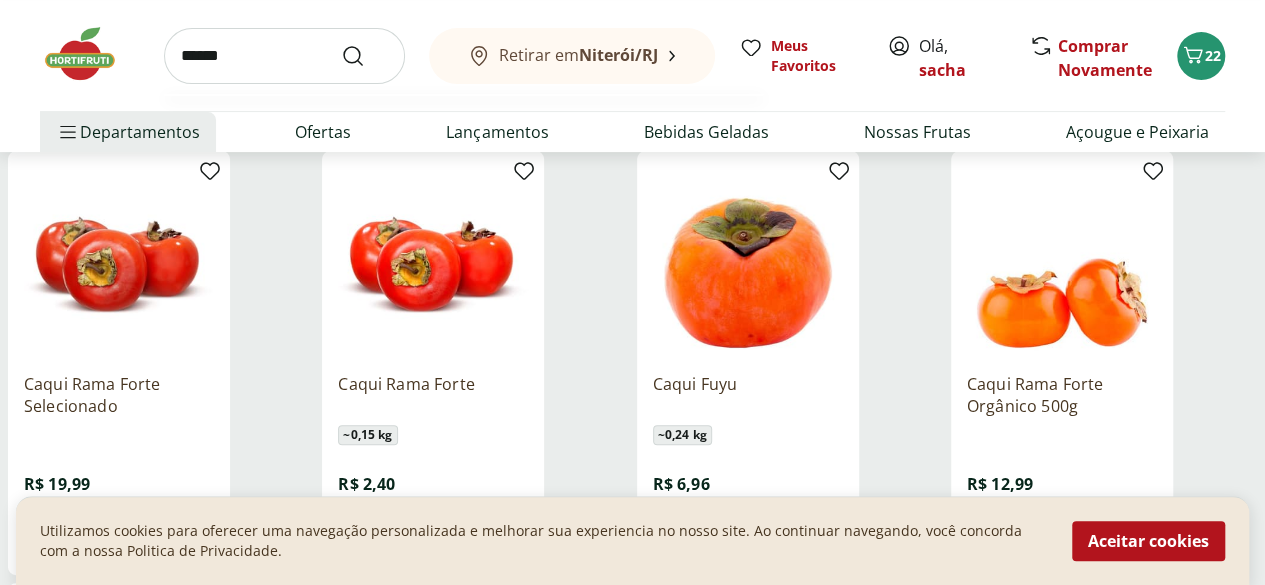 type on "*****" 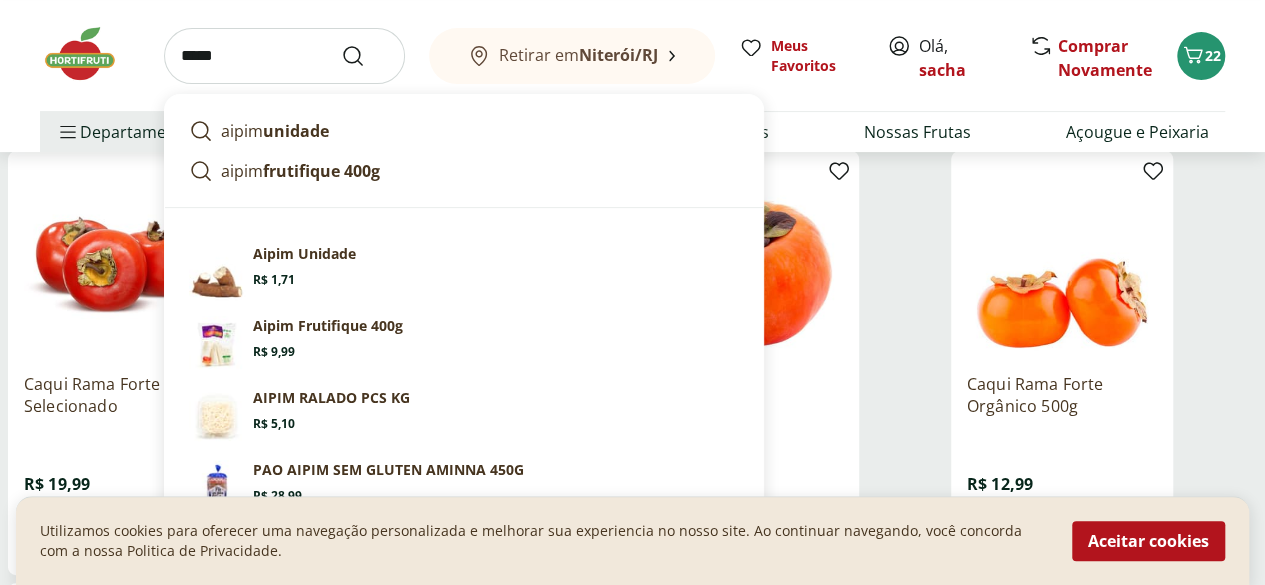 click at bounding box center [365, 56] 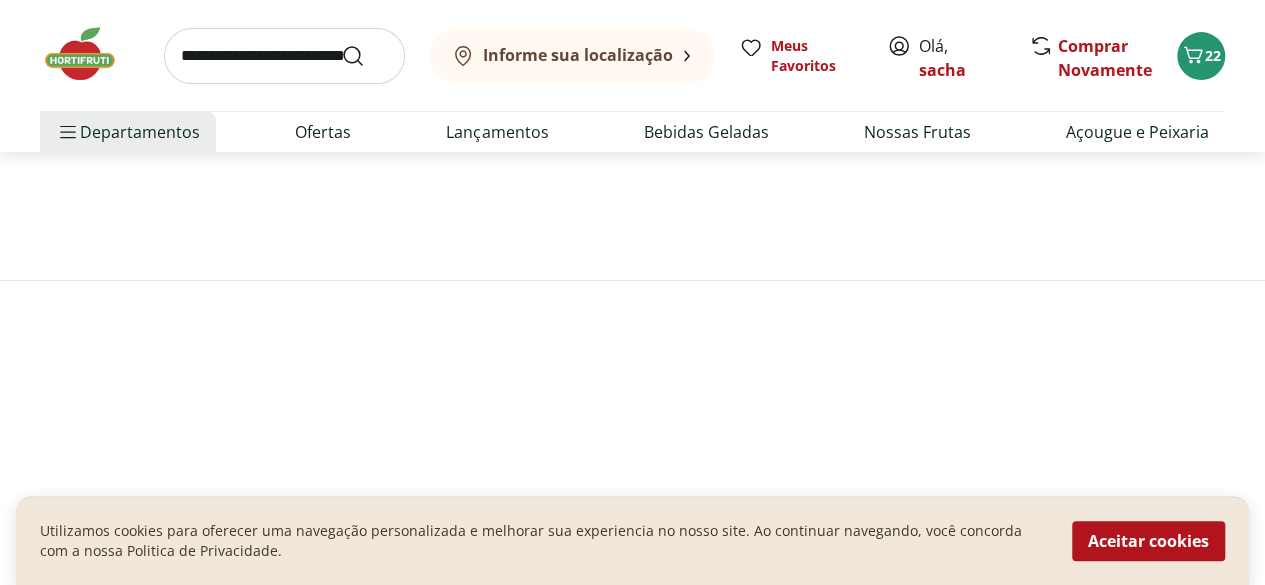 scroll, scrollTop: 0, scrollLeft: 0, axis: both 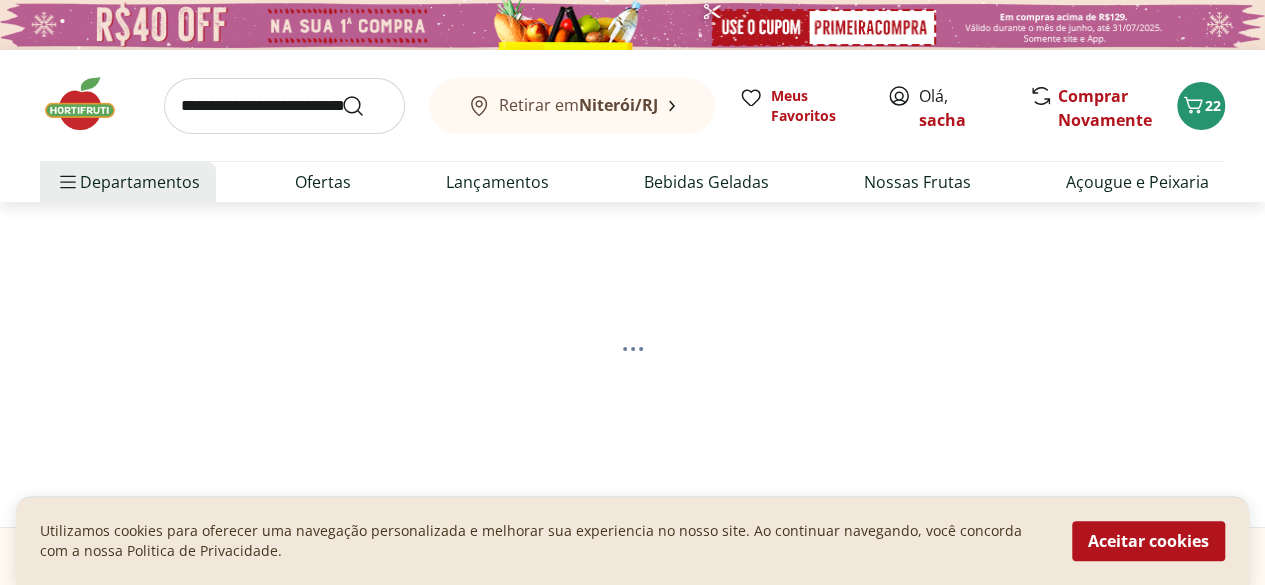 select on "**********" 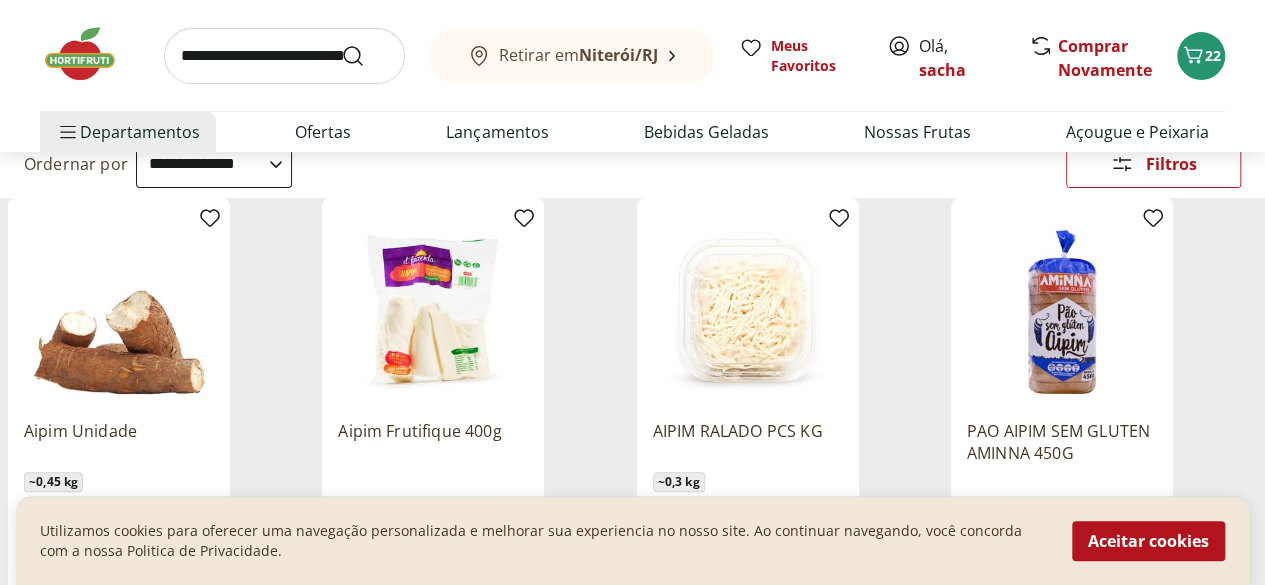 scroll, scrollTop: 116, scrollLeft: 0, axis: vertical 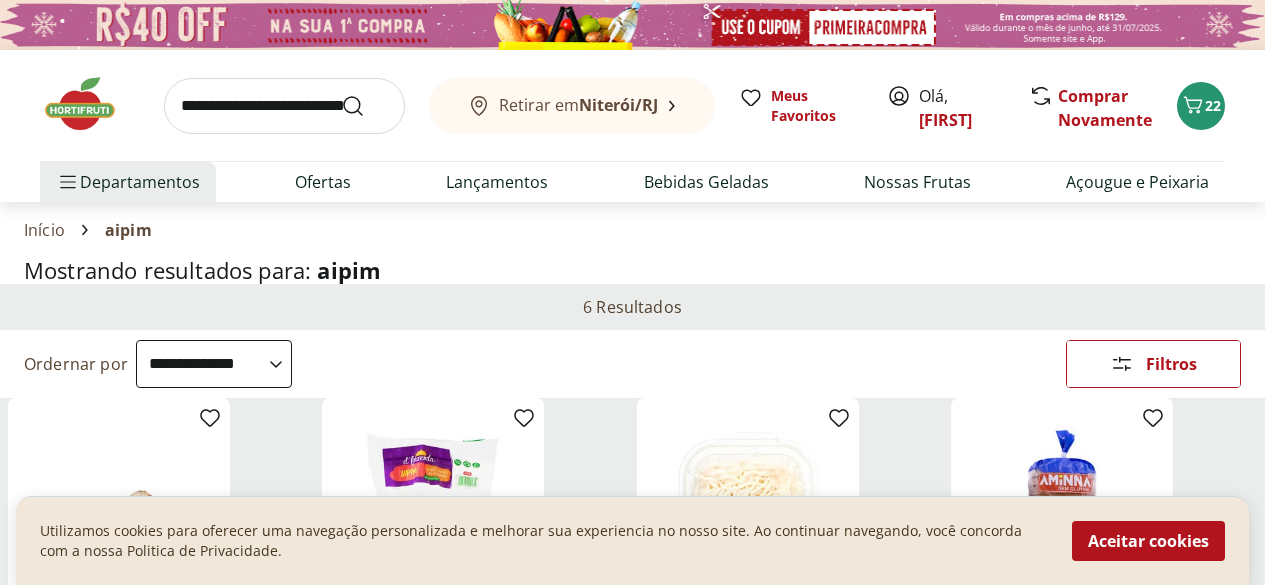 select on "**********" 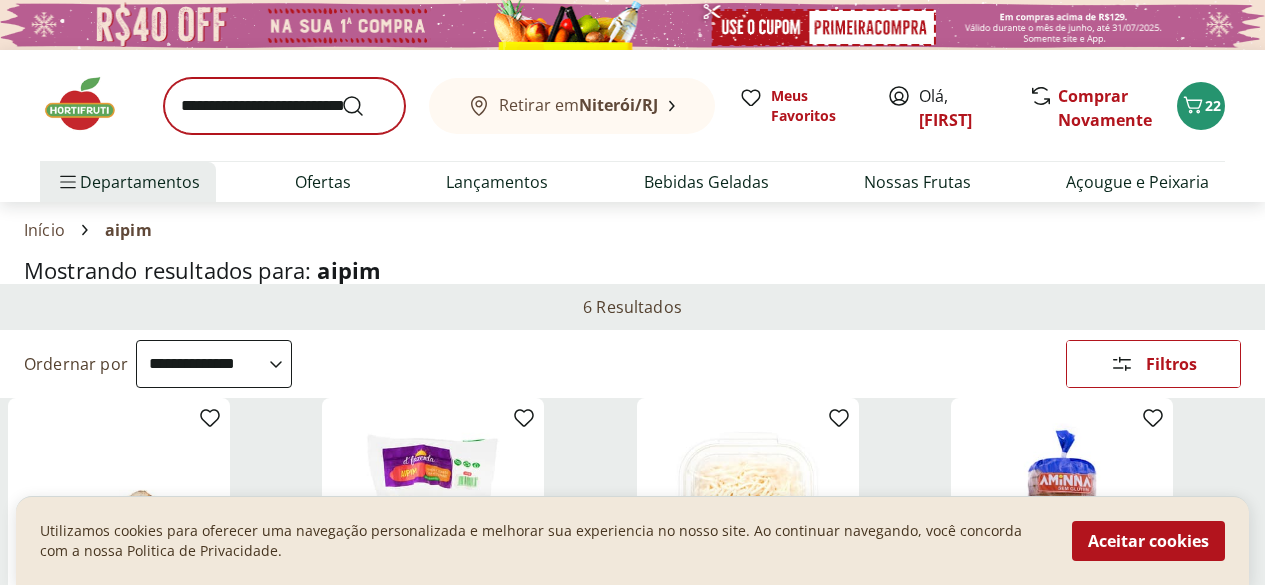 scroll, scrollTop: 0, scrollLeft: 0, axis: both 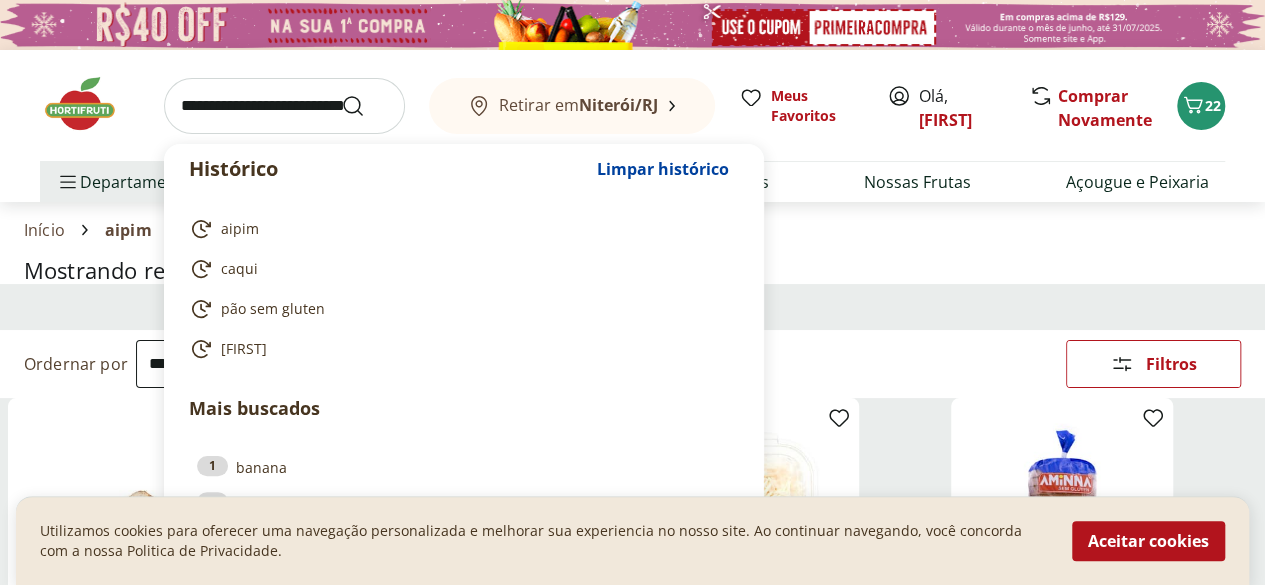 click at bounding box center [284, 106] 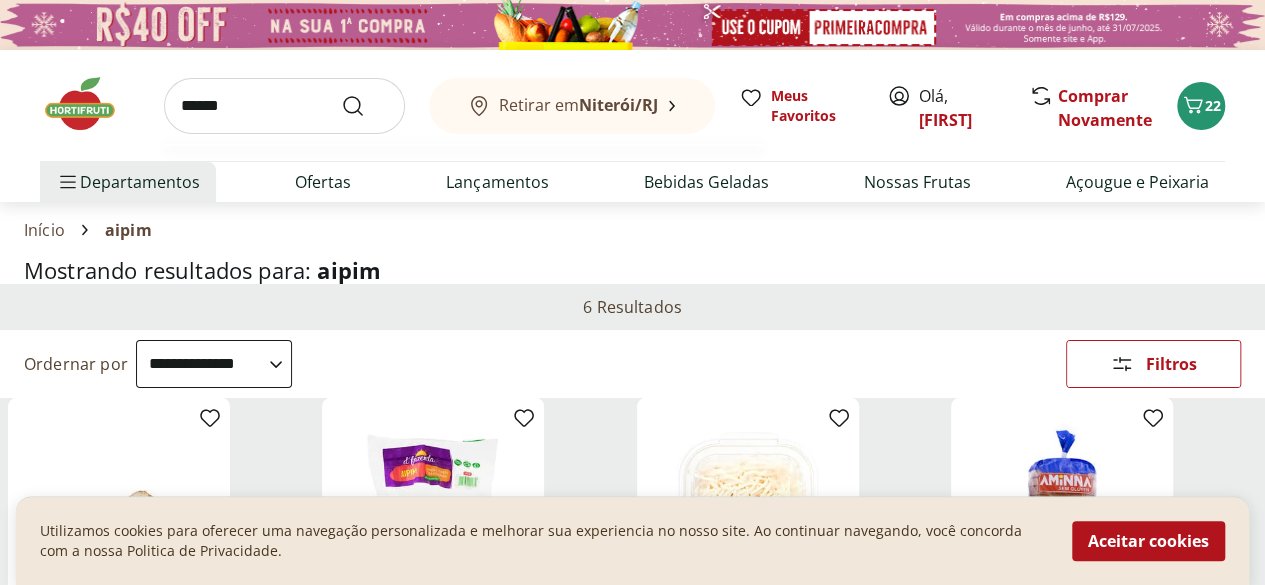 type on "******" 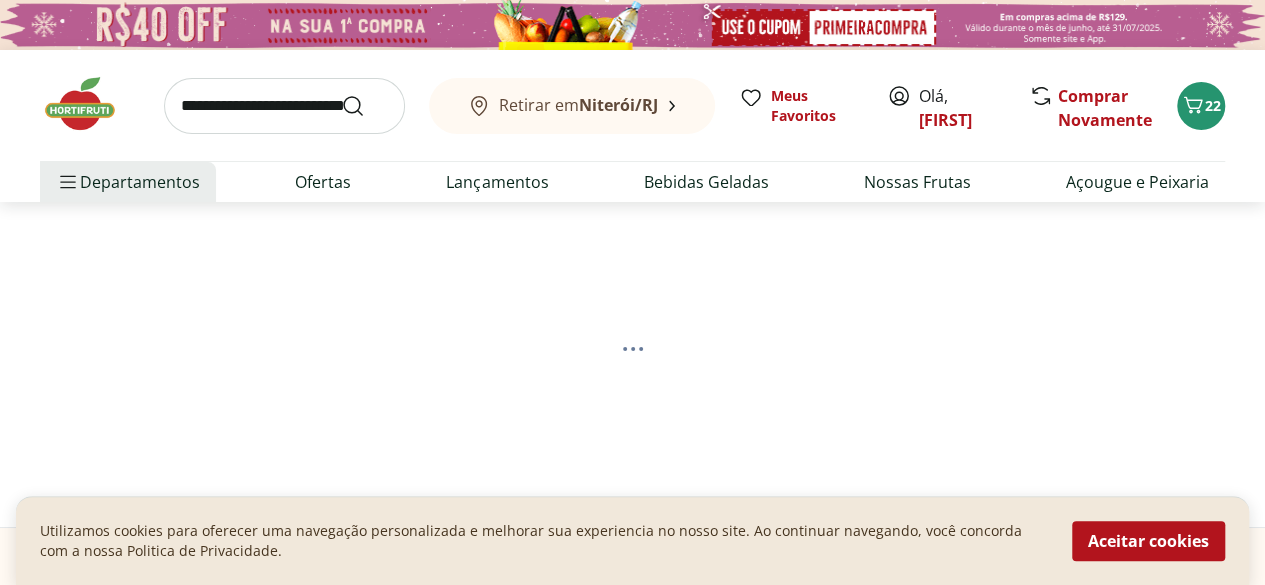 select on "**********" 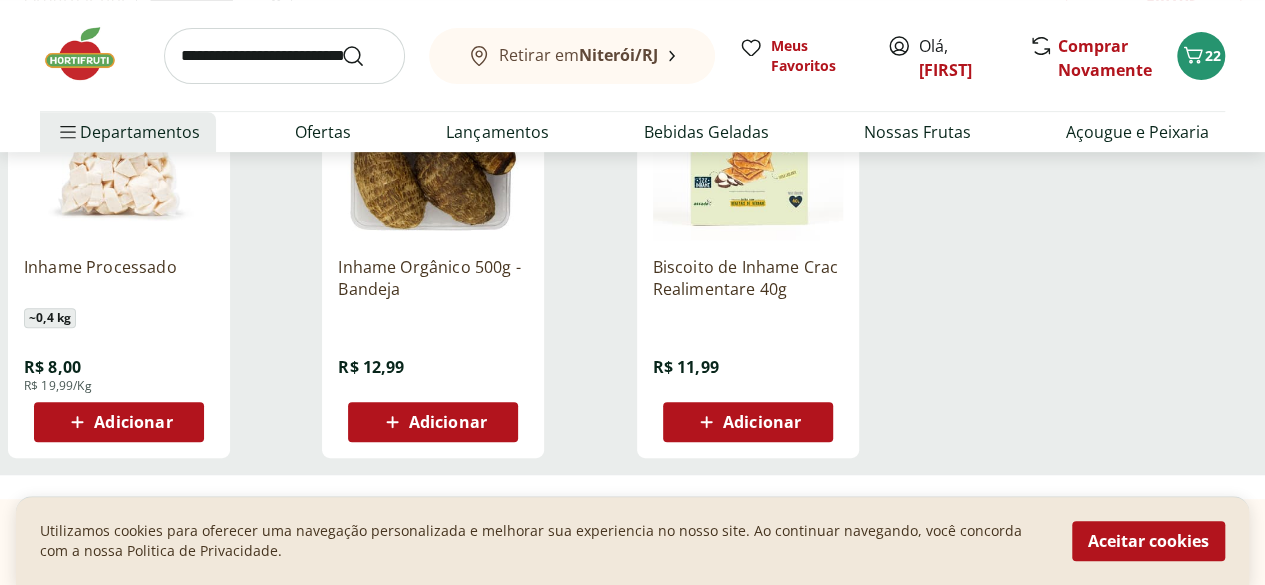 scroll, scrollTop: 370, scrollLeft: 0, axis: vertical 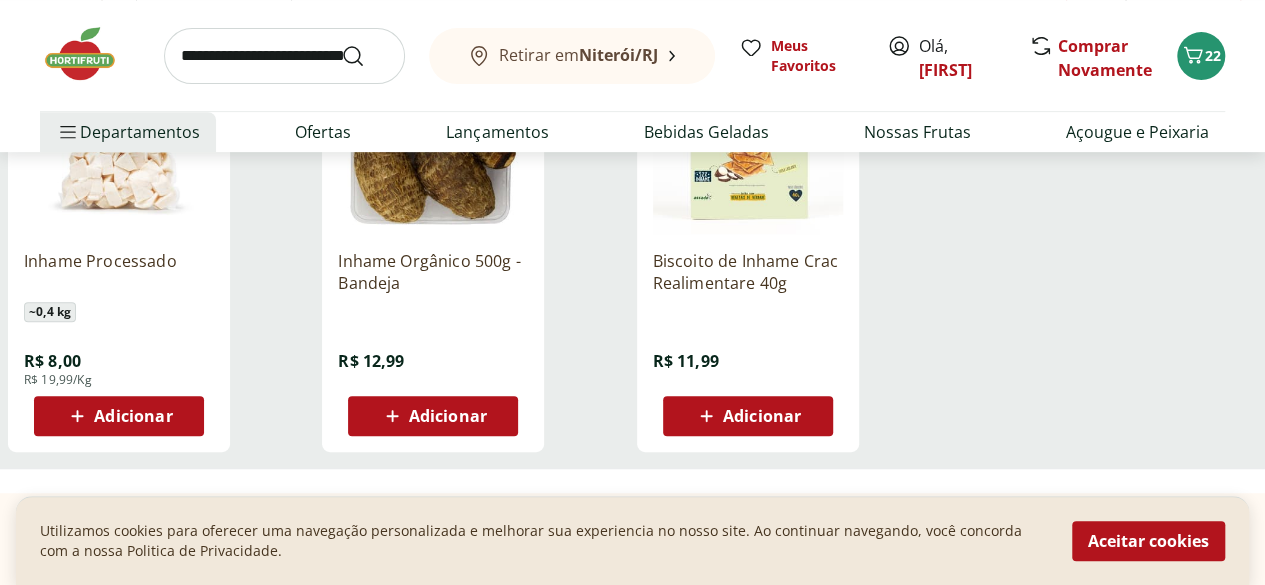 drag, startPoint x: 888, startPoint y: 411, endPoint x: 898, endPoint y: 228, distance: 183.27303 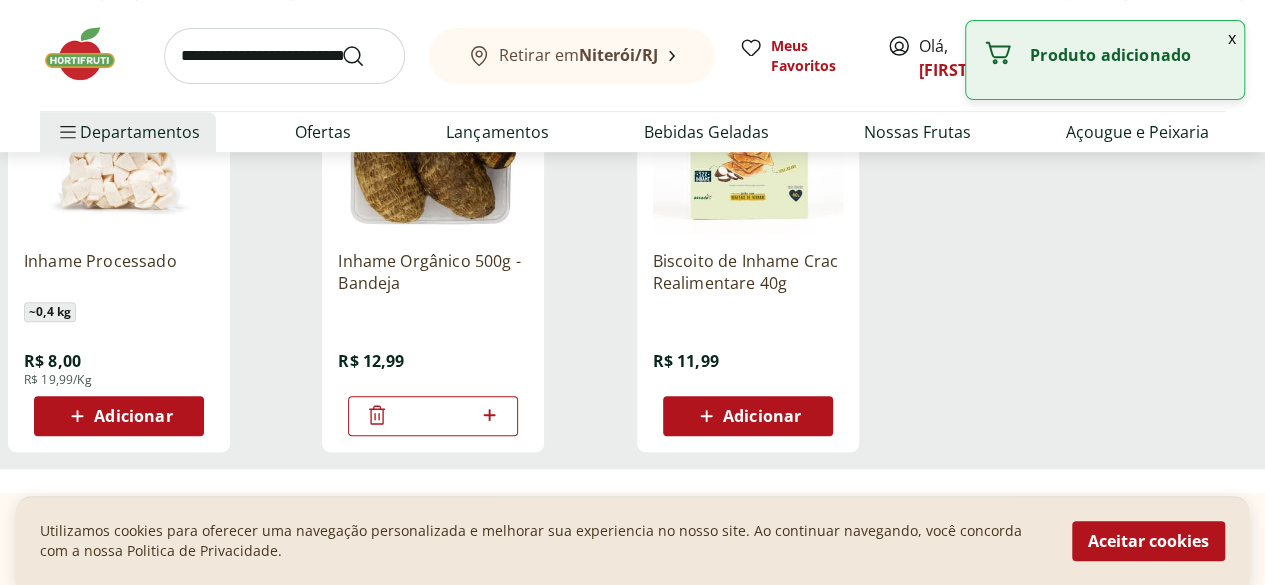 scroll, scrollTop: 0, scrollLeft: 0, axis: both 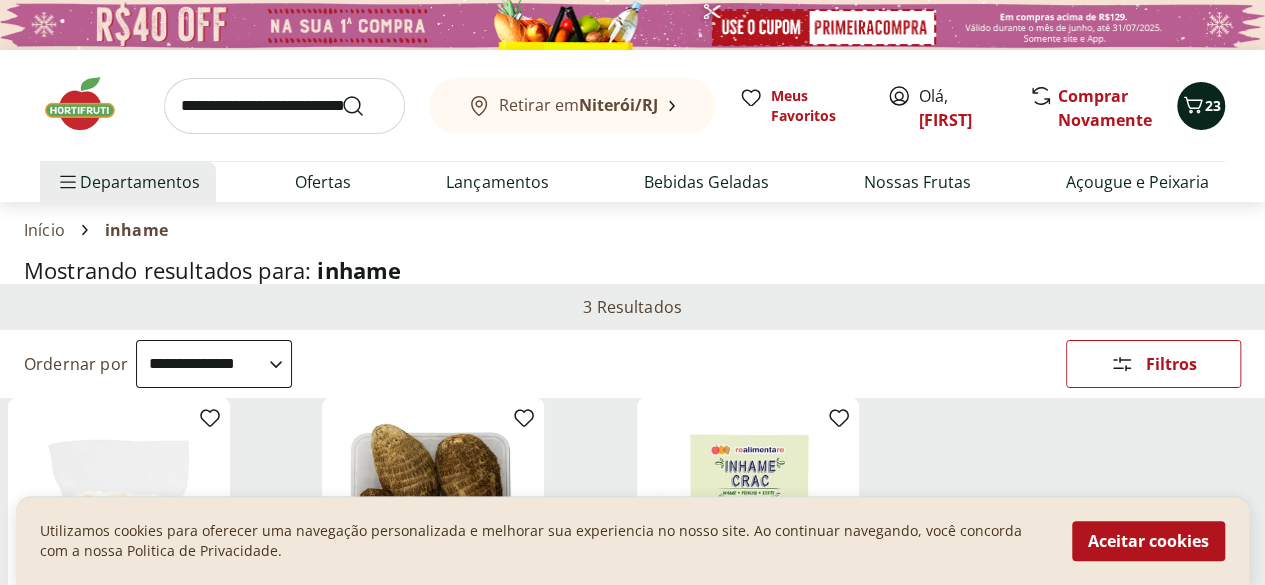 click on "23" at bounding box center (1201, 106) 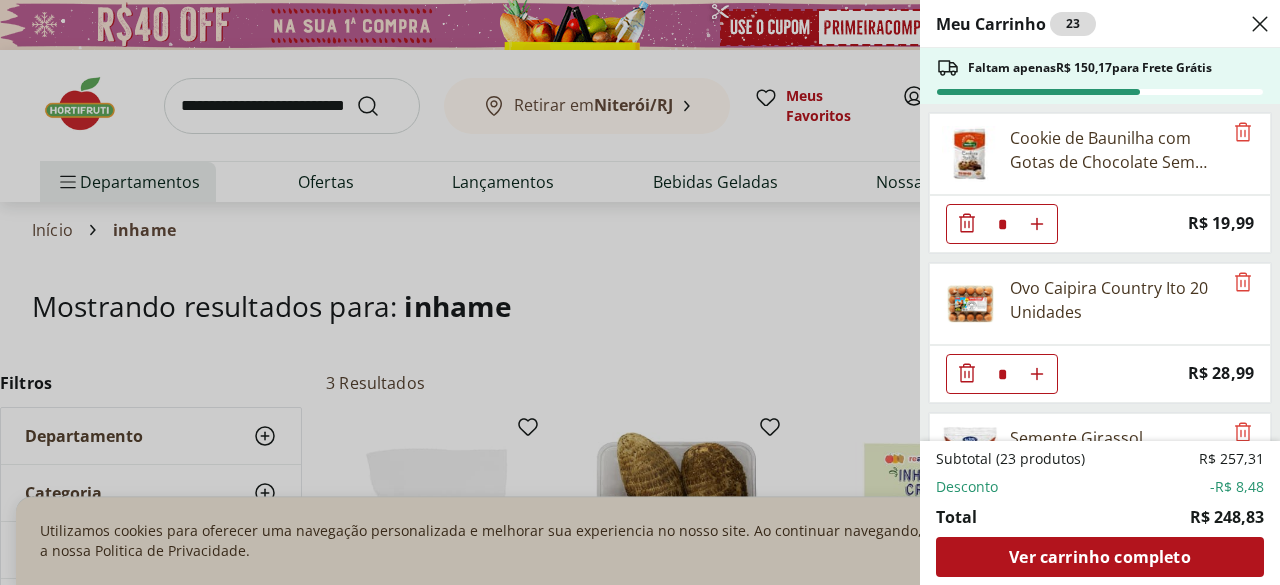 click on "Meu Carrinho 23 Faltam apenas  R$ 150,17  para Frete Grátis Cookie de Baunilha com Gotas de Chocolate Sem Glúten Natural Life 180g * Price: R$ 19,99 Ovo Caipira Country Ito 20 Unidades * Price: R$ 28,99 Semente Girassol Descascada WS 200g * Price: R$ 17,99 Limão Tahity Unidade * Original price: R$ 0,58 Price: R$ 0,50 Tomate Italiano Orgânico Bandeja * Original price: R$ 9,99 Price: R$ 5,99 Alho Nacional Beneficiado Unidade * Price: R$ 2,99 Cebolinha * Price: R$ 4,99 Condimento Chimichurri Aroma Das Ervas 30G * Price: R$ 12,49 Pimenta do Reino Preta com Moedor Natural Da Terra 50g * Price: R$ 27,99 Mamão Papaia Unidade * Price: R$ 9,74 Cenoura Orgânica Natural da Terra 600g * Price: R$ 8,99 Queijo Mussarela de Castanha de Caju 300g * Price: R$ 42,99 Pão De Forma Multigrãos Sem Glúten Zero Lactose Wickbold Pacote 300G * Price: R$ 27,99 Inhame Orgânico 500g - Bandeja * Price: R$ 12,99 Subtotal (23 produtos) R$ 257,31 Desconto -R$ 8,48 Total R$ 248,83 Ver carrinho completo" at bounding box center (640, 292) 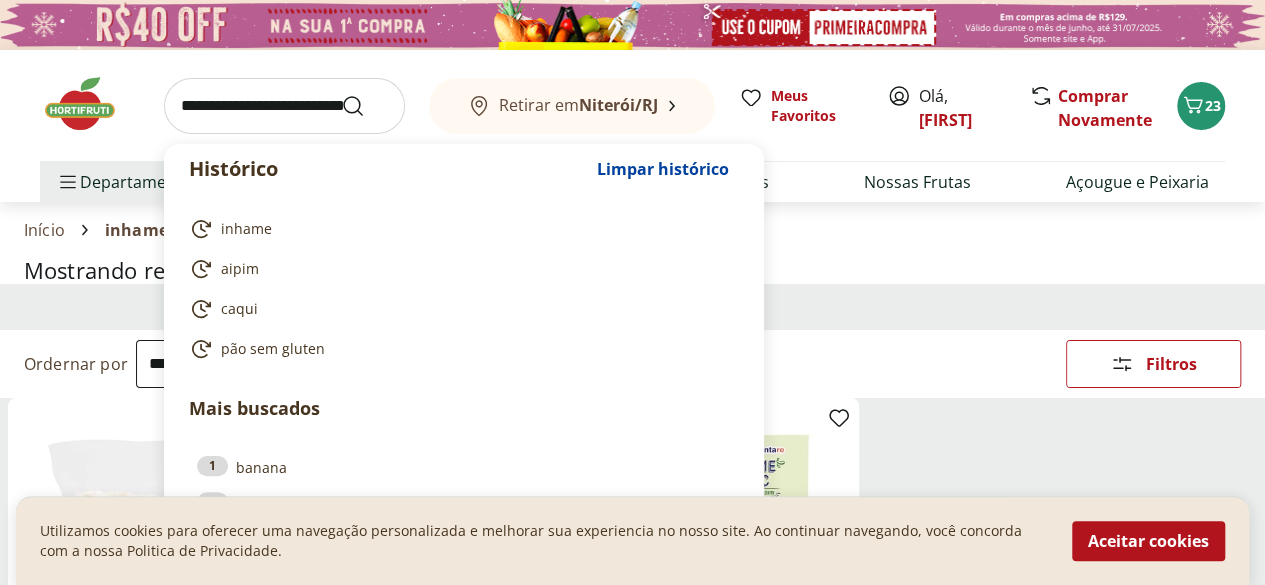 click at bounding box center (284, 106) 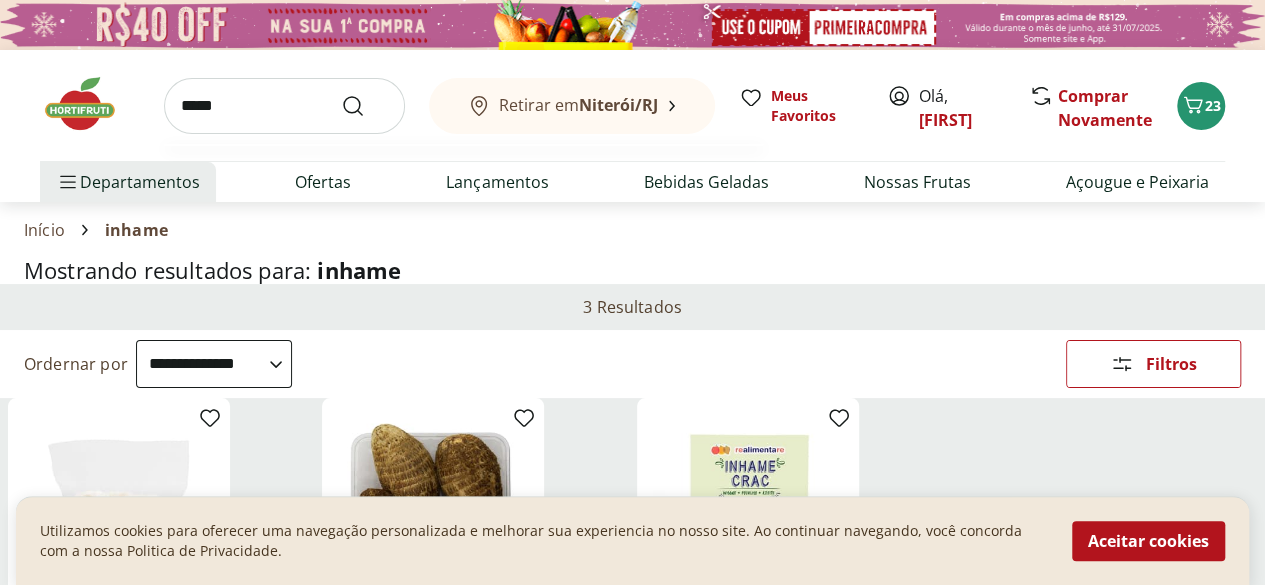 type on "******" 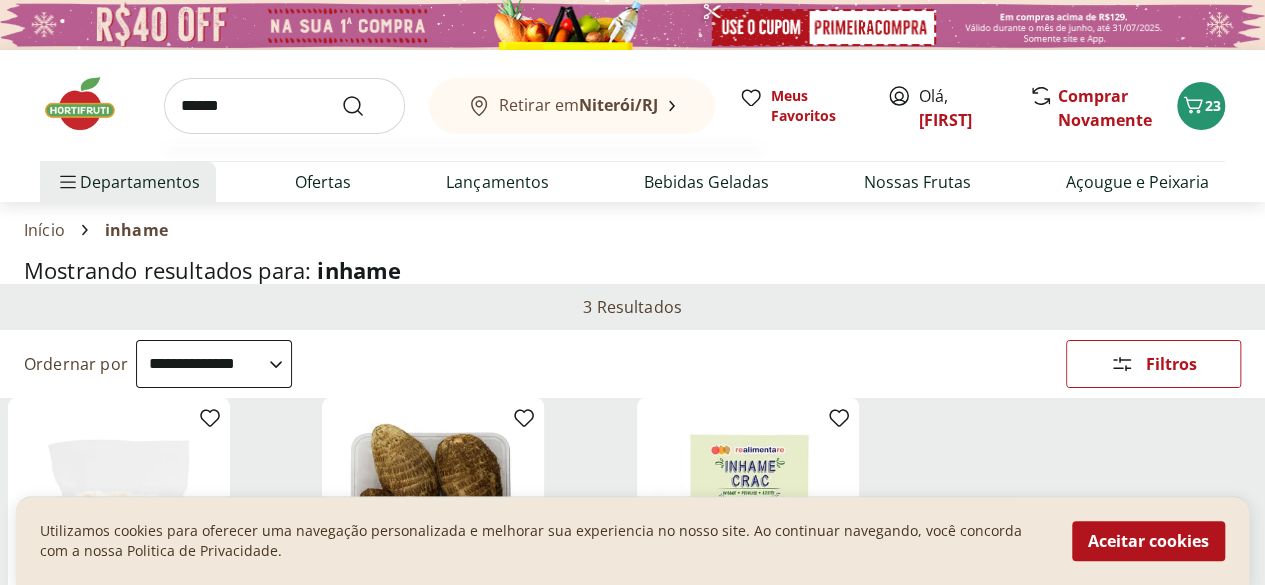 click at bounding box center [365, 106] 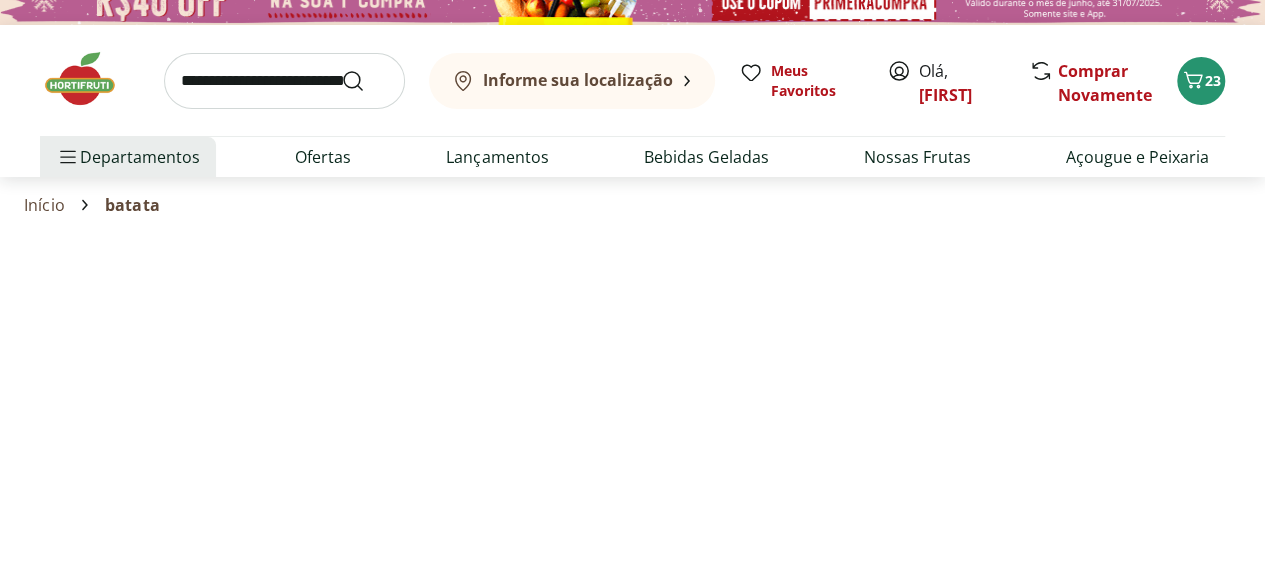 select on "**********" 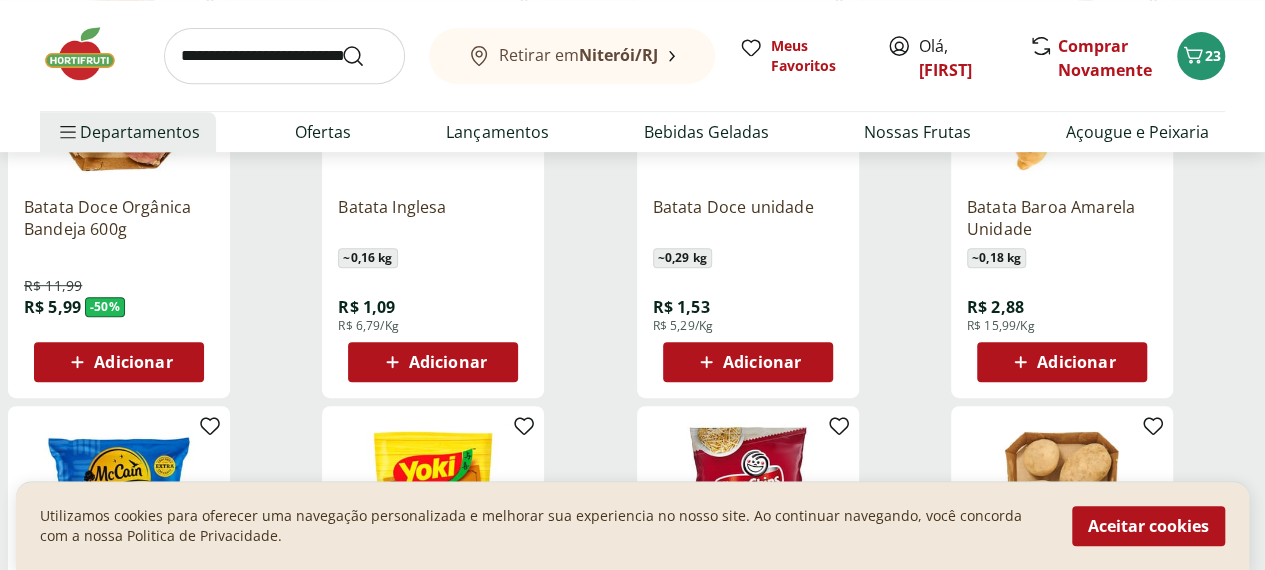 scroll, scrollTop: 431, scrollLeft: 0, axis: vertical 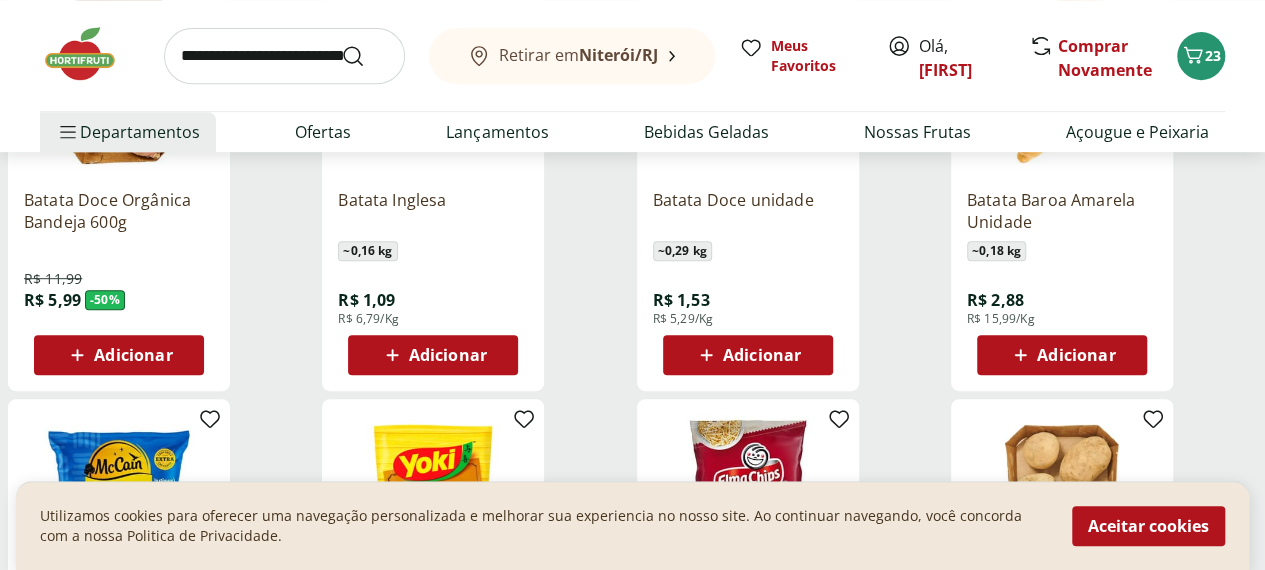 click on "Adicionar" at bounding box center (1076, 355) 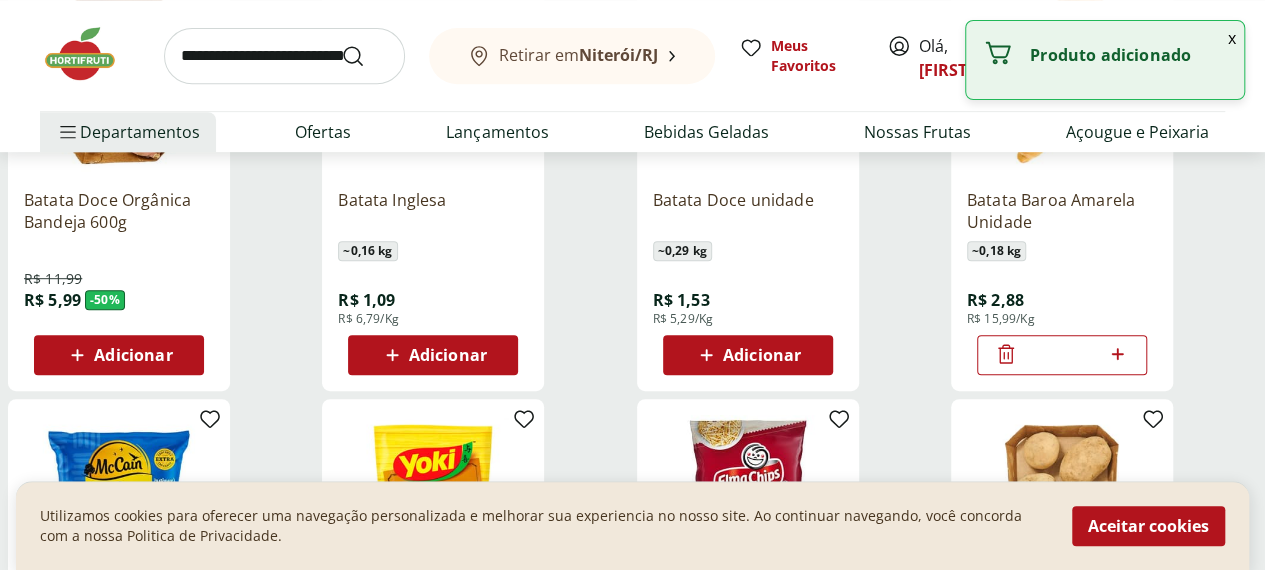click 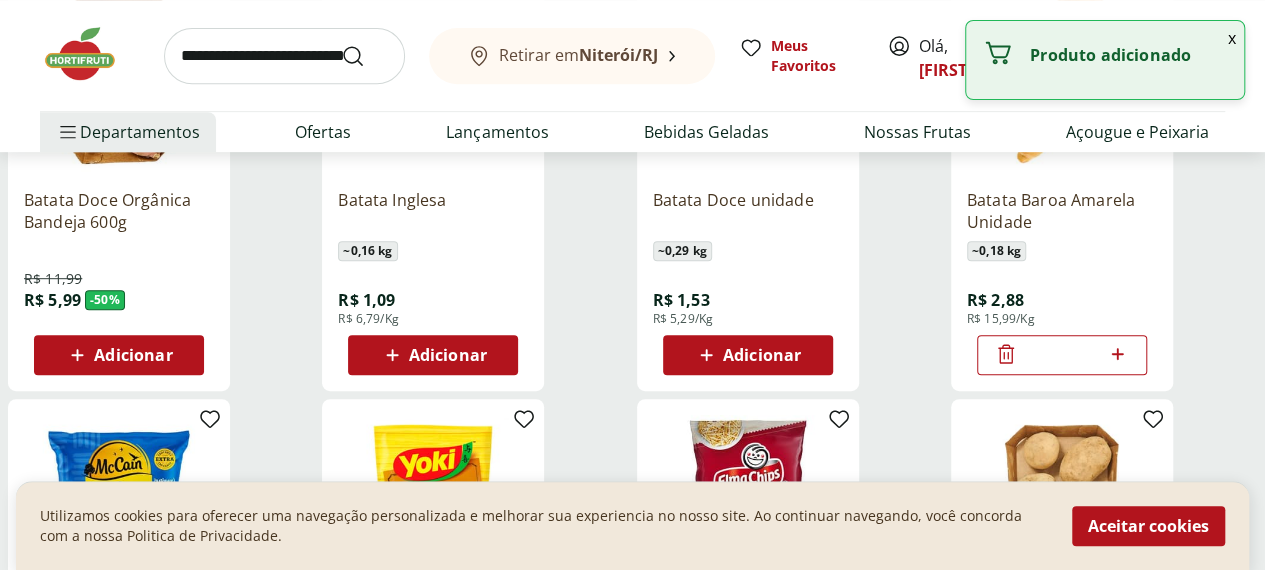 click 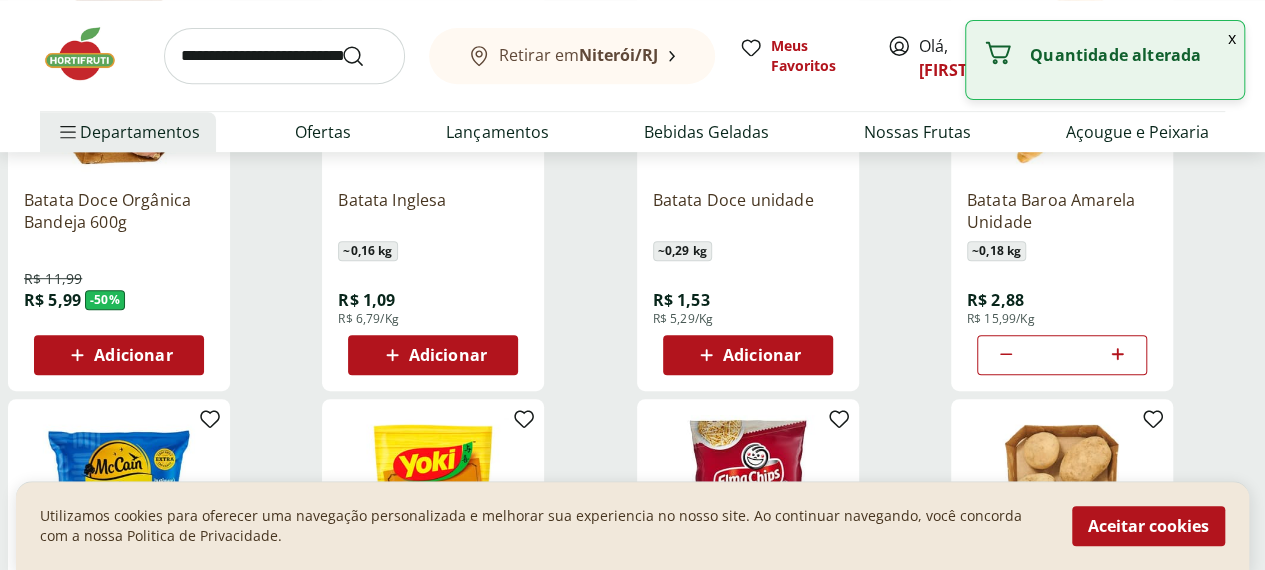 click 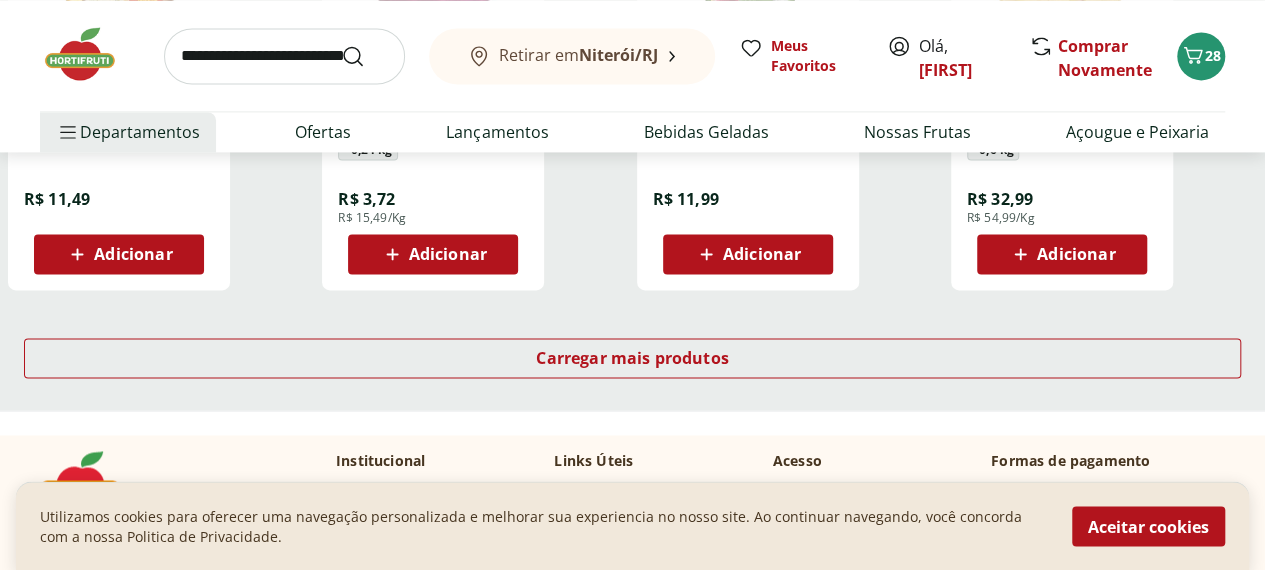 scroll, scrollTop: 1410, scrollLeft: 0, axis: vertical 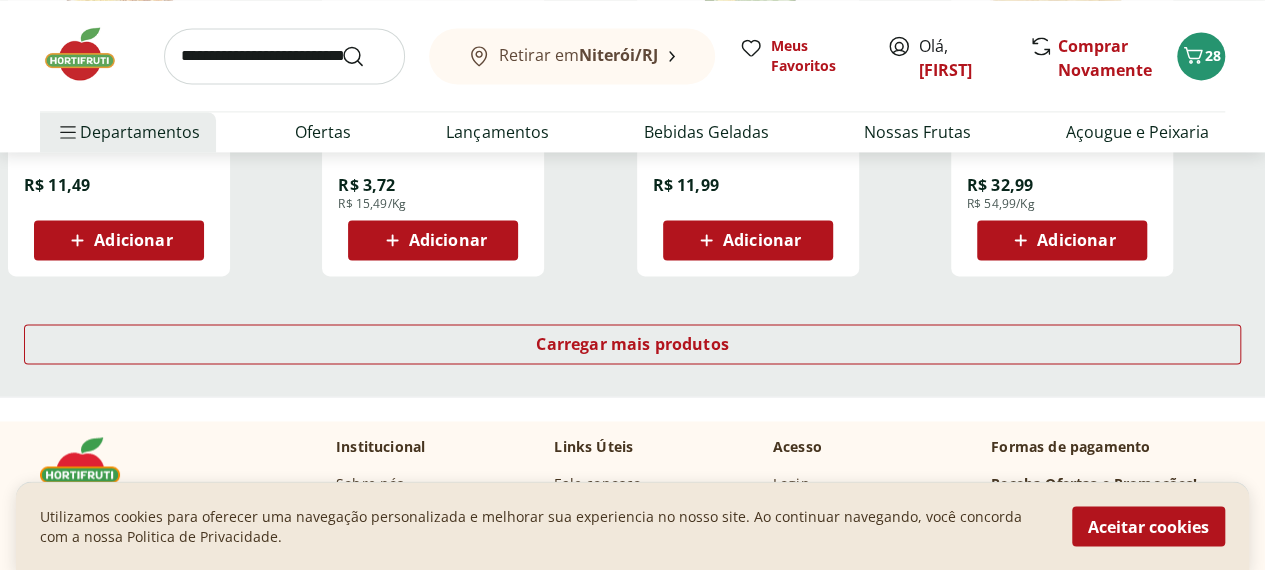 click at bounding box center [284, 56] 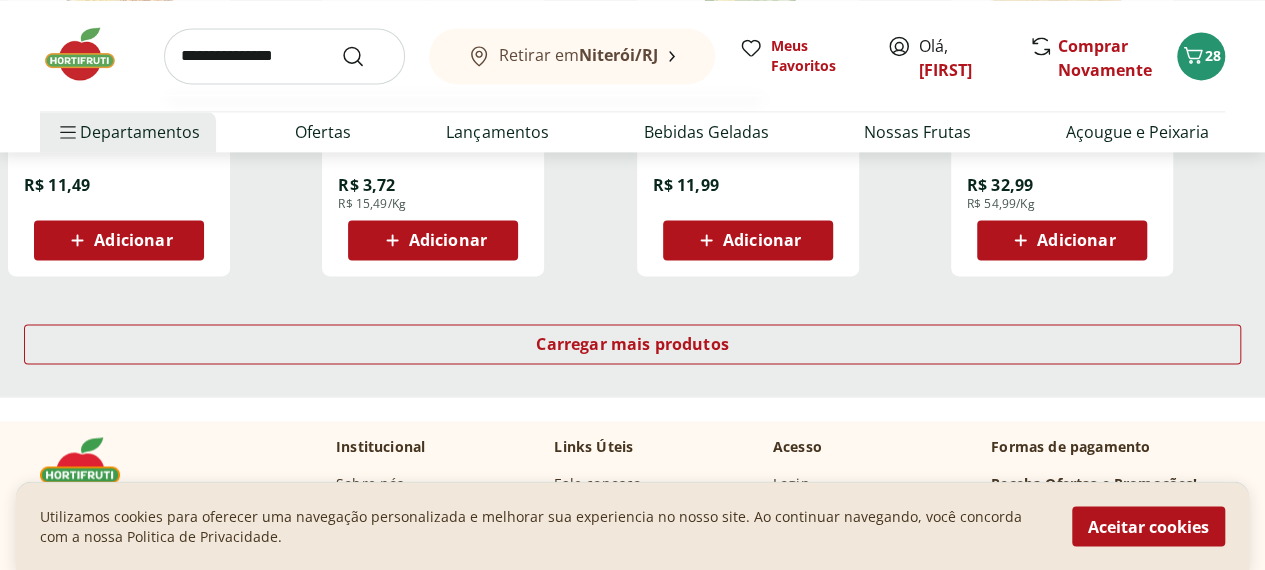 type on "**********" 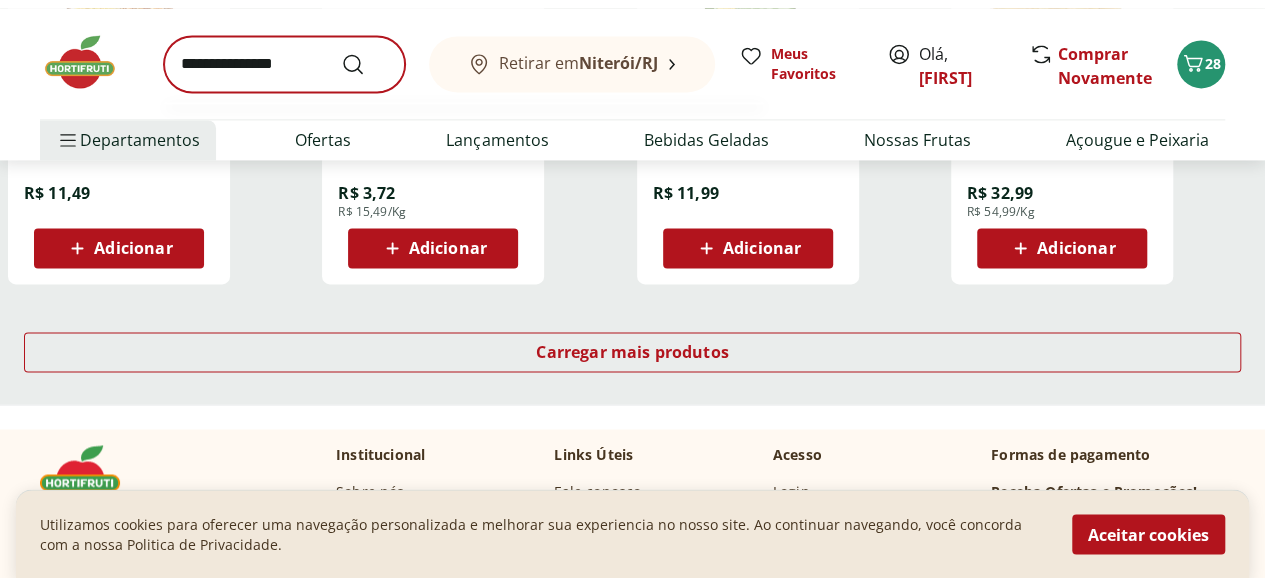 scroll, scrollTop: 0, scrollLeft: 0, axis: both 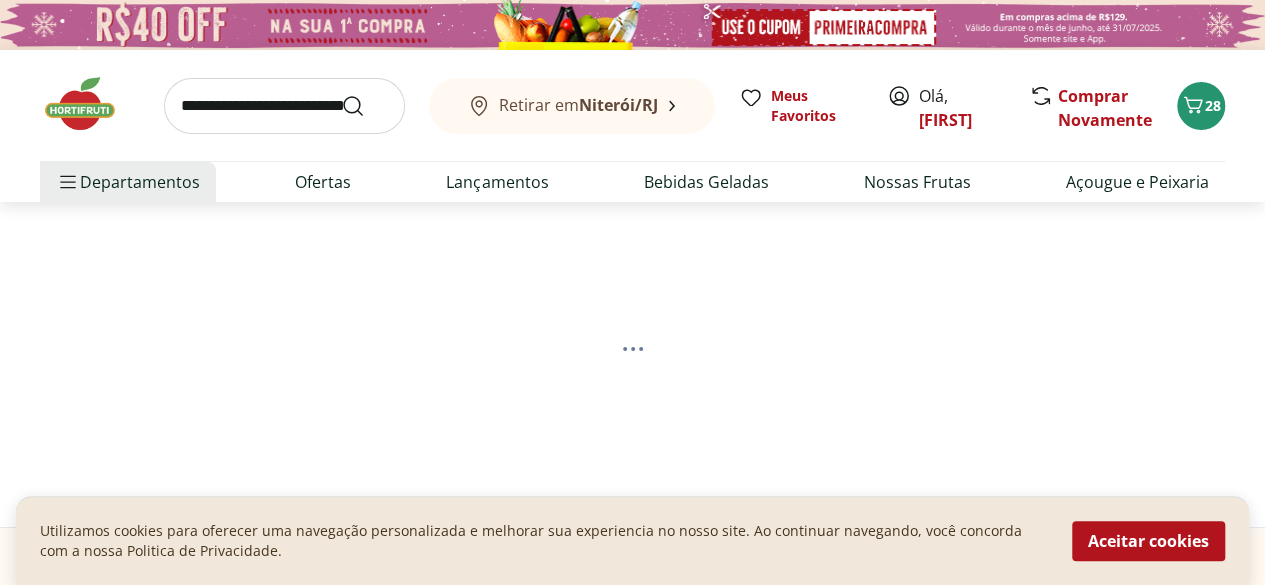 select on "**********" 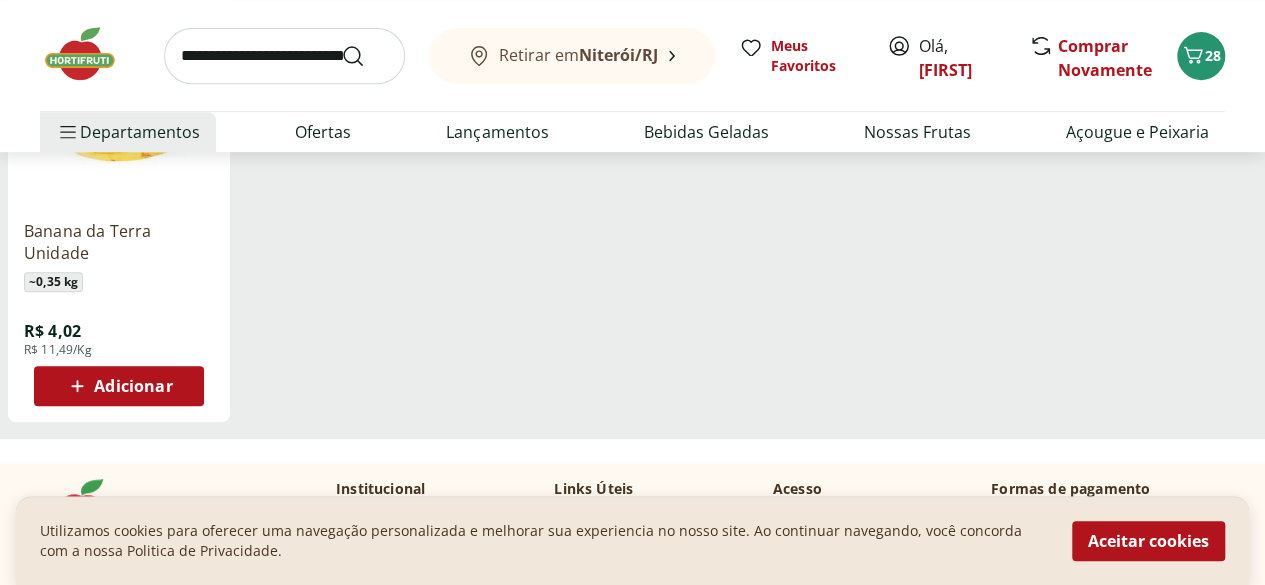 scroll, scrollTop: 394, scrollLeft: 0, axis: vertical 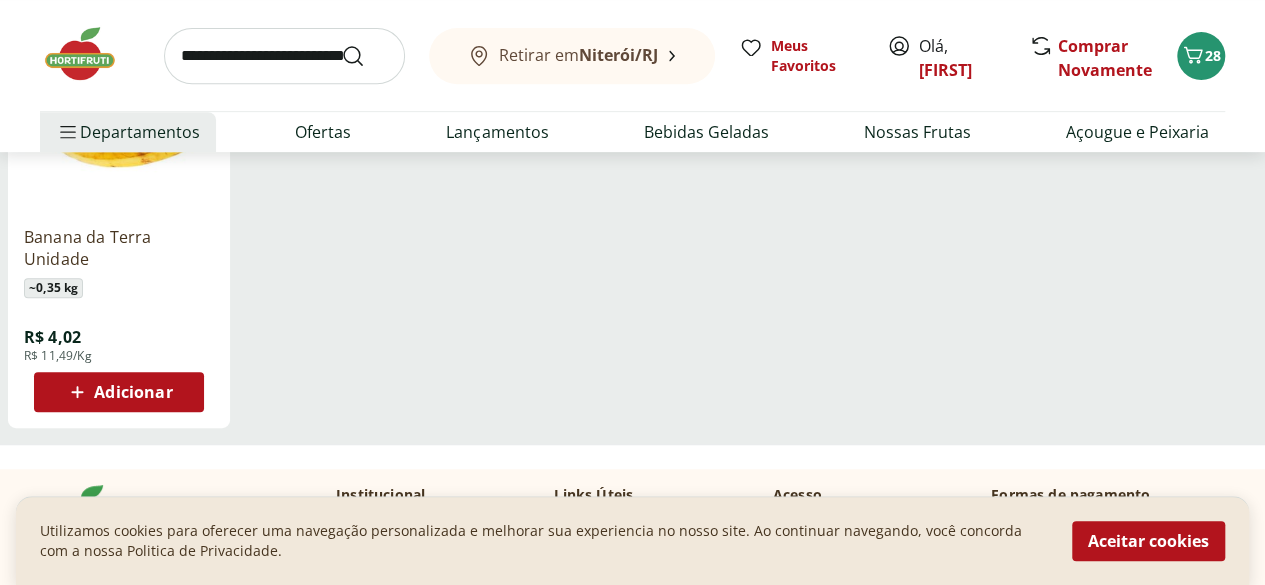 click on "Adicionar" at bounding box center (133, 392) 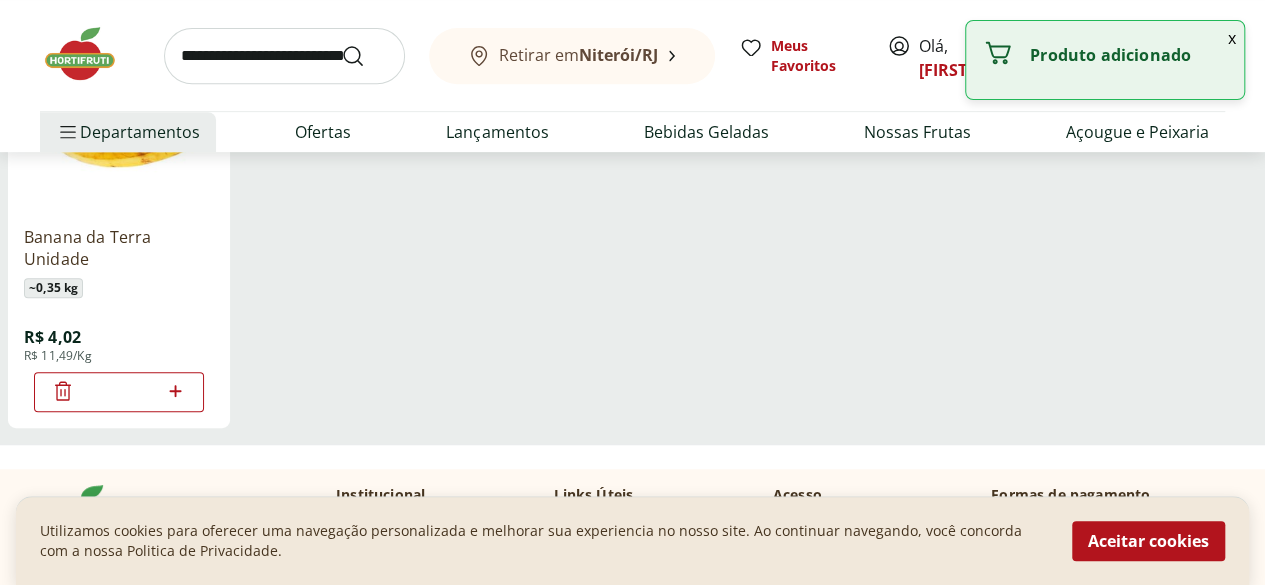 click 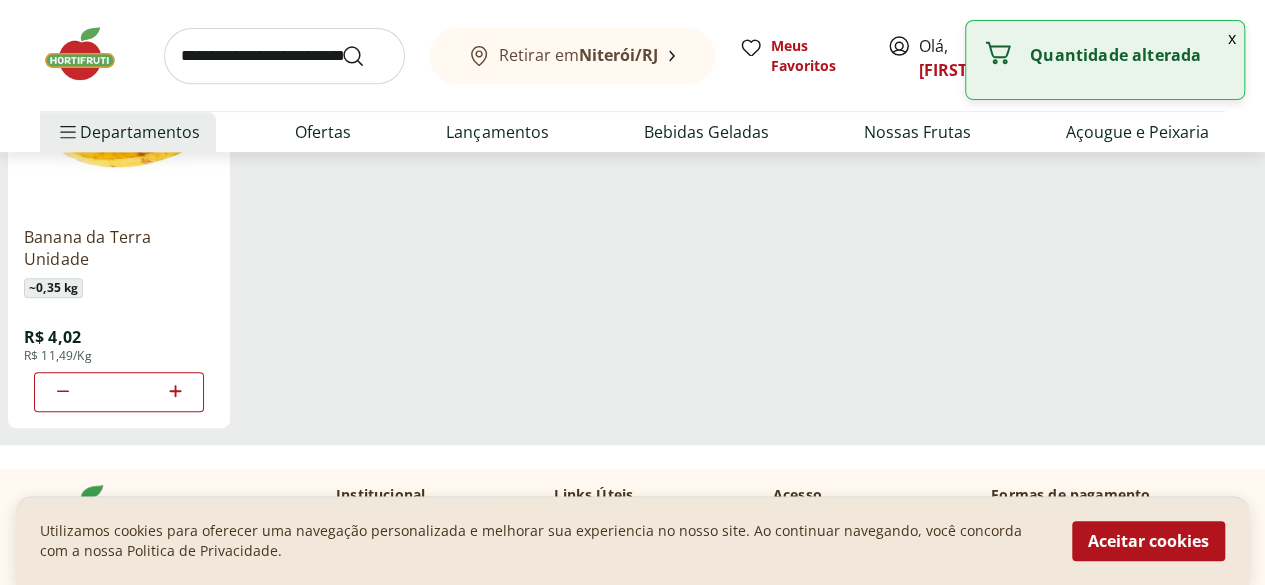 click 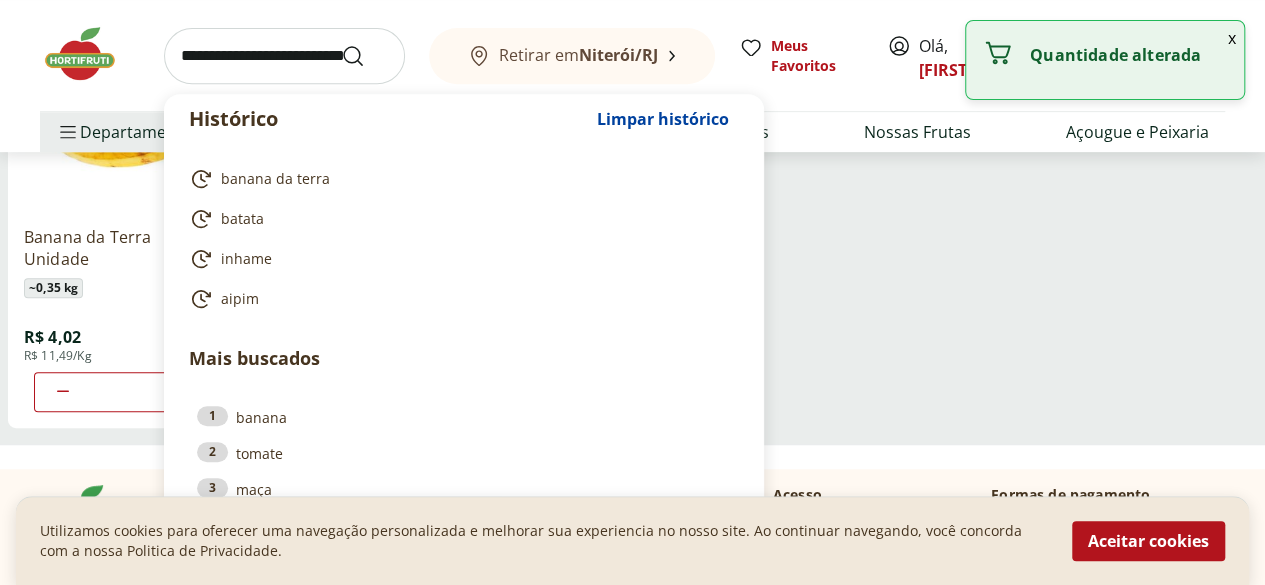 click at bounding box center [284, 56] 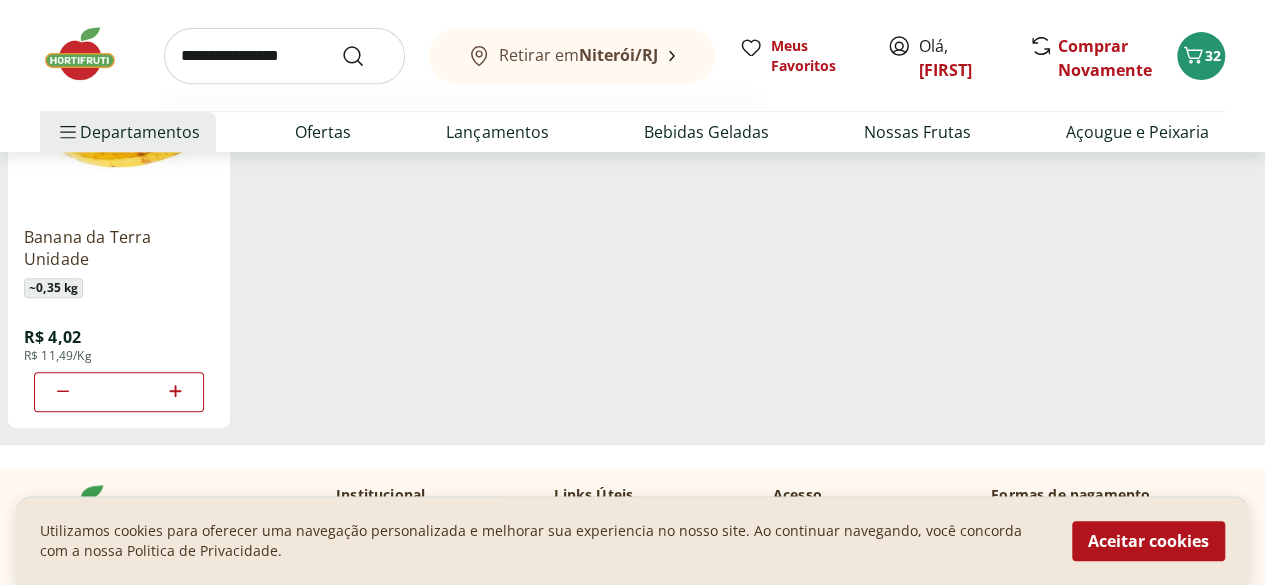 type on "**********" 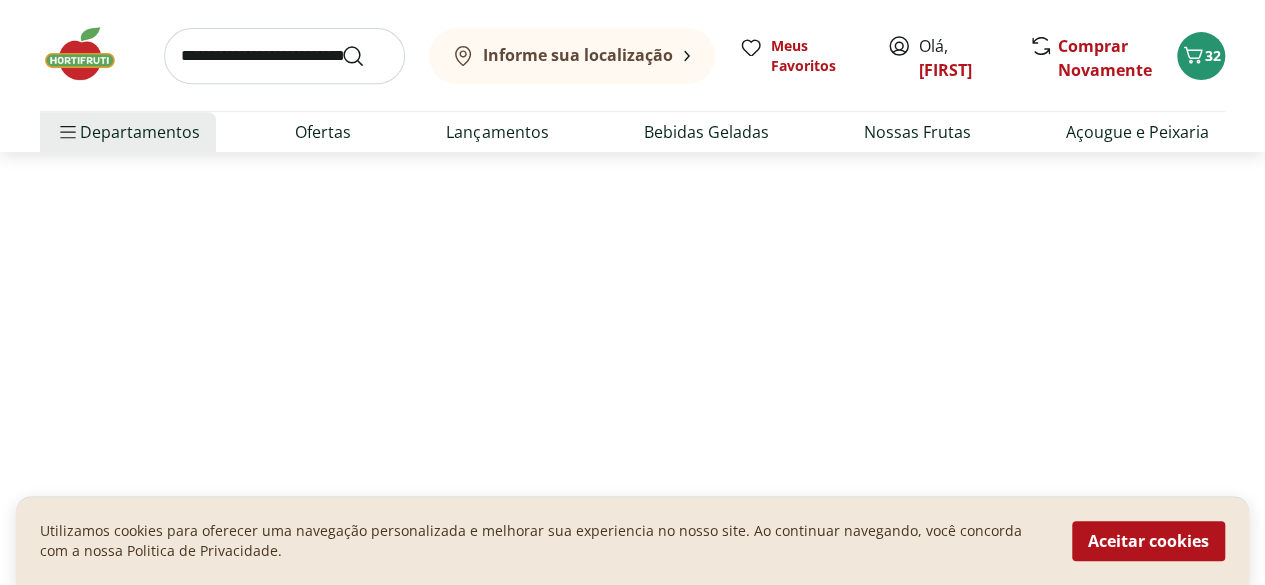 scroll, scrollTop: 0, scrollLeft: 0, axis: both 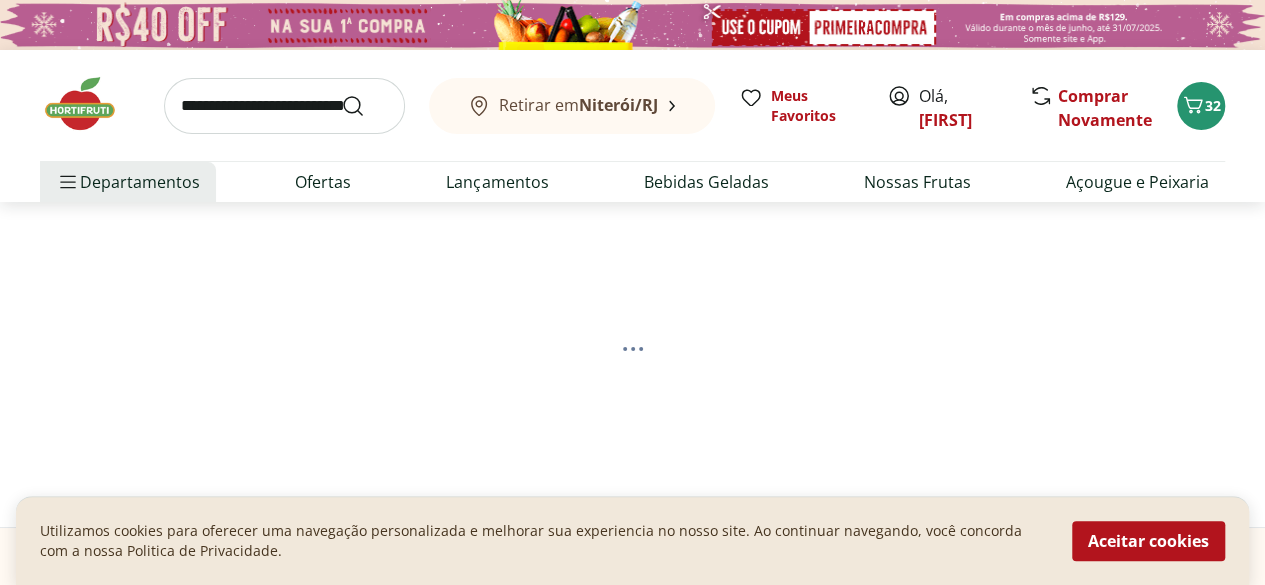 select on "**********" 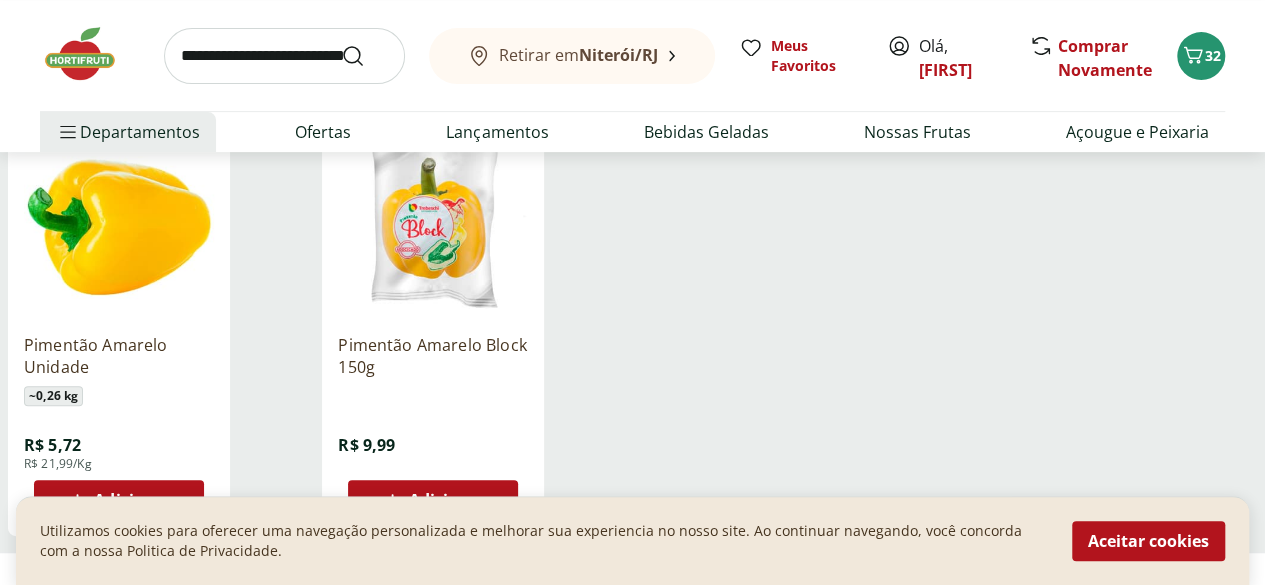 scroll, scrollTop: 335, scrollLeft: 0, axis: vertical 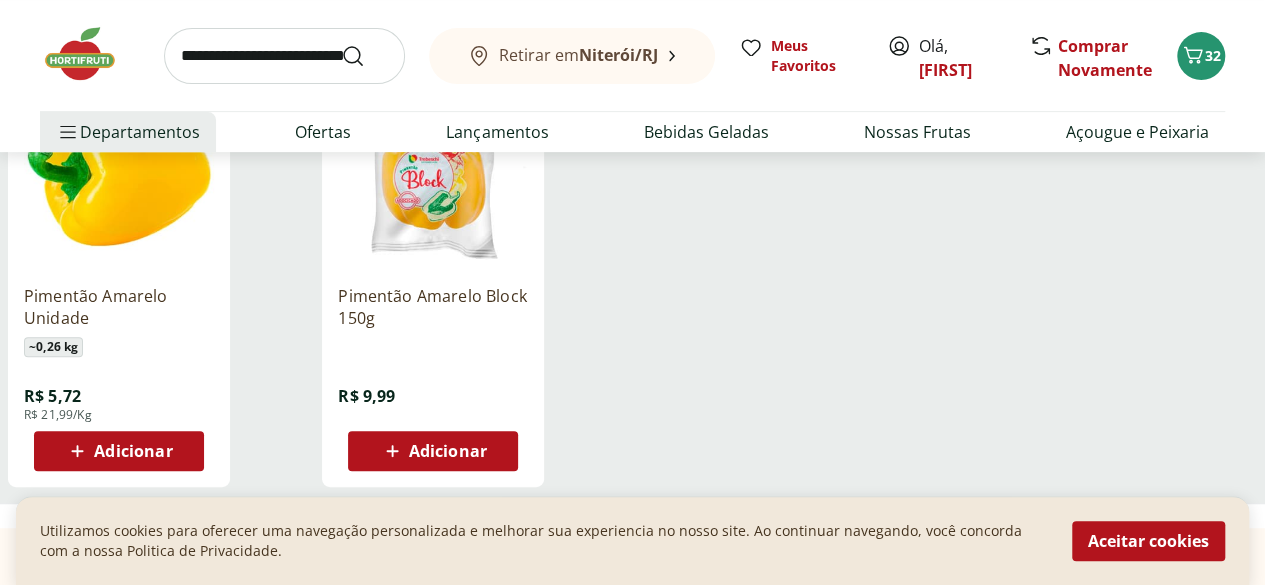click on "Adicionar" at bounding box center (119, 451) 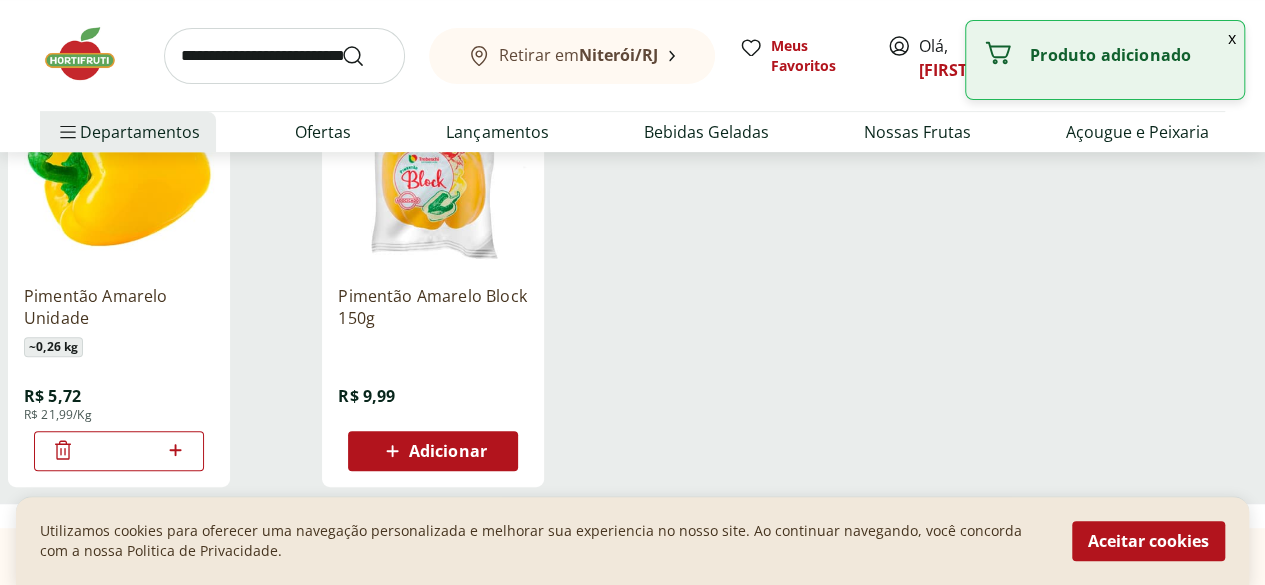 click 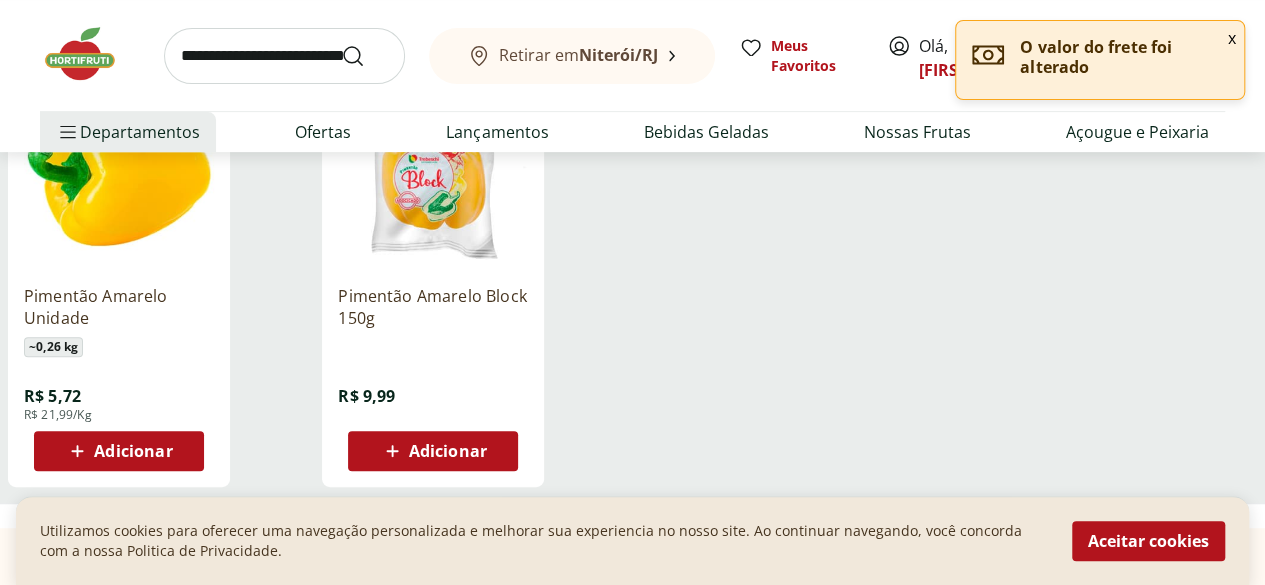 click on "x" at bounding box center [1232, 38] 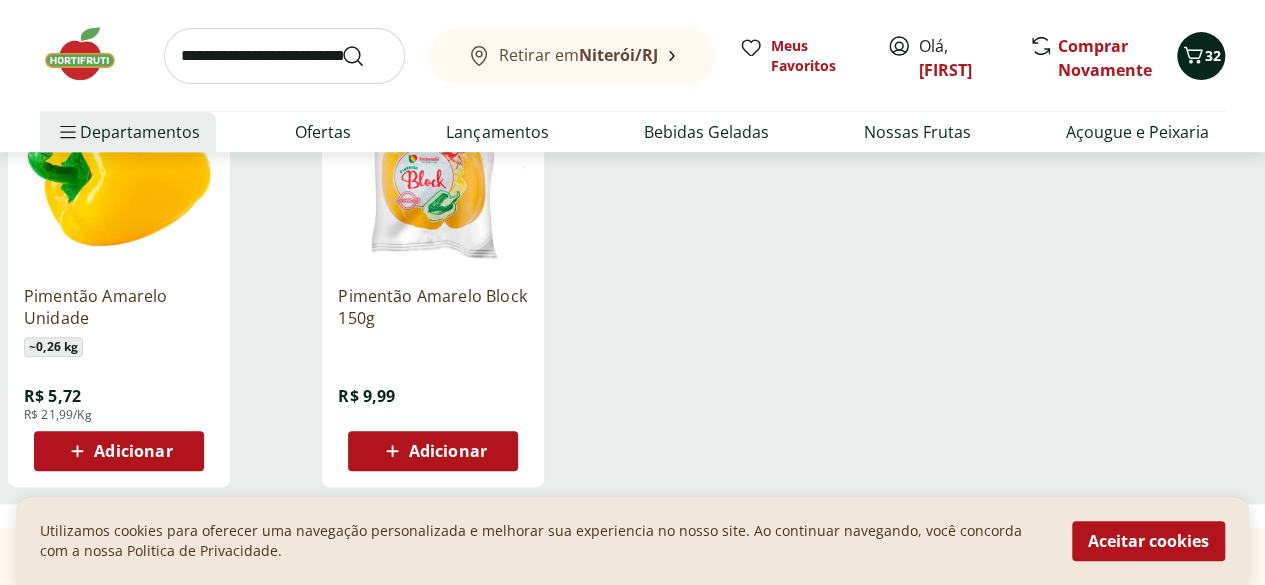 click 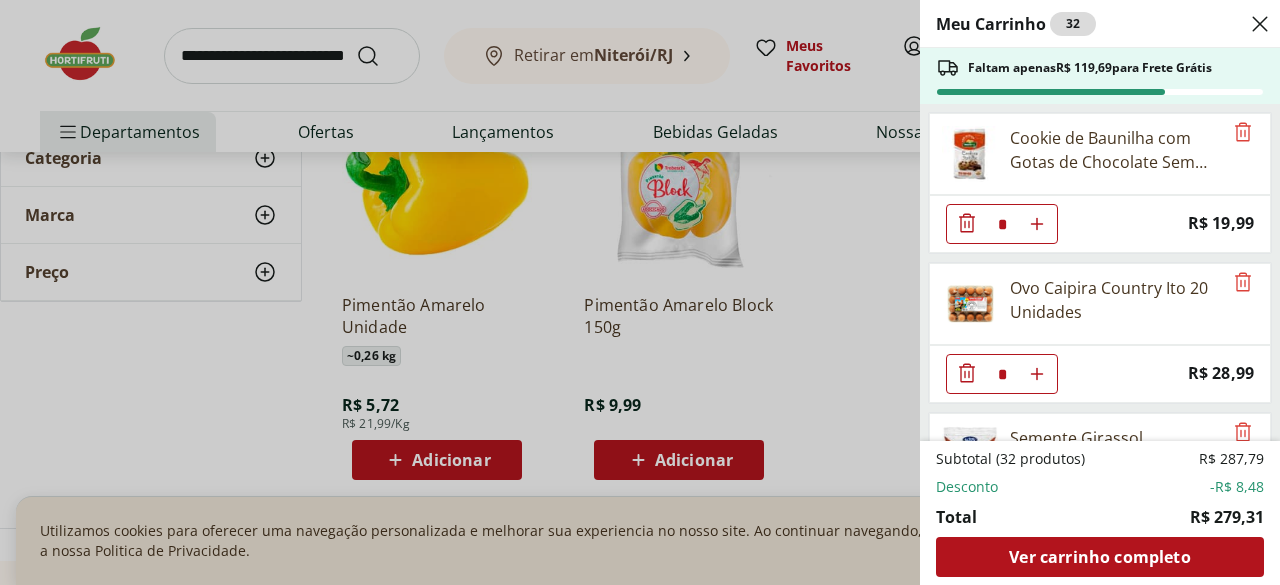 click on "Meu Carrinho 32 Faltam apenas  R$ 119,69  para Frete Grátis Cookie de Baunilha com Gotas de Chocolate Sem Glúten Natural Life 180g * Price: R$ 19,99 Ovo Caipira Country Ito 20 Unidades * Price: R$ 28,99 Semente Girassol Descascada WS 200g * Price: R$ 17,99 Limão Tahity Unidade * Original price: R$ 0,58 Price: R$ 0,50 Tomate Italiano Orgânico Bandeja * Original price: R$ 9,99 Price: R$ 5,99 Alho Nacional Beneficiado Unidade * Price: R$ 2,99 Cebolinha * Price: R$ 4,99 Condimento Chimichurri Aroma Das Ervas 30G * Price: R$ 12,49 Pimenta do Reino Preta com Moedor Natural Da Terra 50g * Price: R$ 27,99 Mamão Papaia Unidade * Price: R$ 9,74 Cenoura Orgânica Natural da Terra 600g * Price: R$ 8,99 Queijo Mussarela de Castanha de Caju 300g * Price: R$ 42,99 Pão De Forma Multigrãos Sem Glúten Zero Lactose Wickbold Pacote 300G * Price: R$ 27,99 Inhame Orgânico 500g - Bandeja * Price: R$ 12,99 Batata Baroa Amarela Unidade * Price: R$ 2,88 Banana da Terra Unidade * Price: R$ 4,02 R$ 287,79" at bounding box center (640, 292) 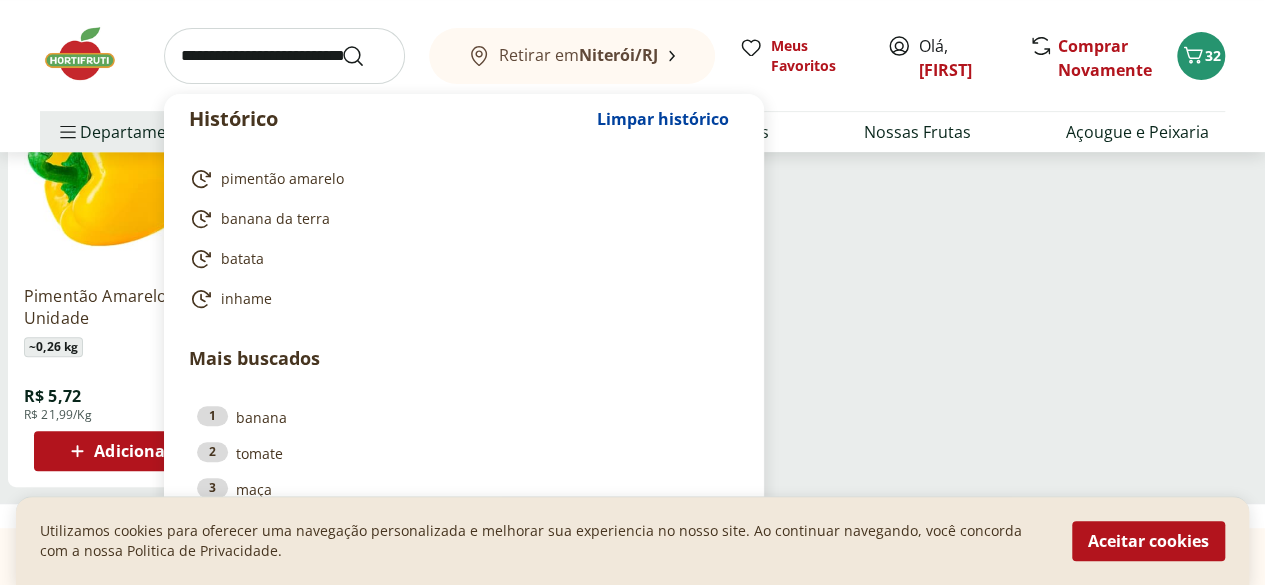 click at bounding box center (284, 56) 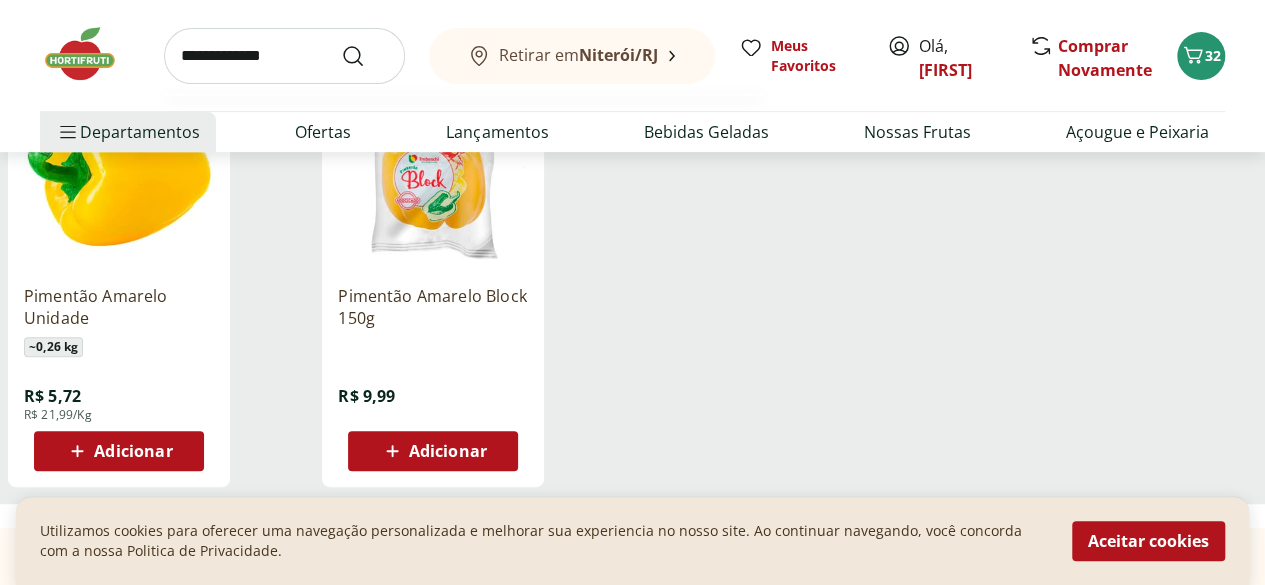 type on "**********" 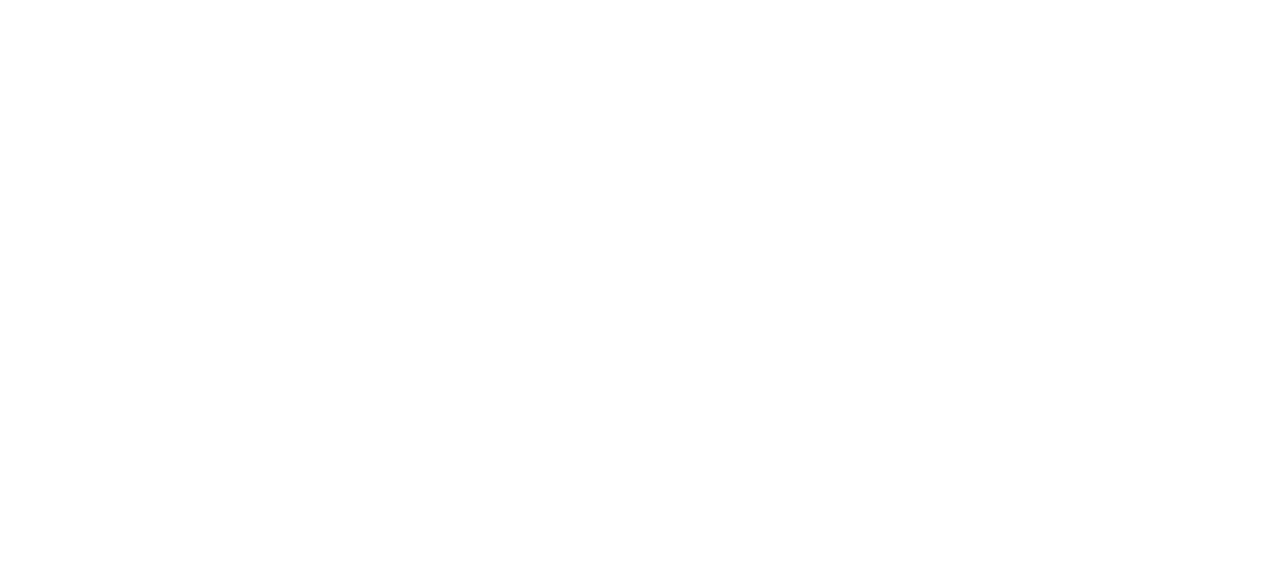 scroll, scrollTop: 0, scrollLeft: 0, axis: both 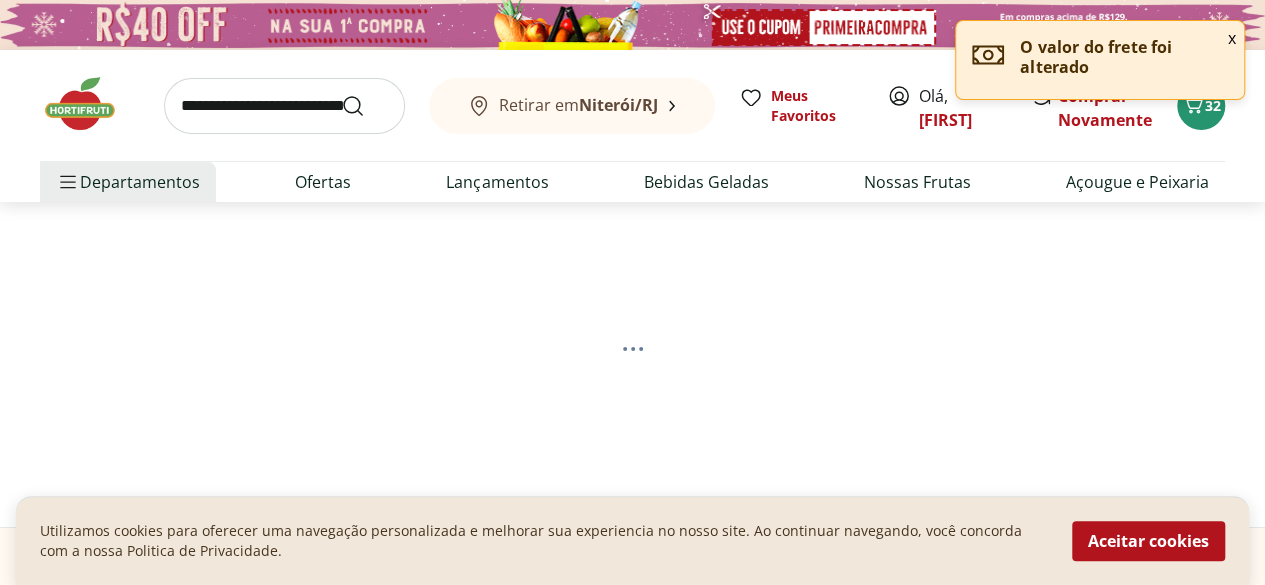 select on "**********" 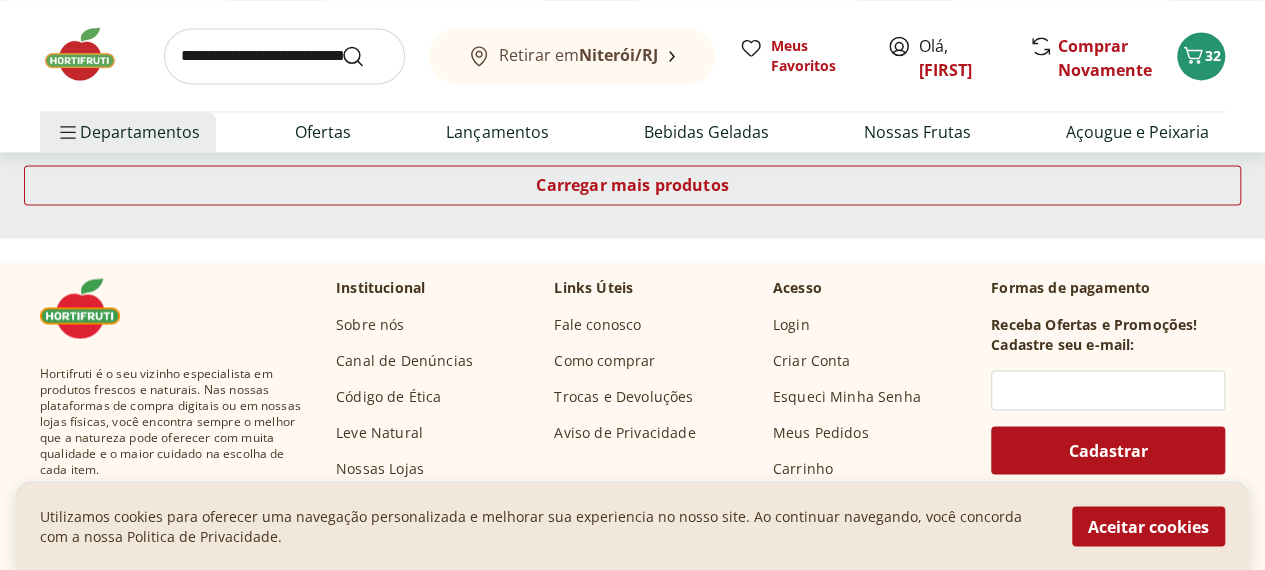 scroll, scrollTop: 1582, scrollLeft: 0, axis: vertical 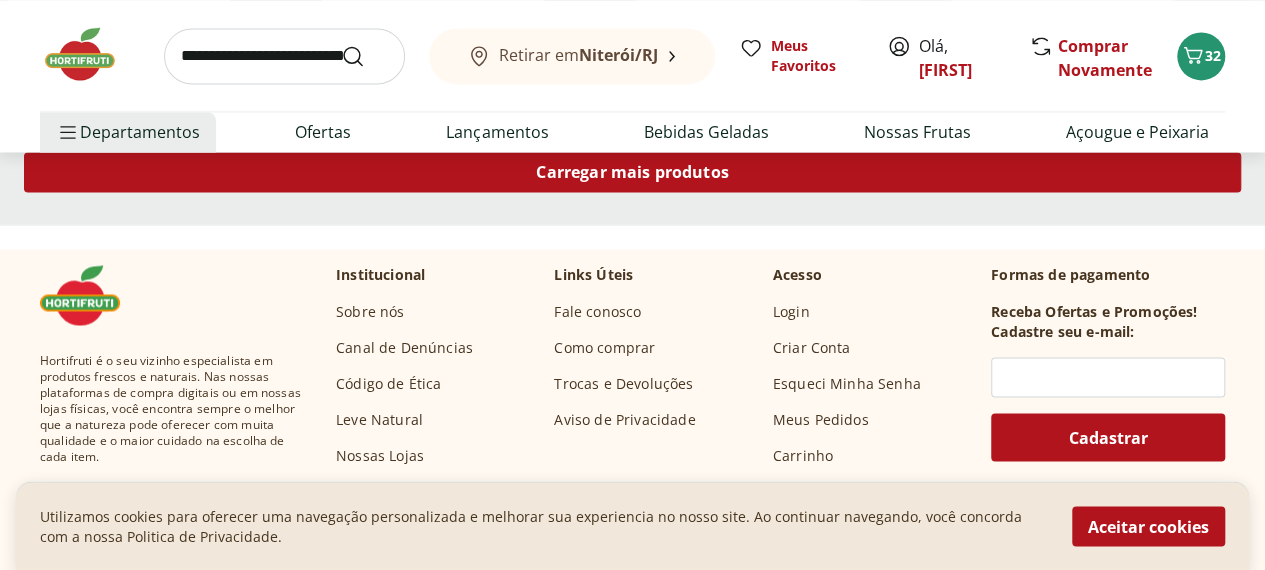 click on "Carregar mais produtos" at bounding box center [632, 172] 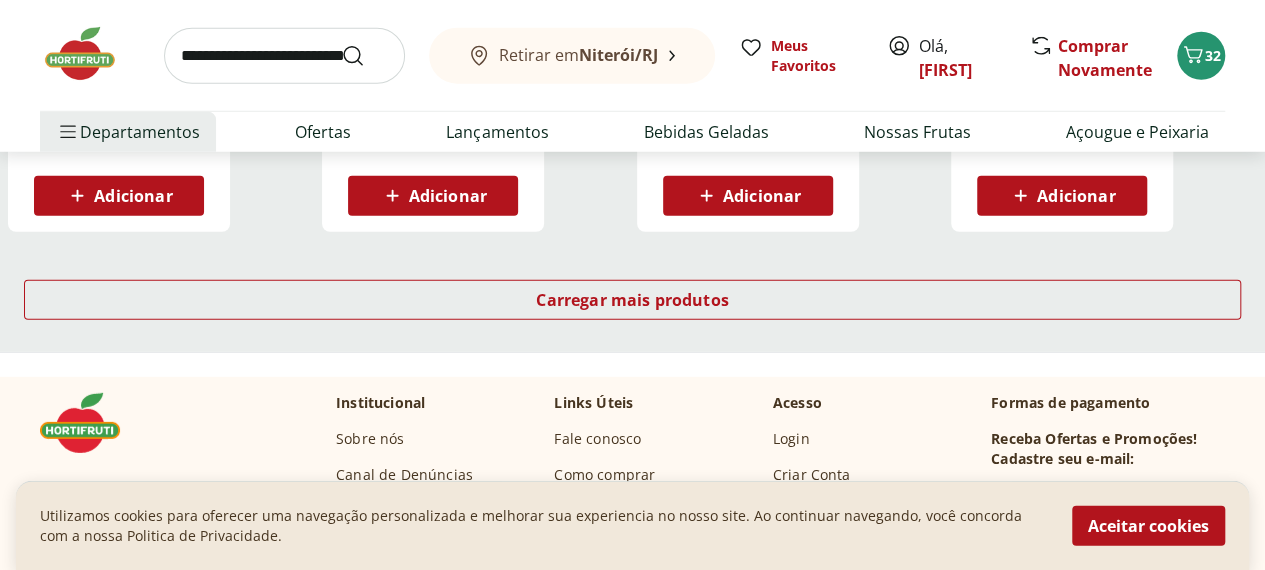 scroll, scrollTop: 2752, scrollLeft: 0, axis: vertical 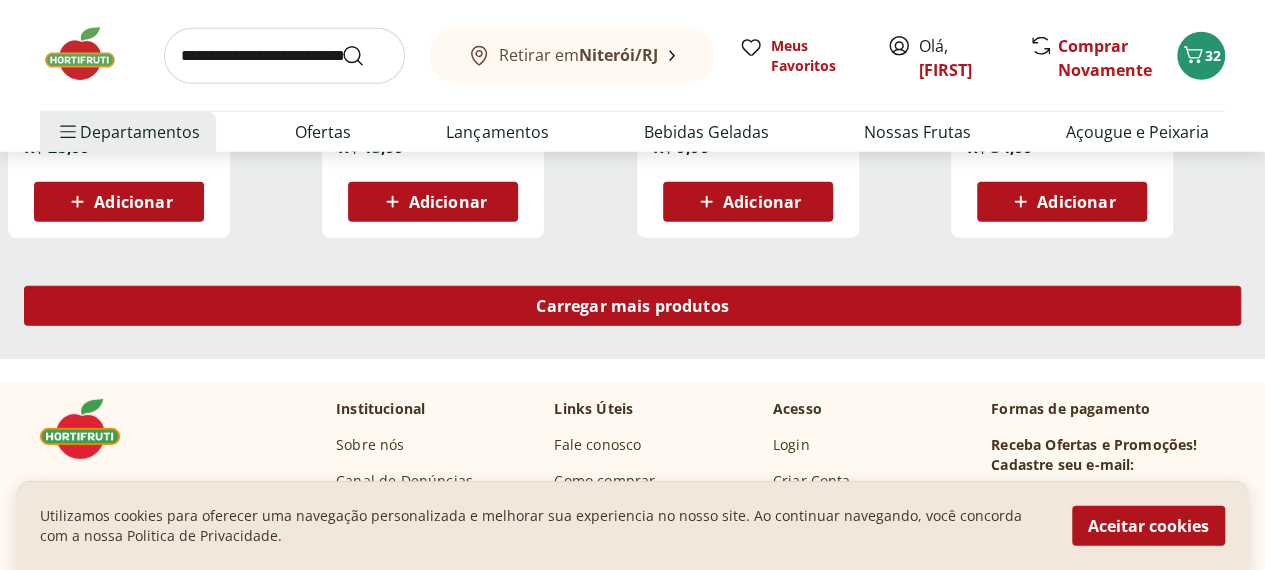 click on "Carregar mais produtos" at bounding box center [632, 306] 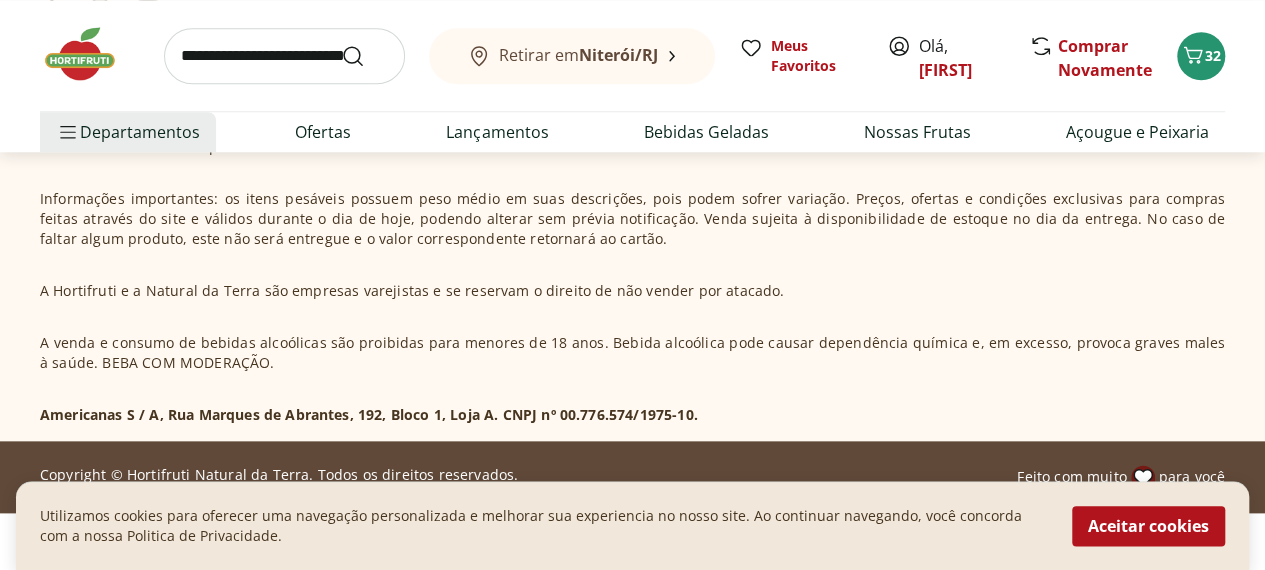 scroll, scrollTop: 4736, scrollLeft: 0, axis: vertical 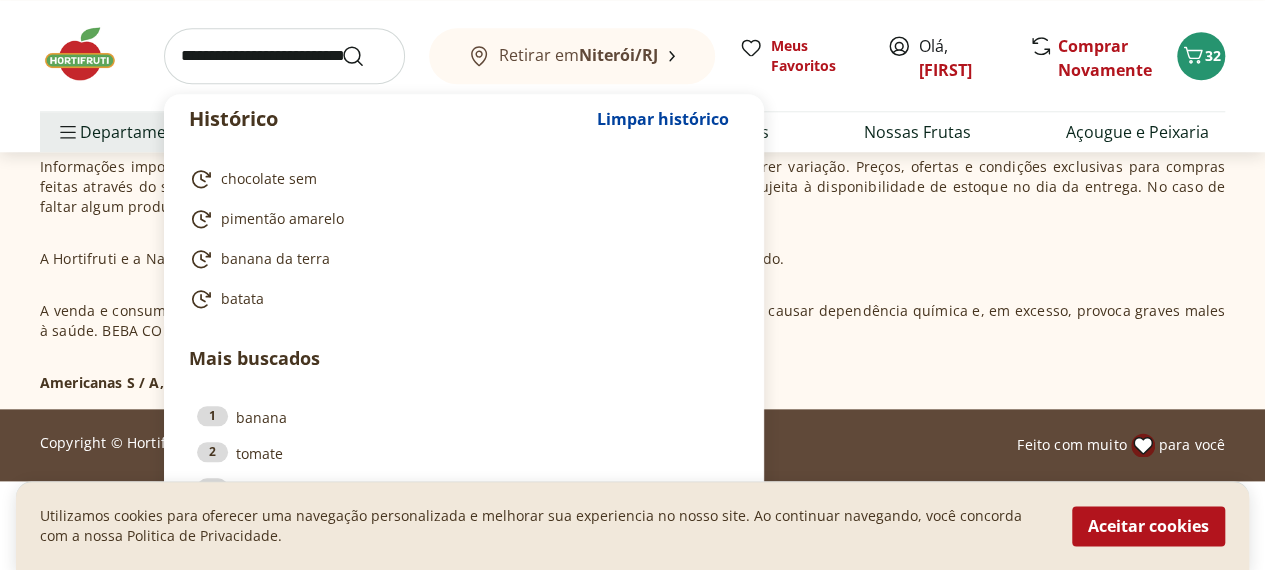 click at bounding box center (284, 56) 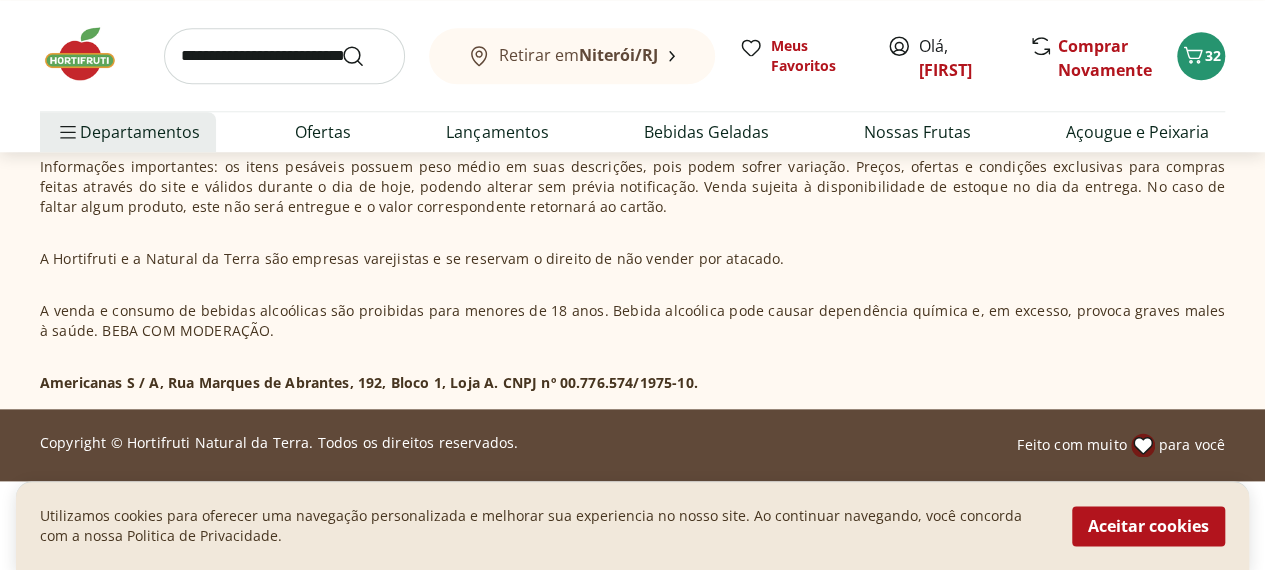 click on "Retirar em  [CITY]/[STATE] Meus Favoritos Olá,  [FIRST] Comprar Novamente 32  Departamentos Nossa Marca Nossa Marca Ver tudo do departamento Açougue & Peixaria Congelados e Refrigerados Frutas, Legumes e Verduras Orgânicos Mercearia Sorvetes Hortifruti Hortifruti Ver tudo do departamento Cogumelos Frutas Legumes Ovos Temperos Frescos Verduras Orgânicos Orgânicos Ver tudo do departamento Bebidas Orgânicas Frutas Orgânicas Legumes Orgânicos Ovos Orgânicos Perecíveis Orgânicos Verduras Orgânicas Temperos Frescos Açougue e Peixaria Açougue e Peixaria Ver tudo do departamento Aves Bovinos Exóticos Frutos do Mar Linguiça e Salsicha Peixes Salgados e Defumados Suínos Prontinhos Prontinhos Ver tudo do departamento Frutas Cortadinhas Pré Preparados Prontos para Consumo Saladas Sucos e Água de Coco Padaria Padaria Ver tudo do departamento Bolos e Mini Bolos Doces Pão Padaria Própria Salgados Torradas Bebidas Bebidas Ver tudo do departamento Água Água de Coco Cerveja Destilados Chá e Mate Vinhos Café" at bounding box center (632, 76) 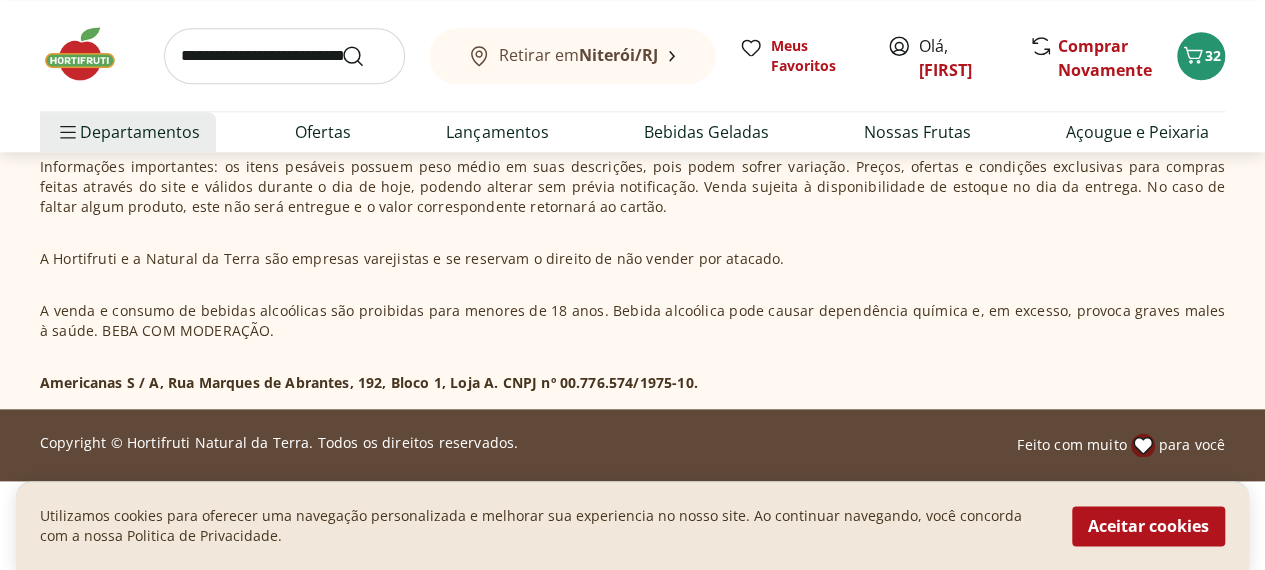 click on "Retirar em  [CITY]/[STATE] Meus Favoritos Olá,  [FIRST] Comprar Novamente 32  Departamentos Nossa Marca Nossa Marca Ver tudo do departamento Açougue & Peixaria Congelados e Refrigerados Frutas, Legumes e Verduras Orgânicos Mercearia Sorvetes Hortifruti Hortifruti Ver tudo do departamento Cogumelos Frutas Legumes Ovos Temperos Frescos Verduras Orgânicos Orgânicos Ver tudo do departamento Bebidas Orgânicas Frutas Orgânicas Legumes Orgânicos Ovos Orgânicos Perecíveis Orgânicos Verduras Orgânicas Temperos Frescos Açougue e Peixaria Açougue e Peixaria Ver tudo do departamento Aves Bovinos Exóticos Frutos do Mar Linguiça e Salsicha Peixes Salgados e Defumados Suínos Prontinhos Prontinhos Ver tudo do departamento Frutas Cortadinhas Pré Preparados Prontos para Consumo Saladas Sucos e Água de Coco Padaria Padaria Ver tudo do departamento Bolos e Mini Bolos Doces Pão Padaria Própria Salgados Torradas Bebidas Bebidas Ver tudo do departamento Água Água de Coco Cerveja Destilados Chá e Mate Vinhos Café" at bounding box center [632, 76] 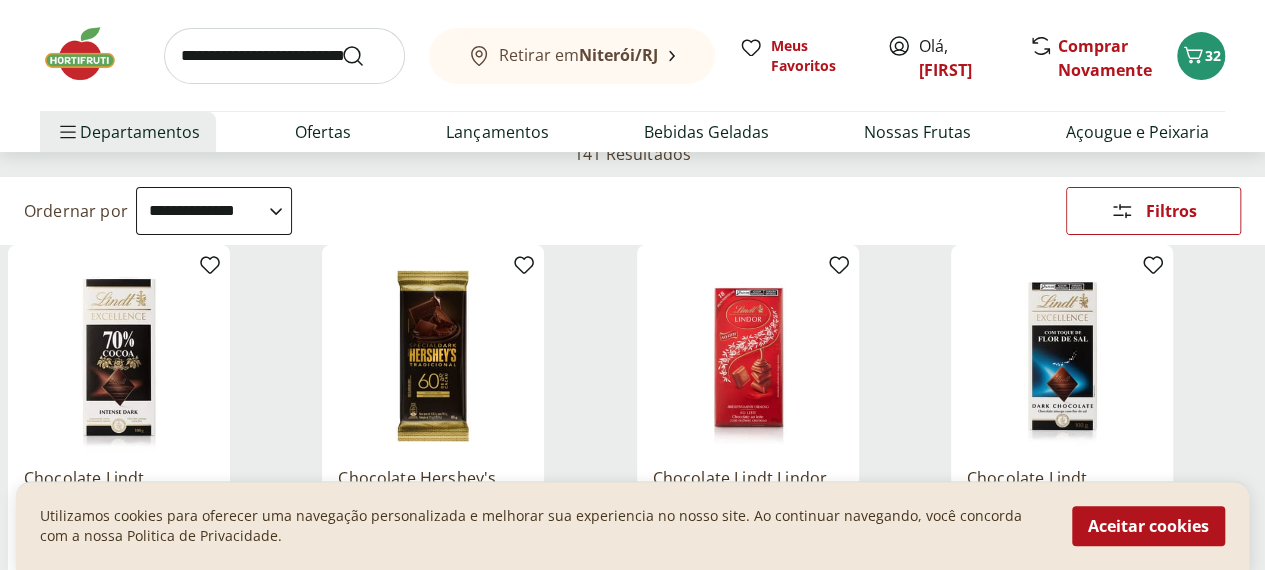 scroll, scrollTop: 0, scrollLeft: 0, axis: both 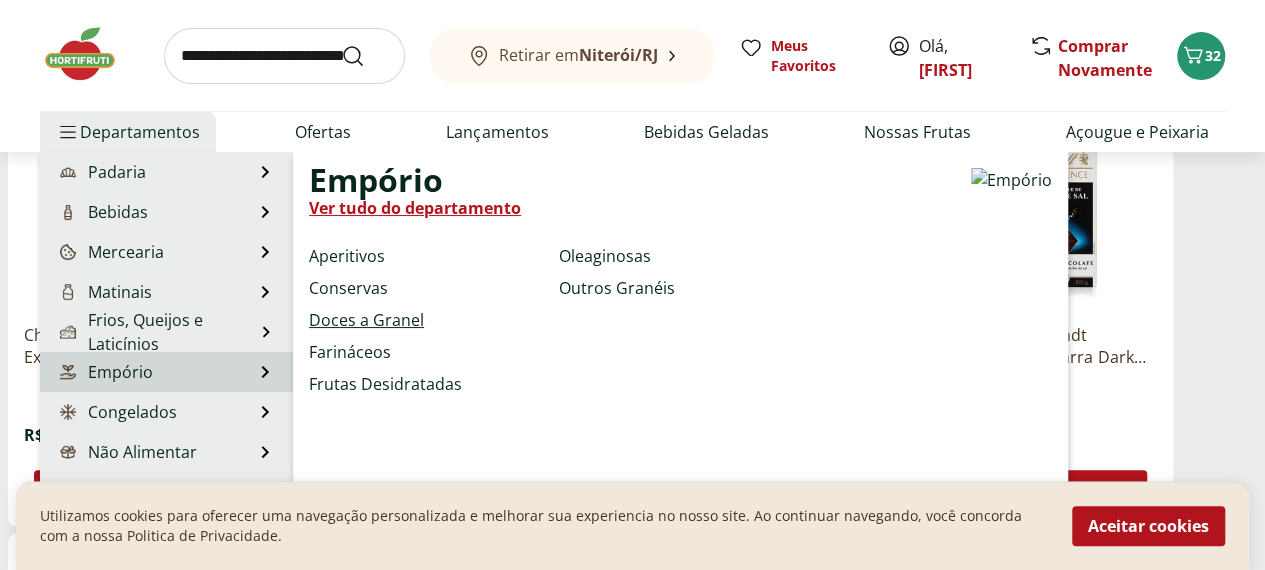 click on "Doces a Granel" at bounding box center (366, 320) 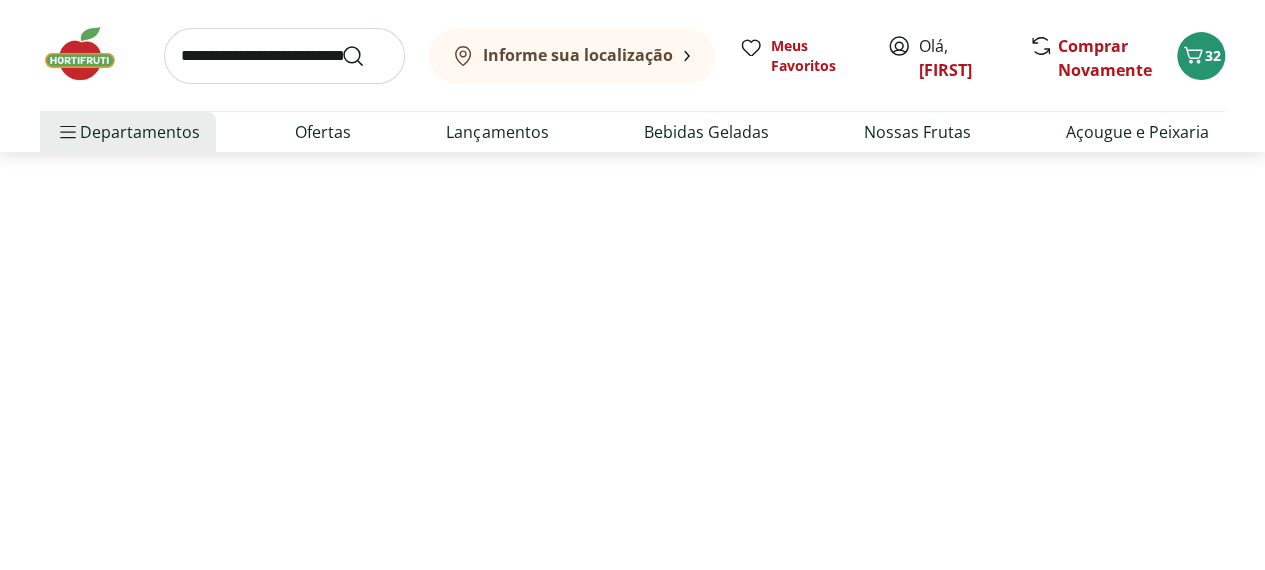 scroll, scrollTop: 0, scrollLeft: 0, axis: both 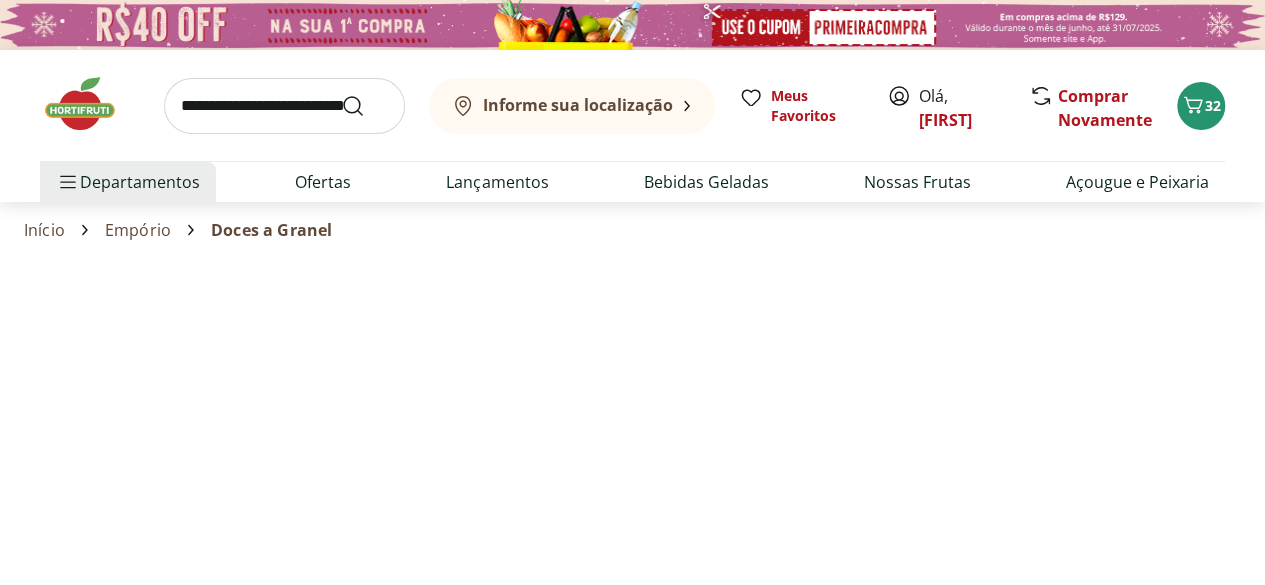 select on "**********" 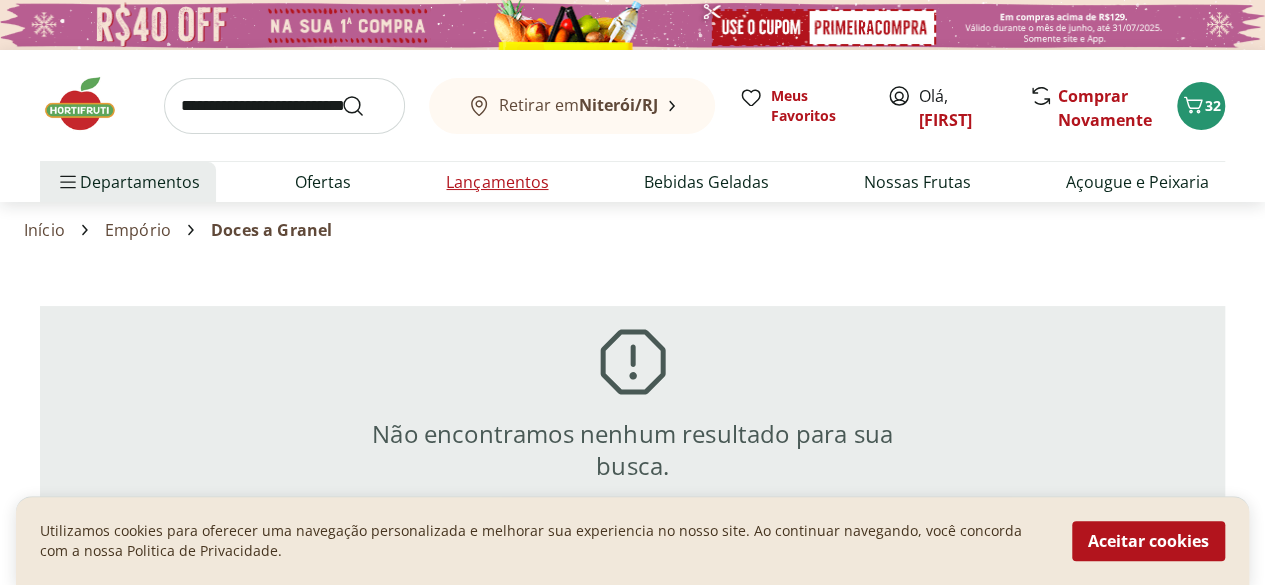 click on "Lançamentos" at bounding box center (497, 182) 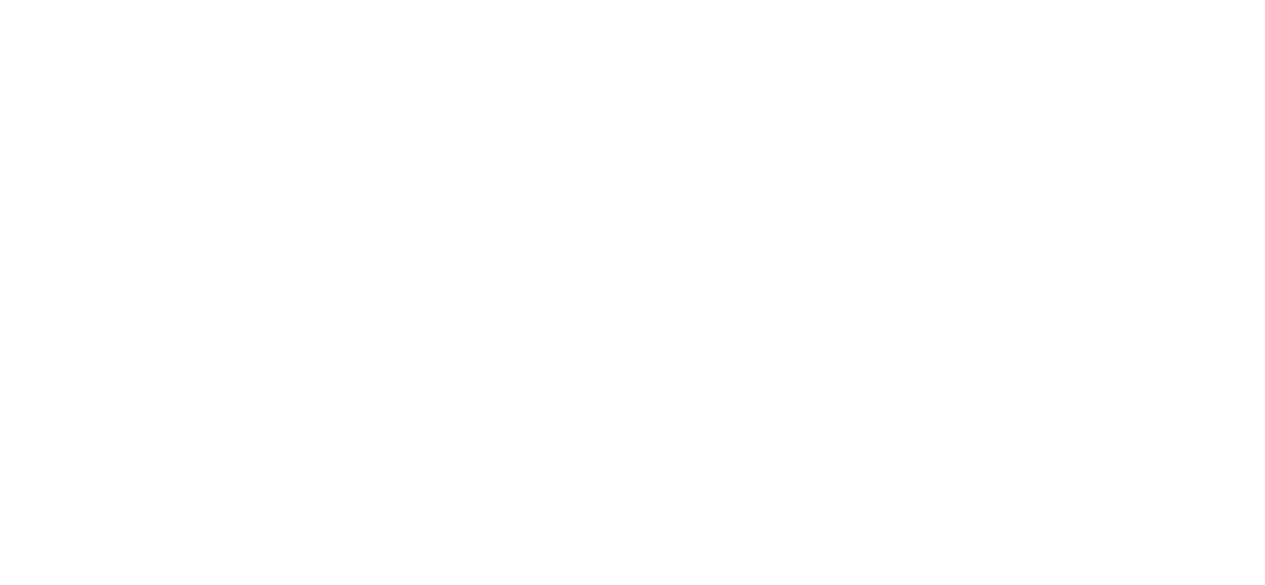select on "**********" 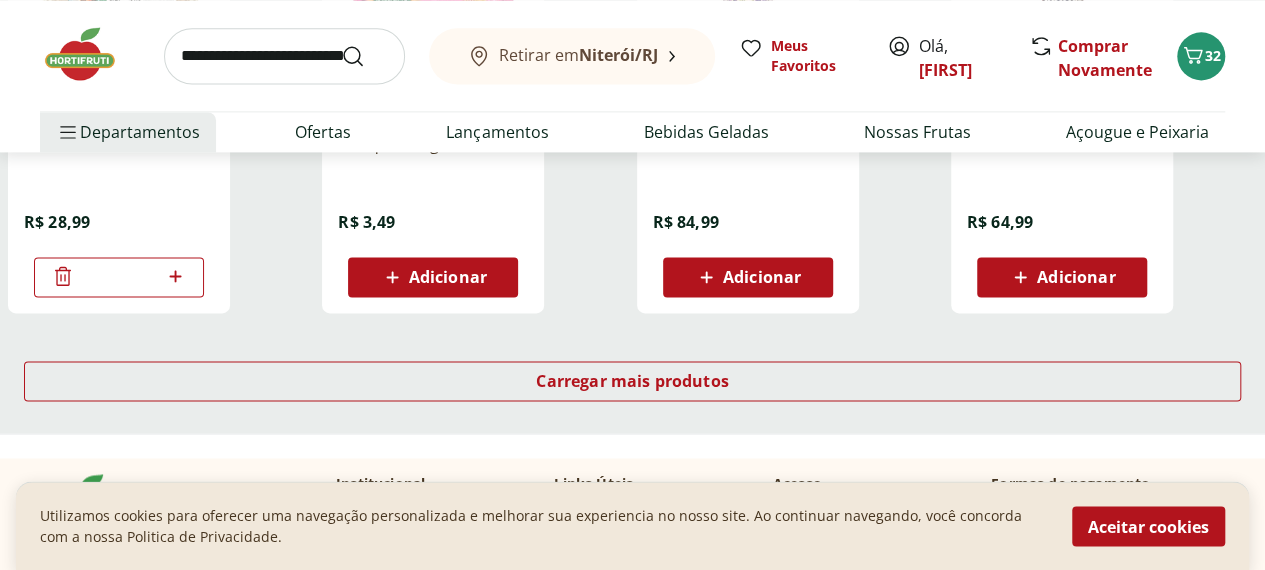 scroll, scrollTop: 1441, scrollLeft: 0, axis: vertical 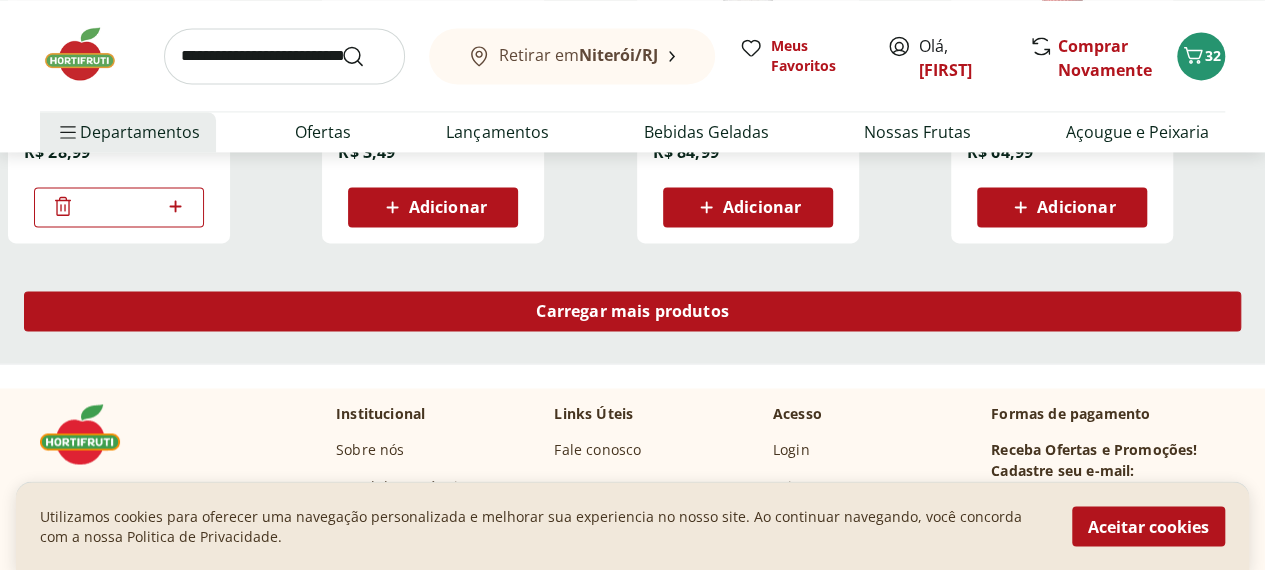 click on "Carregar mais produtos" at bounding box center [632, 311] 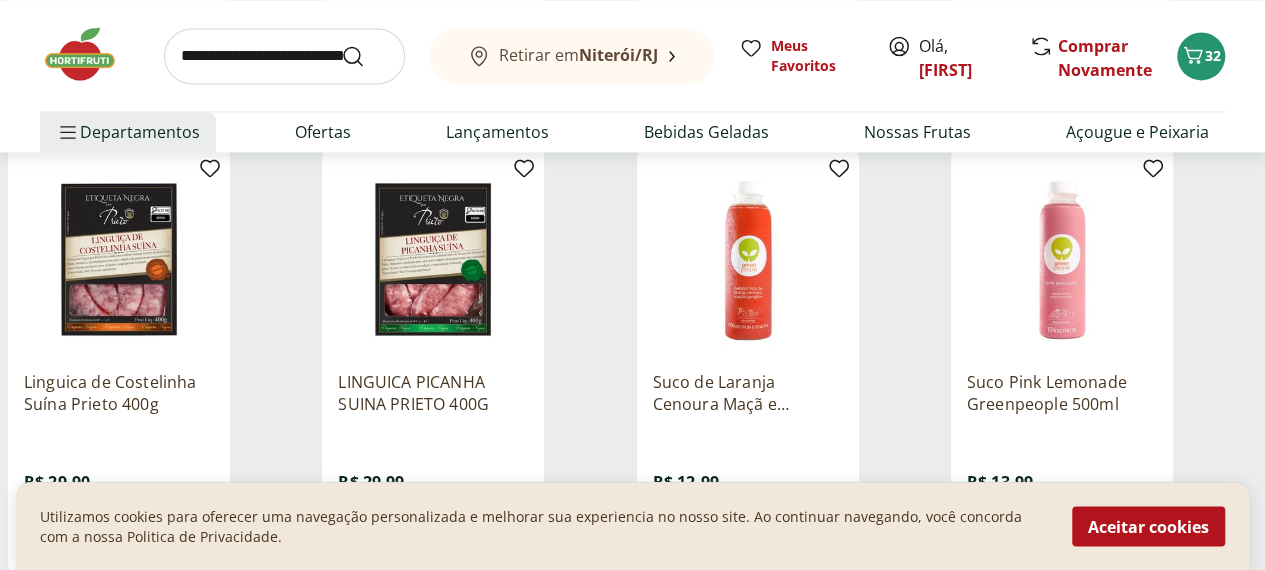 scroll, scrollTop: 1564, scrollLeft: 0, axis: vertical 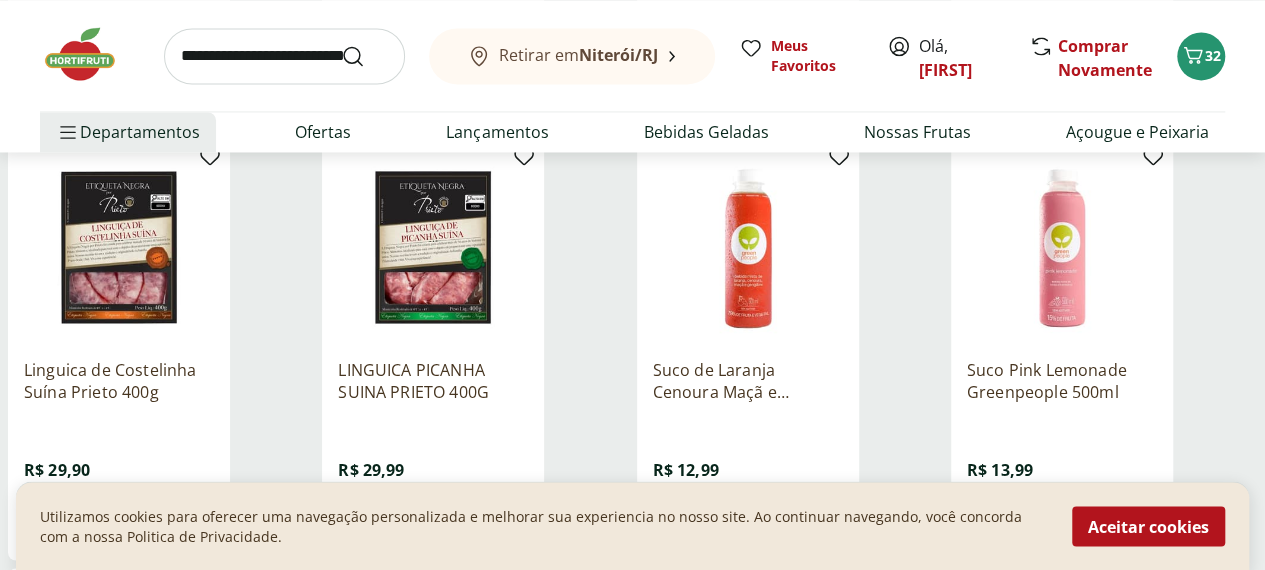 click on "Adicionar" at bounding box center [448, 524] 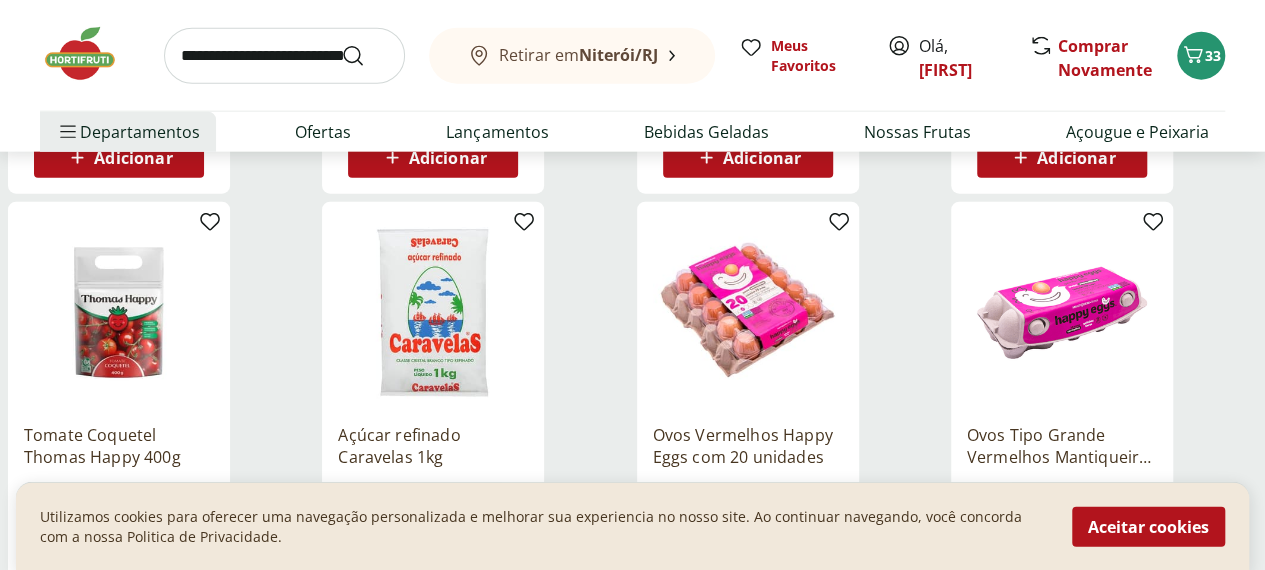 scroll, scrollTop: 2380, scrollLeft: 0, axis: vertical 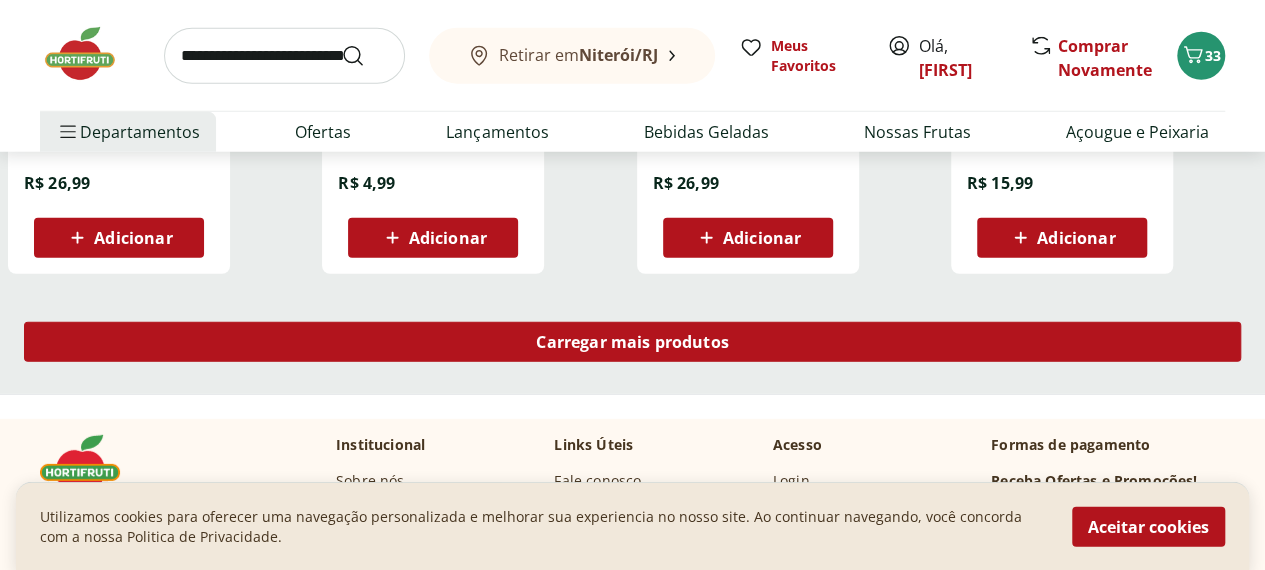 click on "Carregar mais produtos" at bounding box center [632, 342] 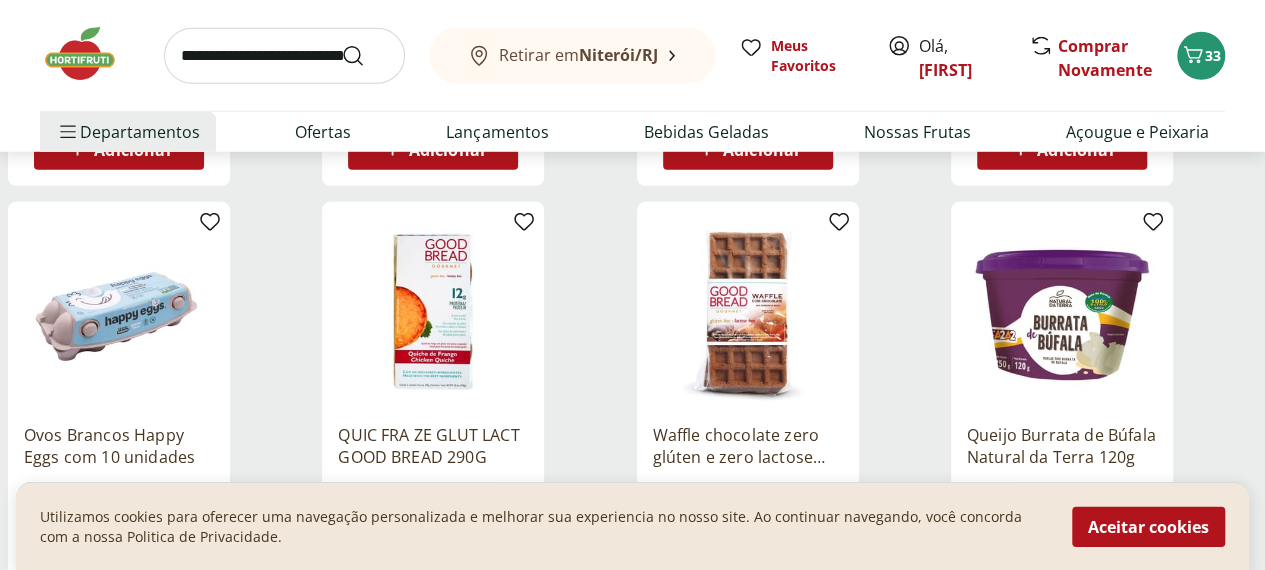 scroll, scrollTop: 2810, scrollLeft: 0, axis: vertical 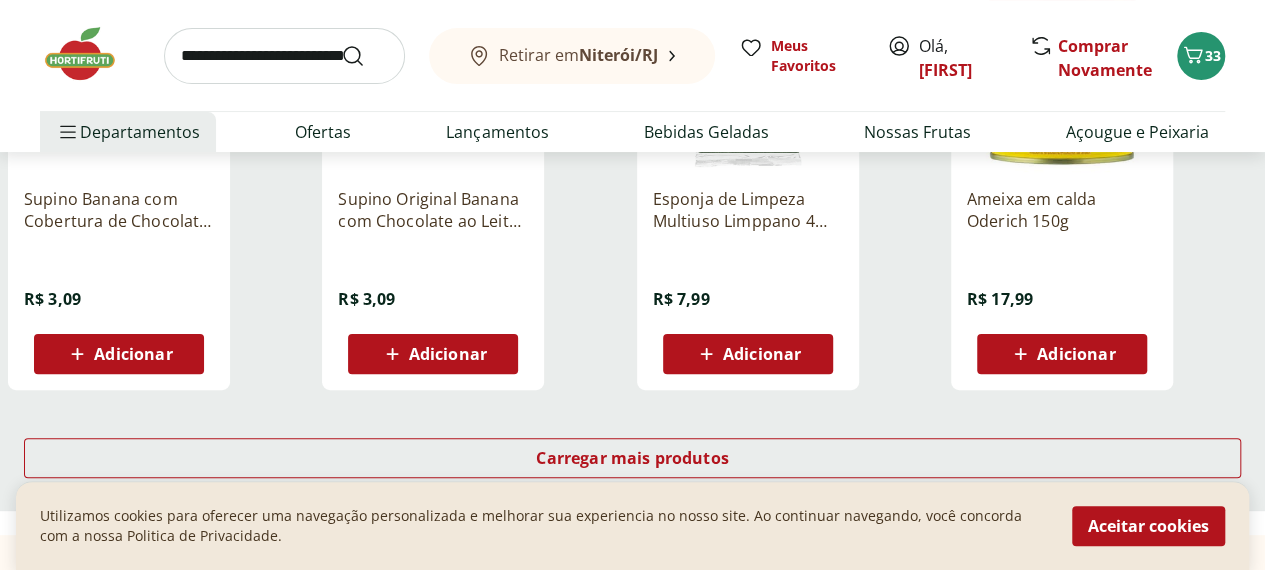 click on "Adicionar" at bounding box center [762, 354] 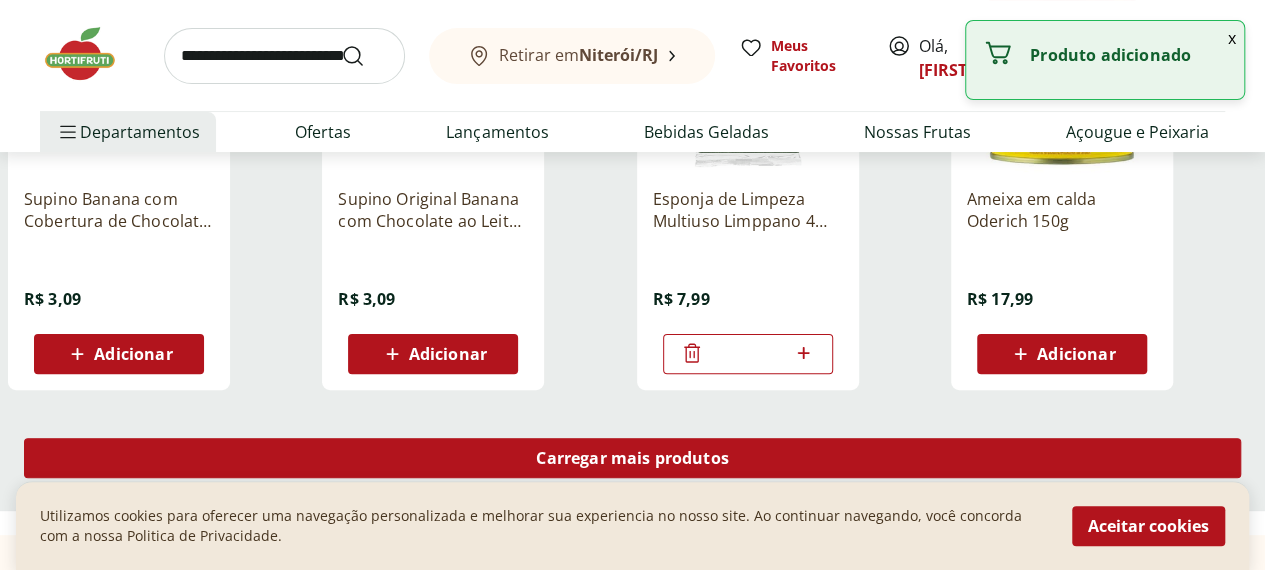 click on "Carregar mais produtos" at bounding box center (632, 458) 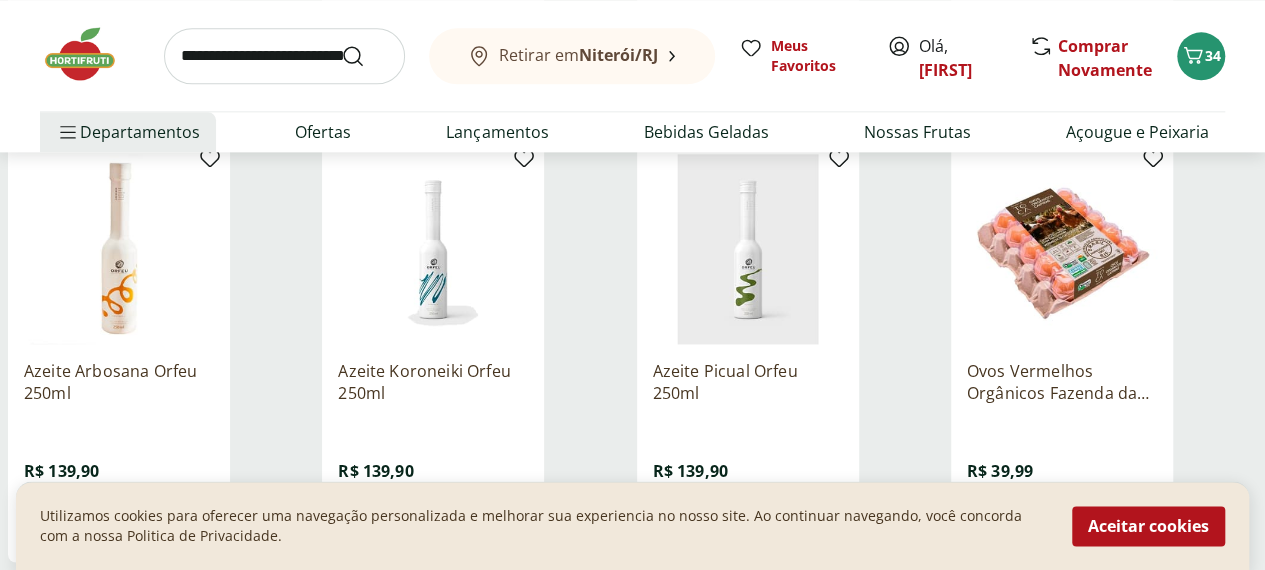 scroll, scrollTop: 5062, scrollLeft: 0, axis: vertical 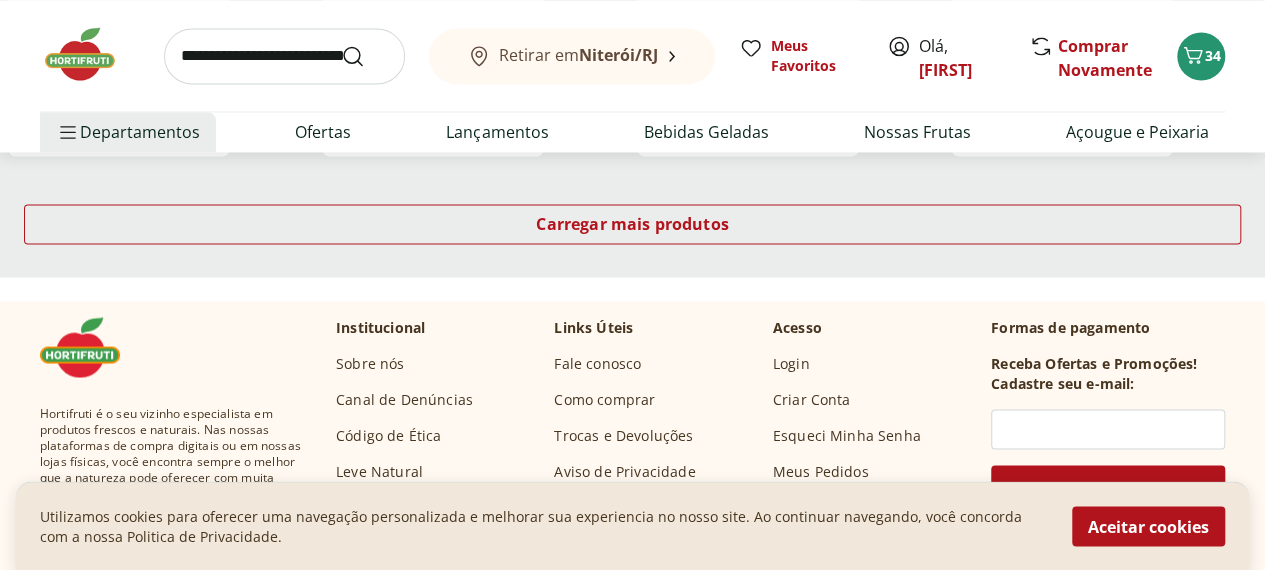 click on "**********" at bounding box center [632, -2441] 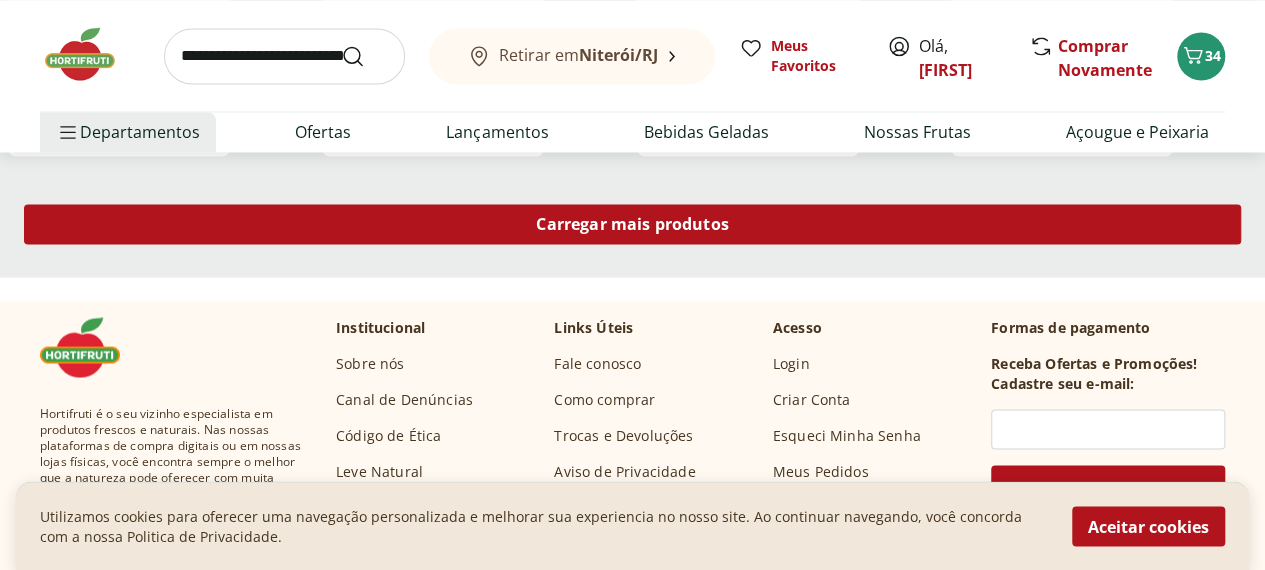 click on "Carregar mais produtos" at bounding box center [632, 224] 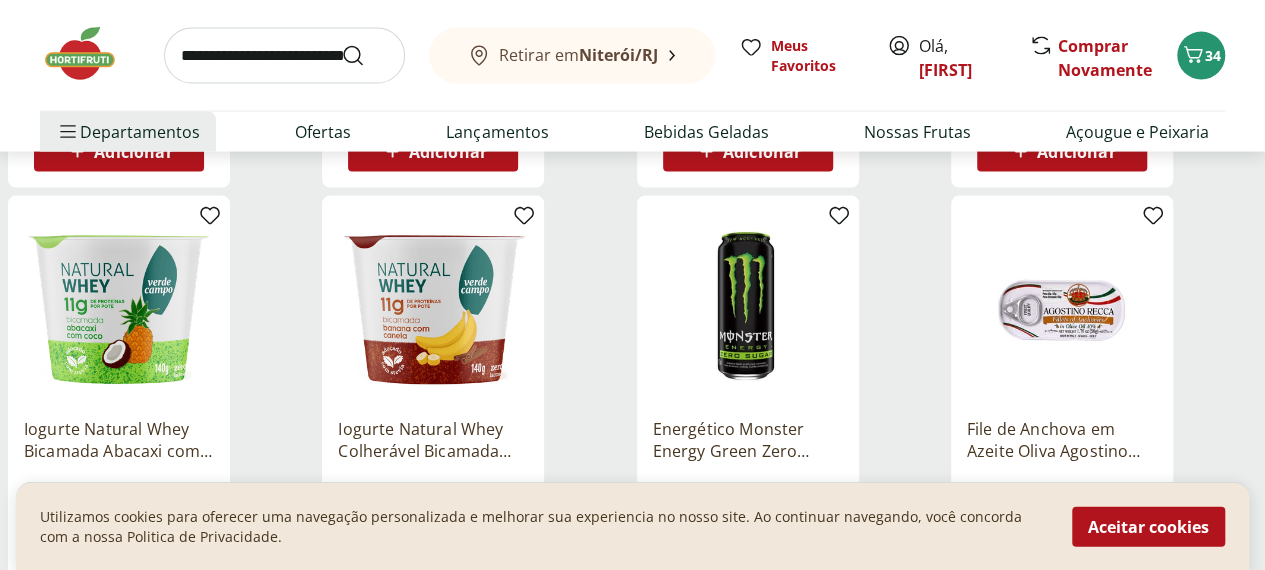 scroll, scrollTop: 5902, scrollLeft: 0, axis: vertical 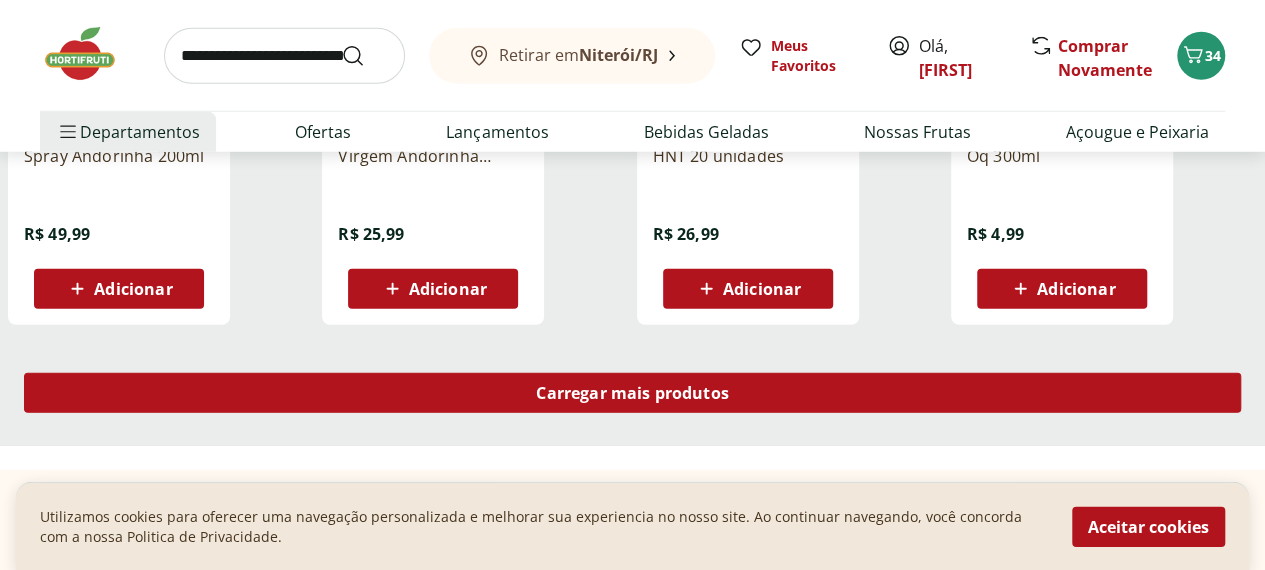 click on "Carregar mais produtos" at bounding box center (632, 393) 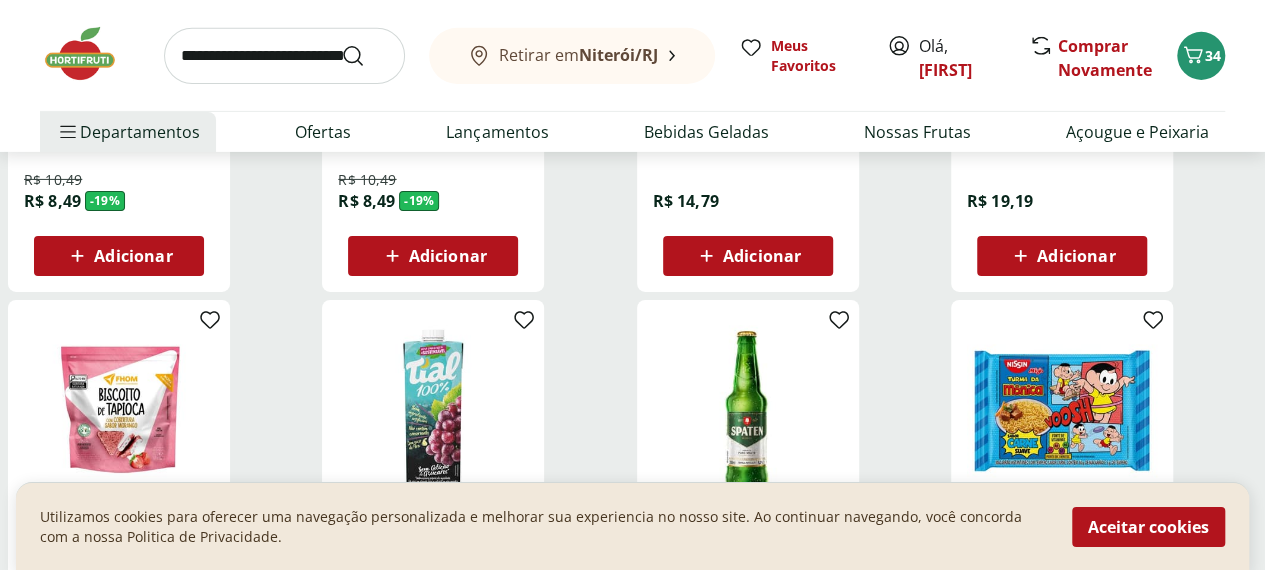 scroll, scrollTop: 7055, scrollLeft: 0, axis: vertical 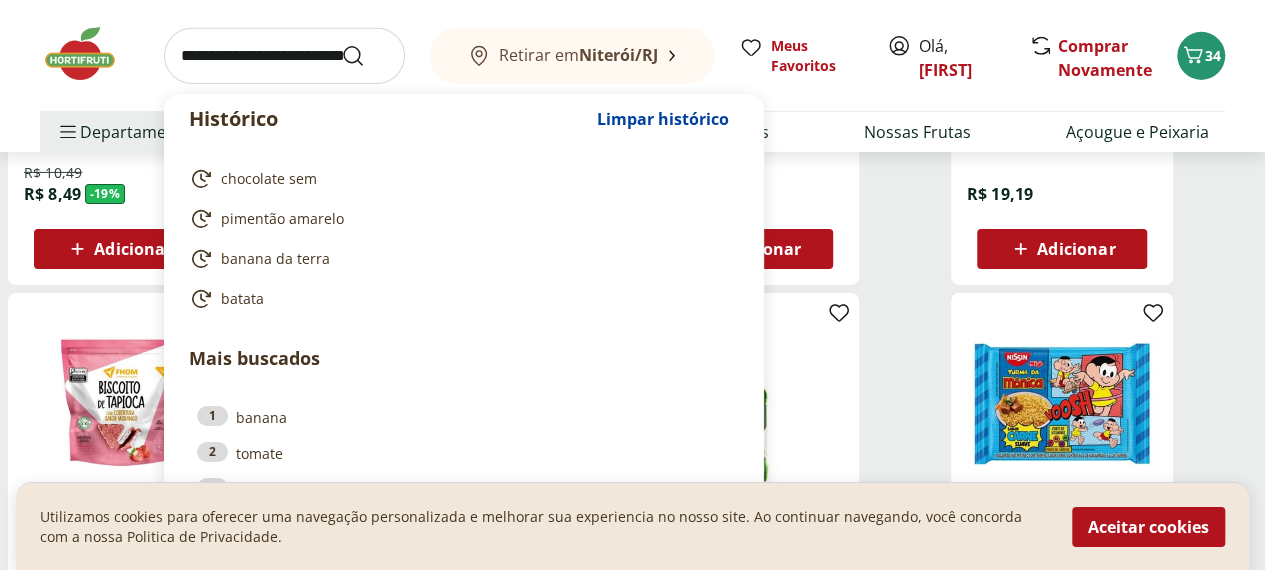 click at bounding box center (284, 56) 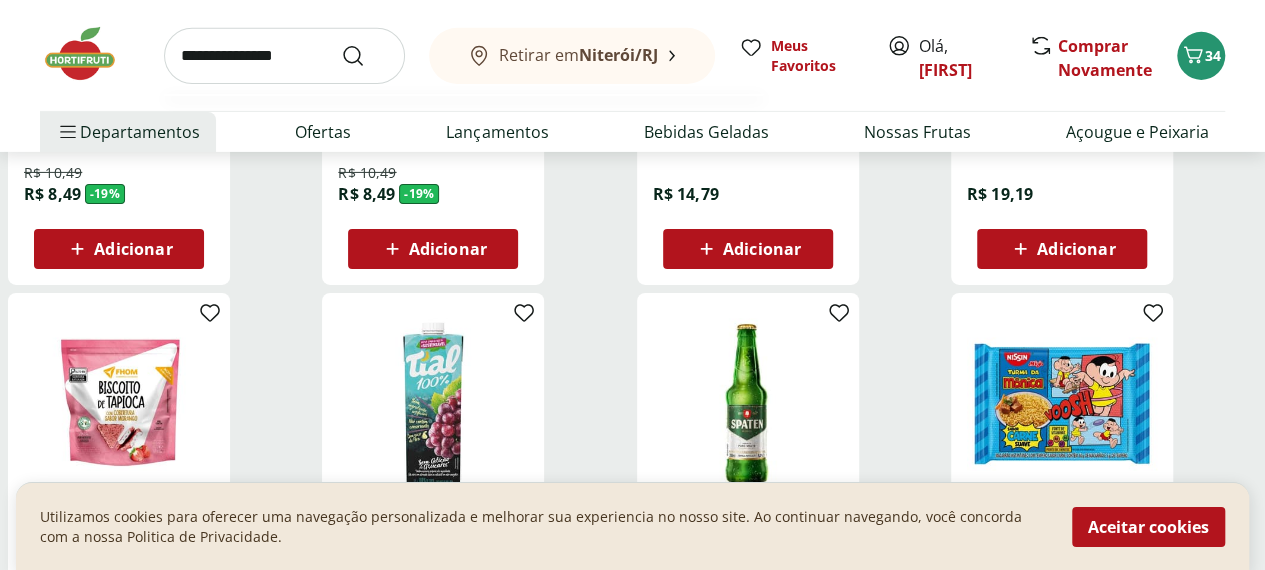 type on "**********" 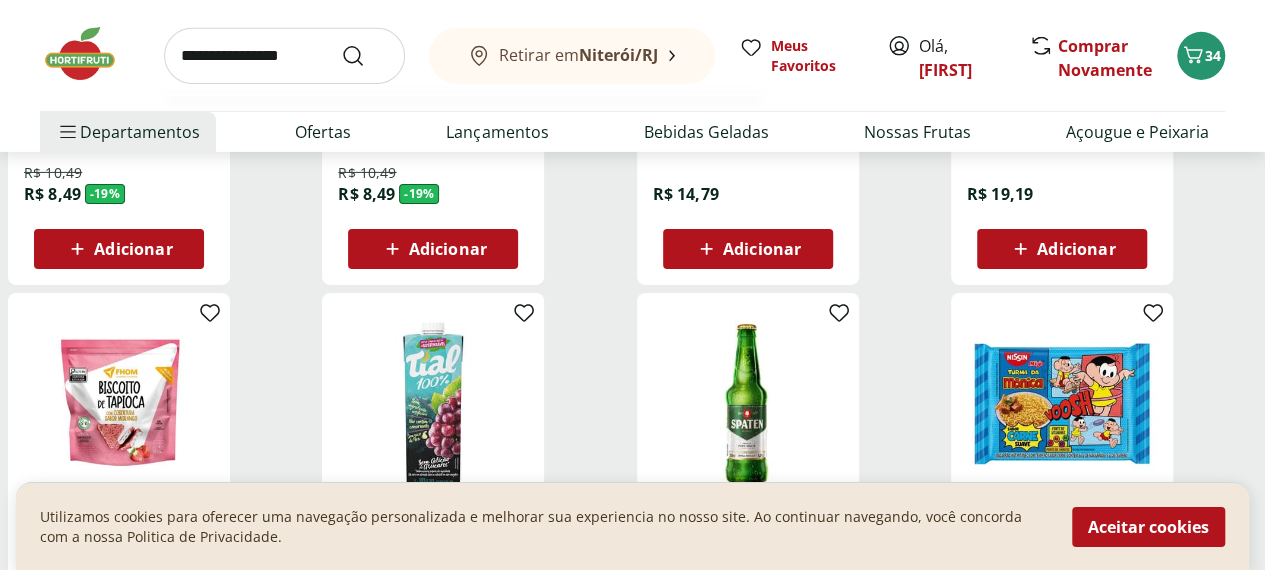 click at bounding box center [365, 56] 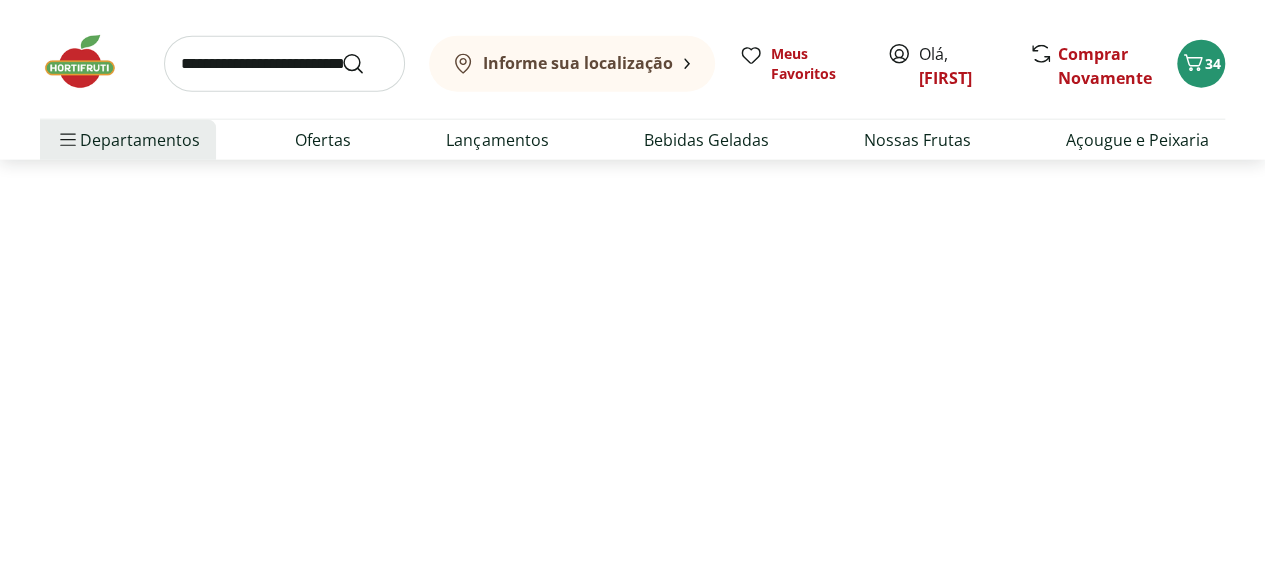 scroll, scrollTop: 0, scrollLeft: 0, axis: both 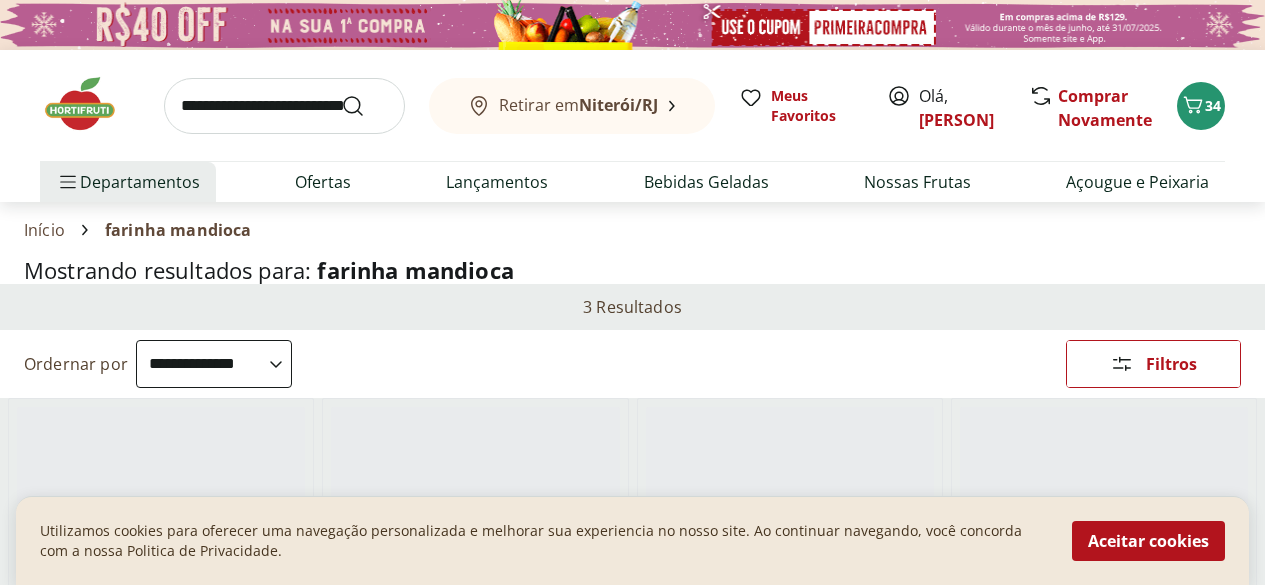select on "**********" 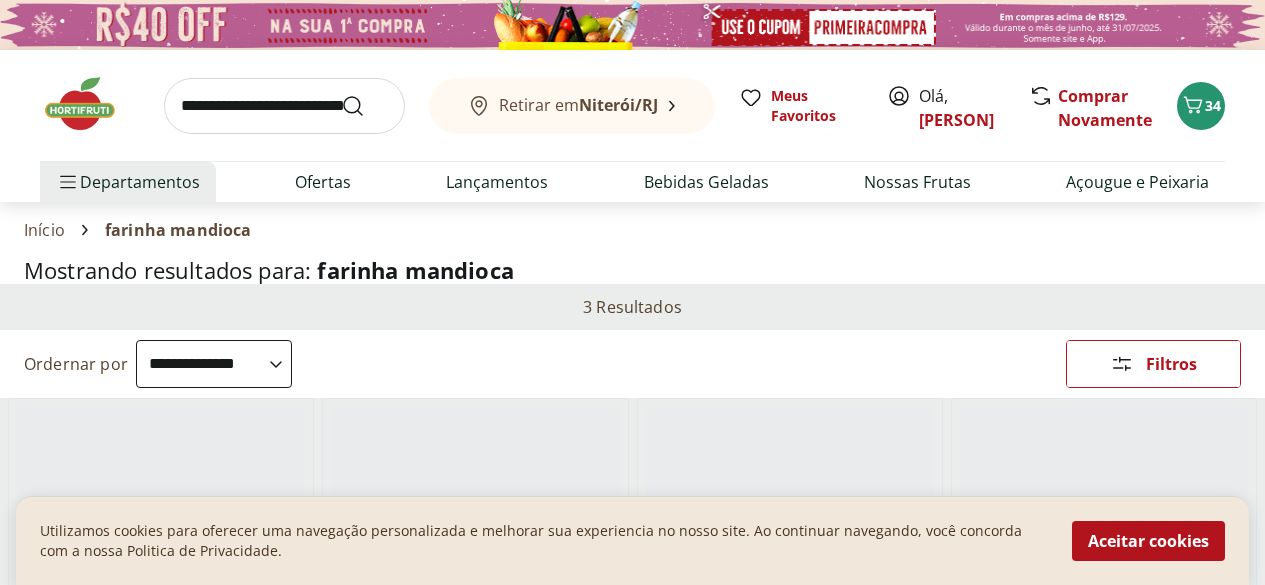 scroll, scrollTop: 97, scrollLeft: 0, axis: vertical 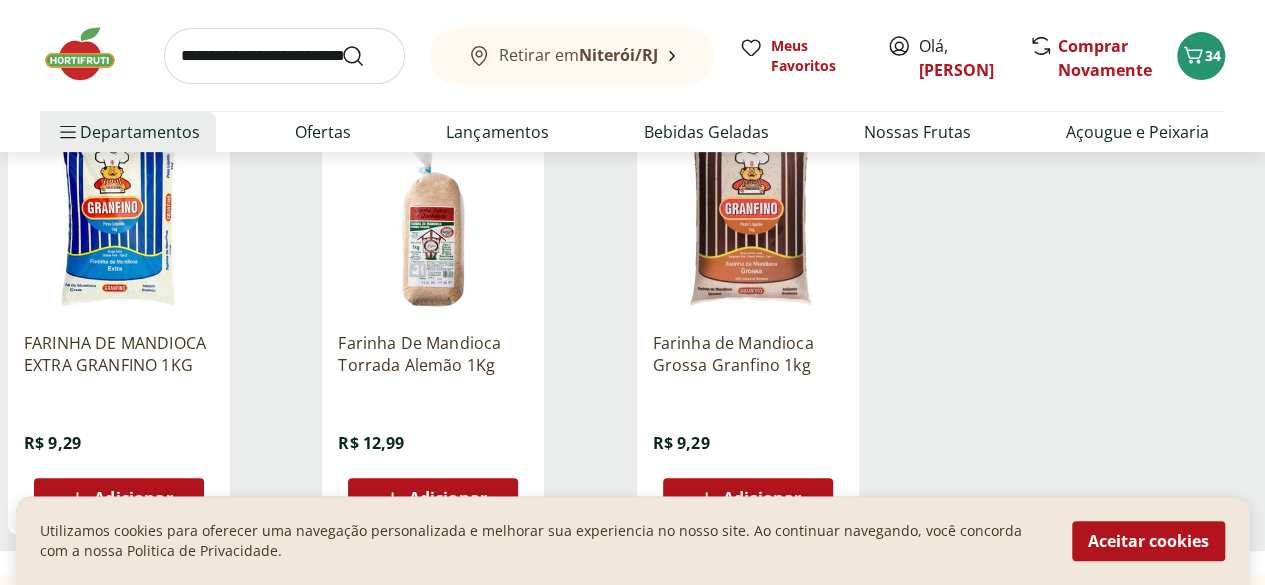 click at bounding box center (119, 221) 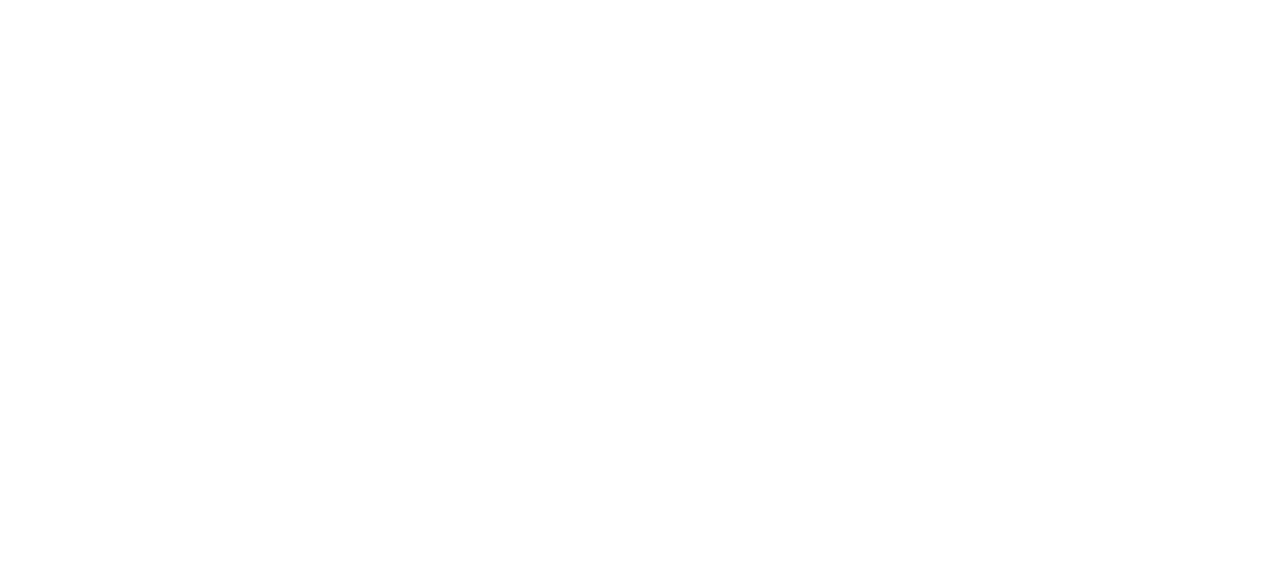 scroll, scrollTop: 0, scrollLeft: 0, axis: both 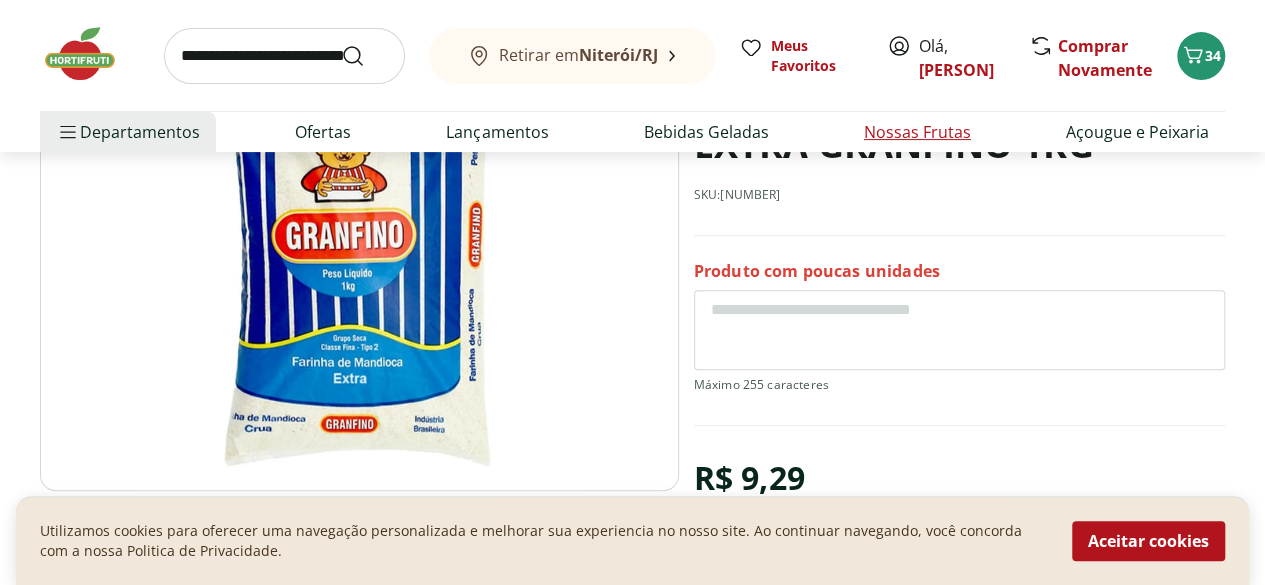 click on "Nossas Frutas" at bounding box center (917, 132) 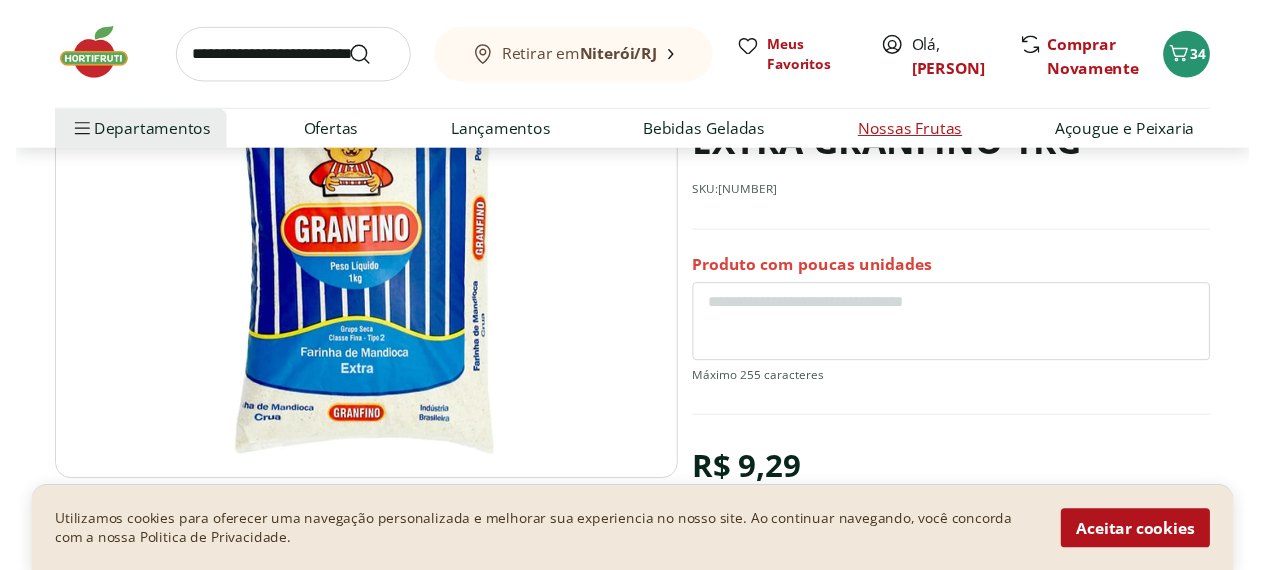 scroll, scrollTop: 0, scrollLeft: 0, axis: both 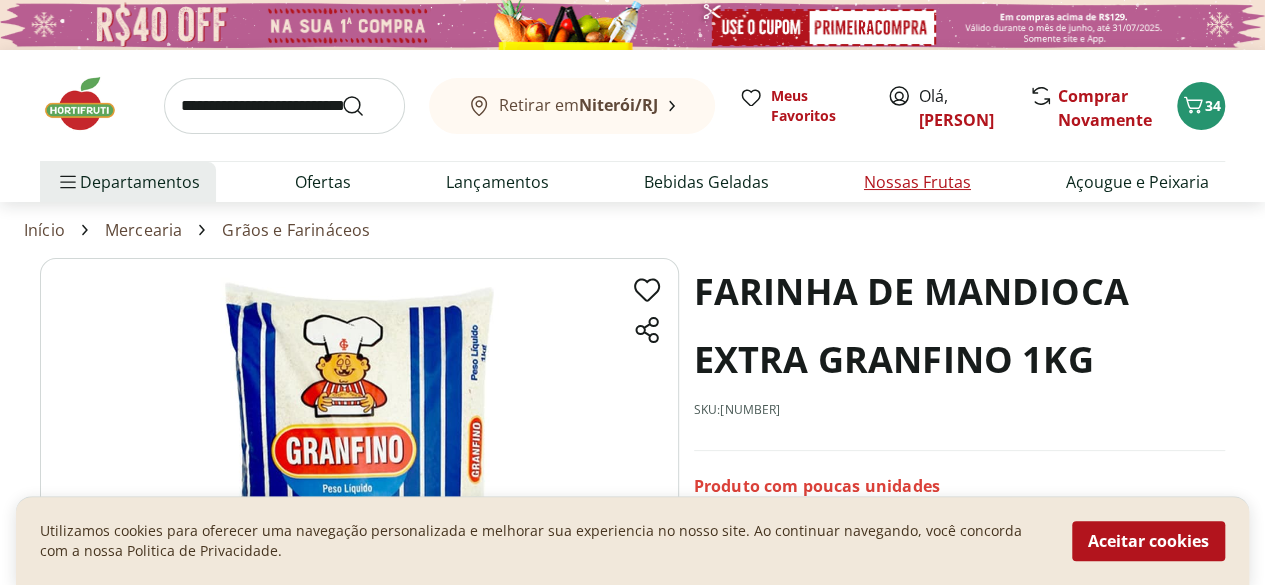 select on "**********" 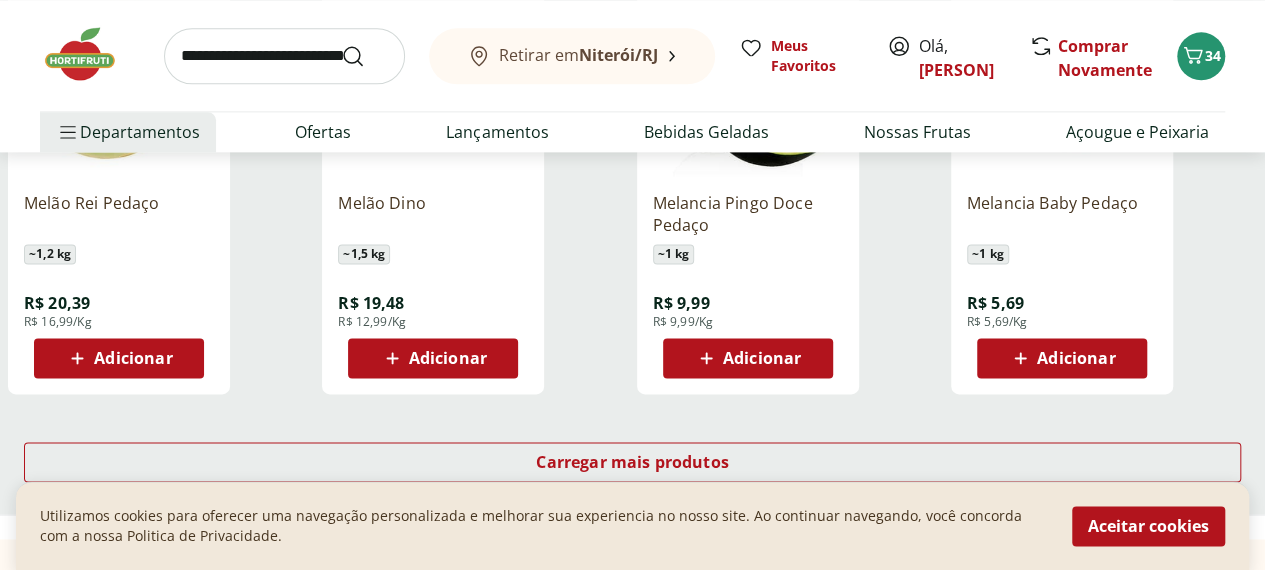 scroll, scrollTop: 1294, scrollLeft: 0, axis: vertical 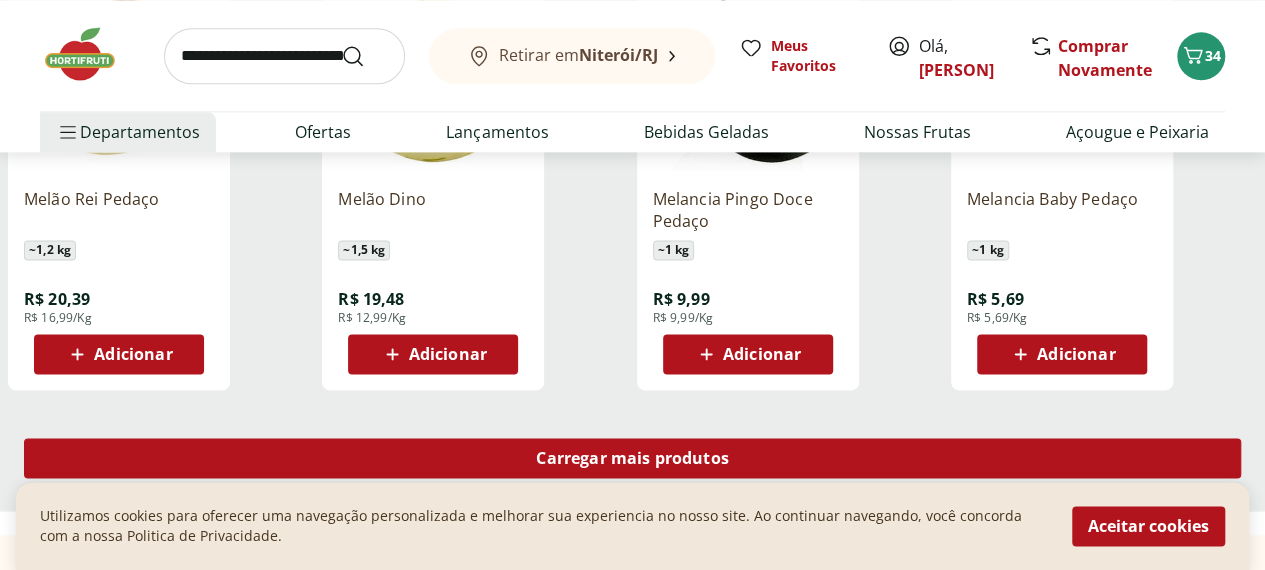 click on "Carregar mais produtos" at bounding box center (632, 458) 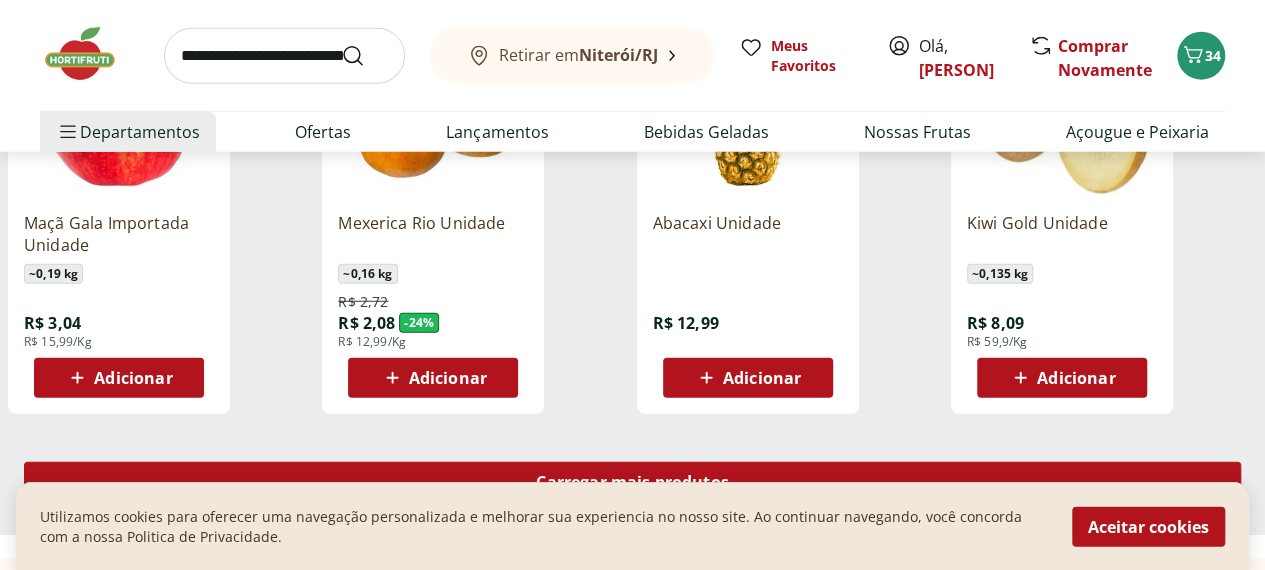 scroll, scrollTop: 2614, scrollLeft: 0, axis: vertical 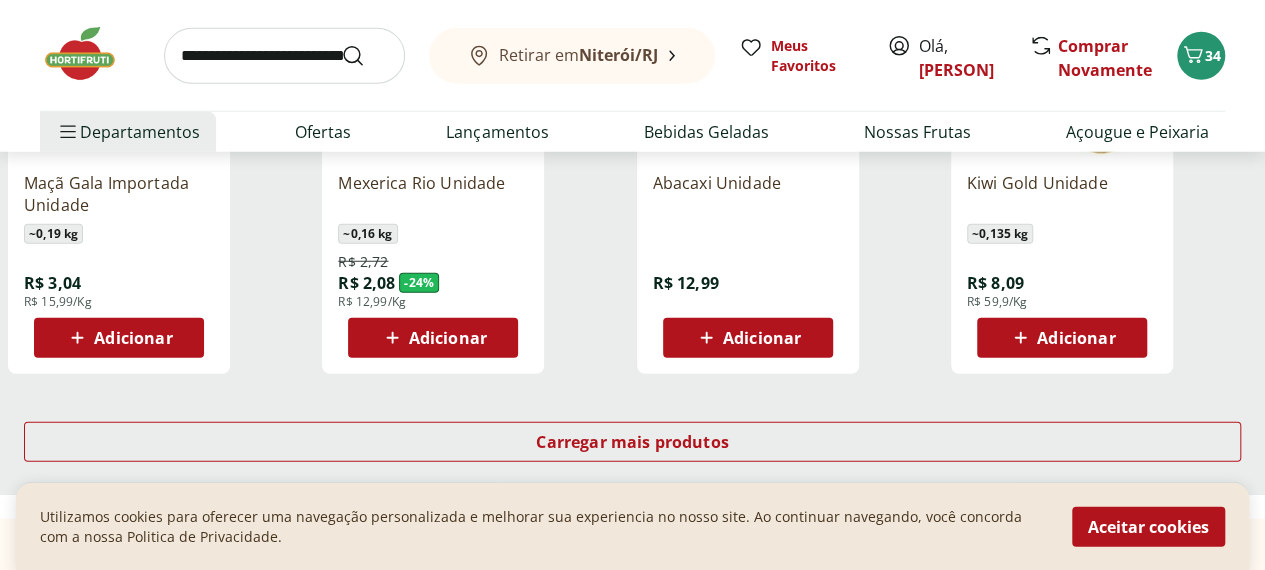 click on "Carregar mais produtos" at bounding box center [632, 446] 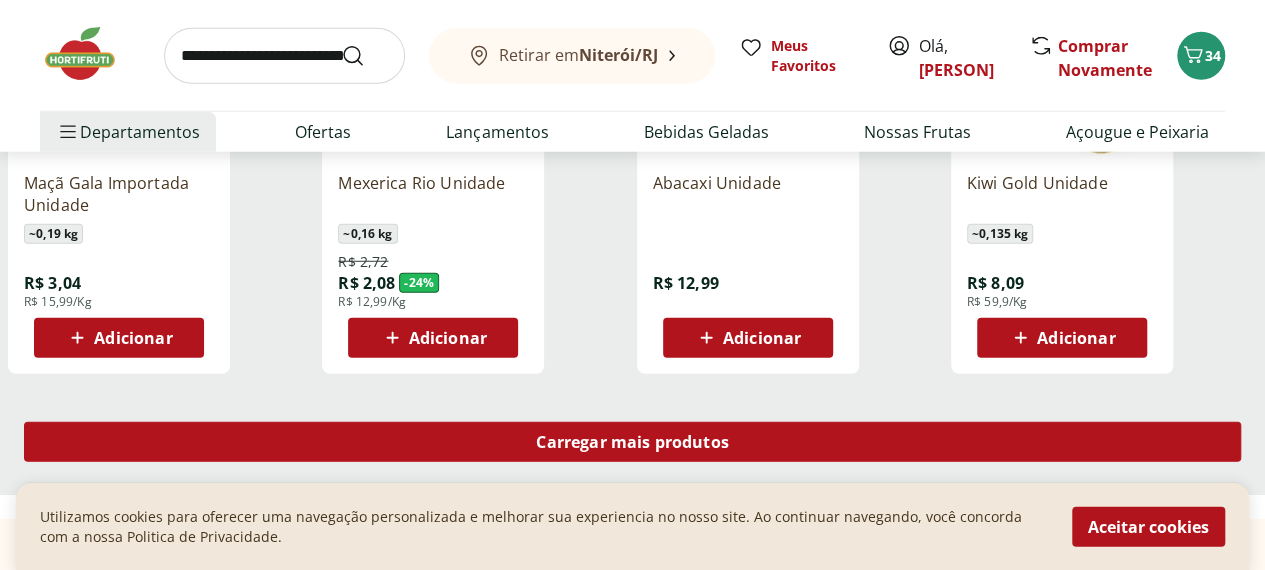 click on "Carregar mais produtos" at bounding box center (632, 442) 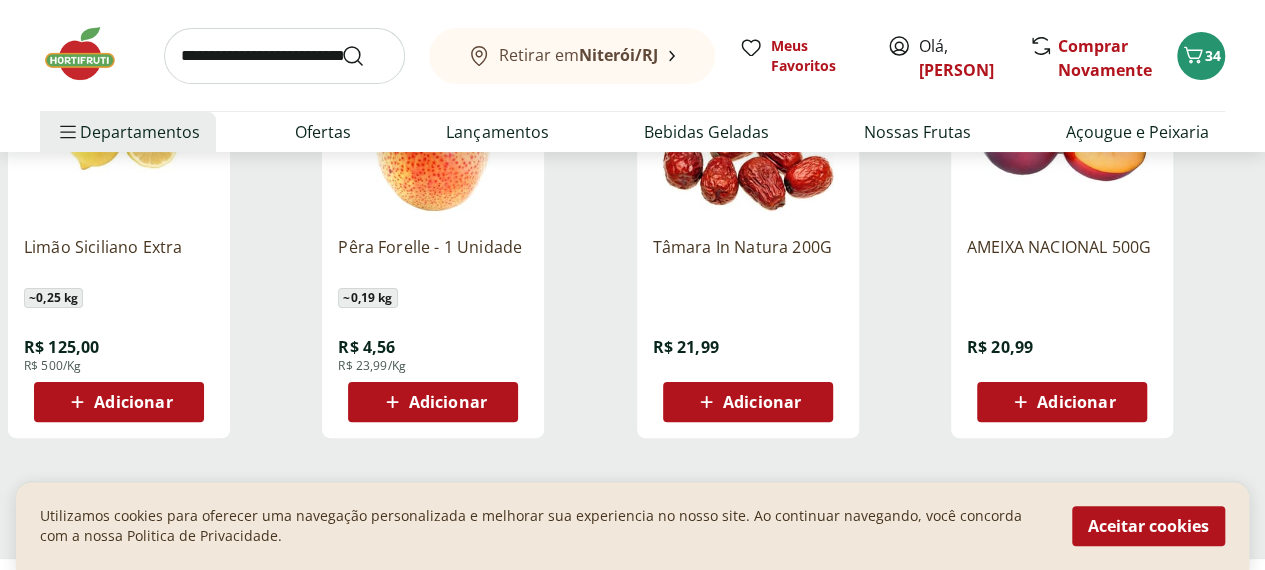 scroll, scrollTop: 3894, scrollLeft: 0, axis: vertical 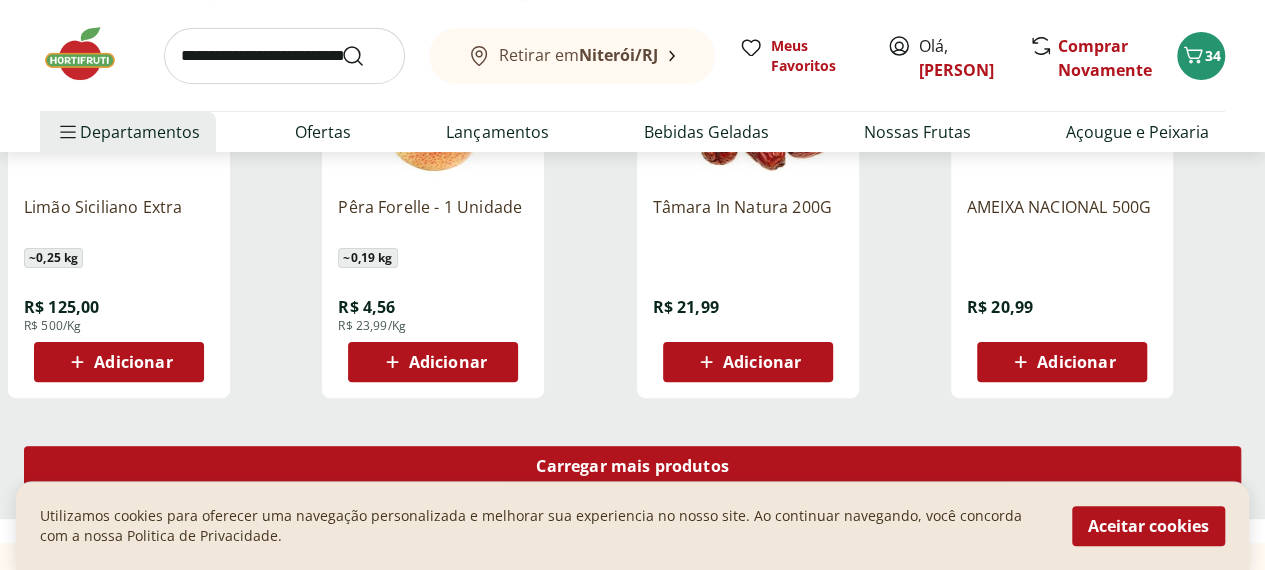 click on "Carregar mais produtos" at bounding box center [632, 466] 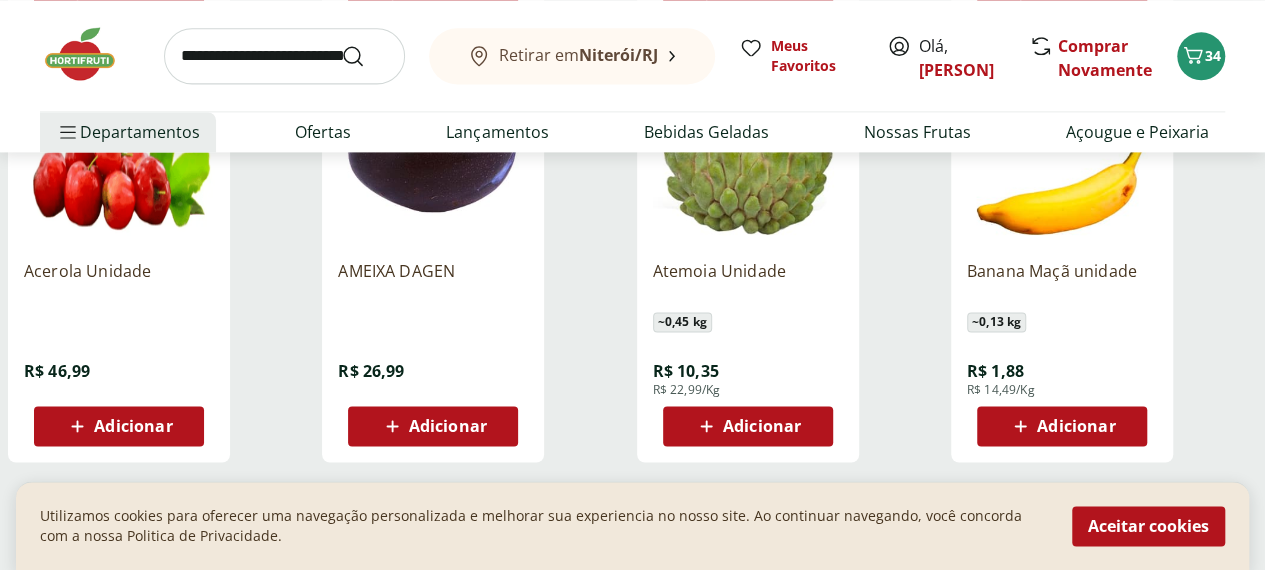 scroll, scrollTop: 5174, scrollLeft: 0, axis: vertical 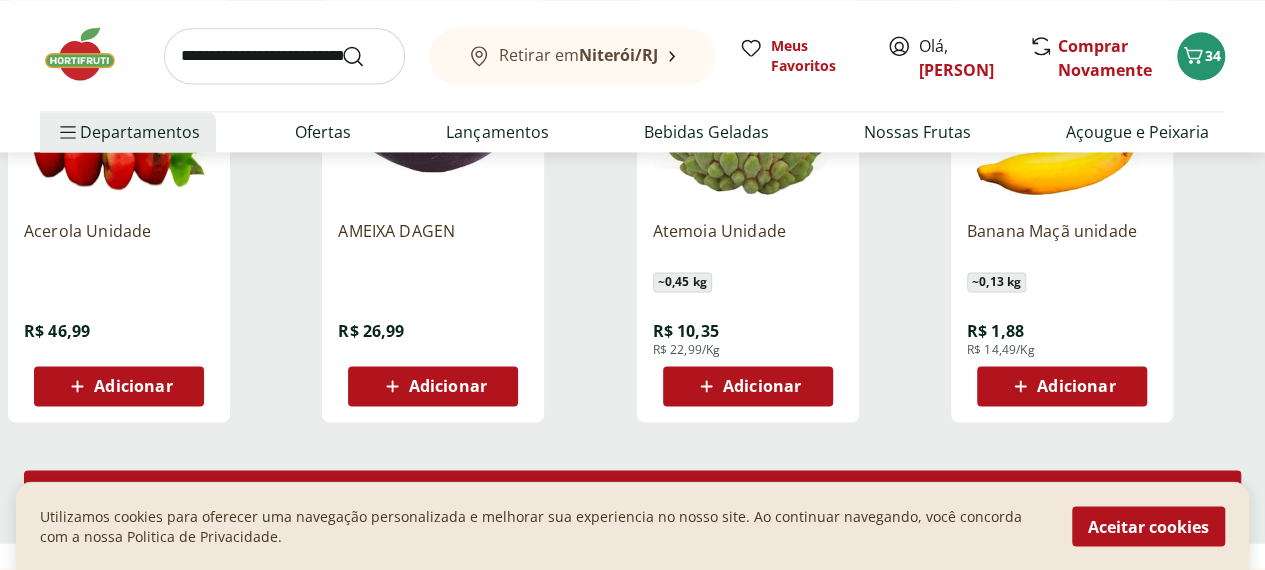 click on "Carregar mais produtos" at bounding box center [632, 490] 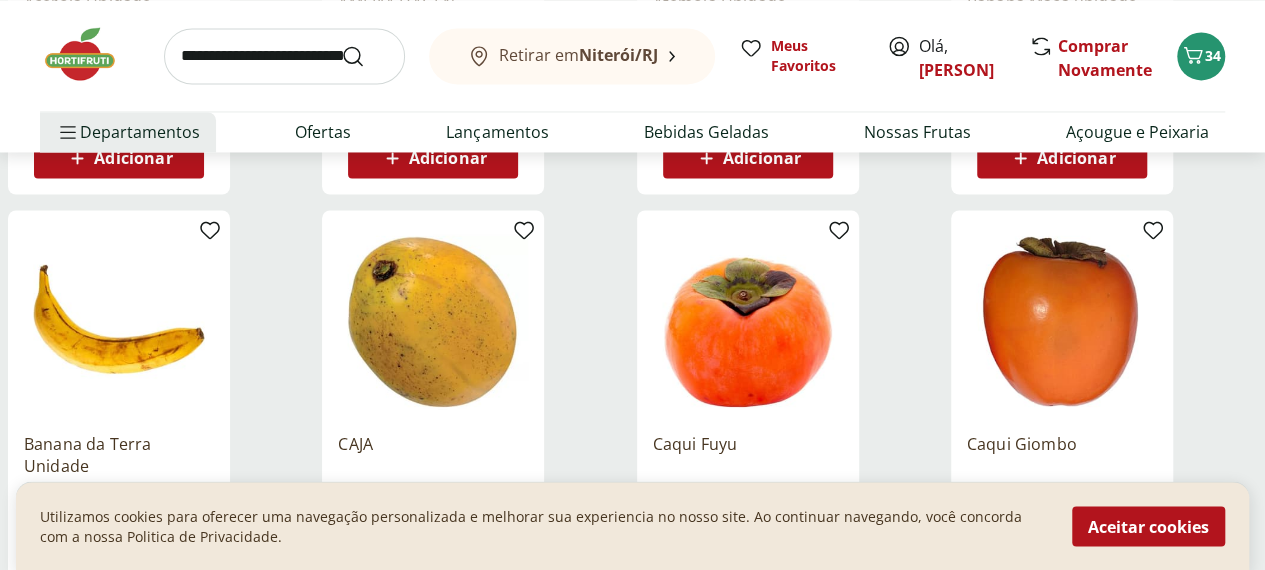 scroll, scrollTop: 5494, scrollLeft: 0, axis: vertical 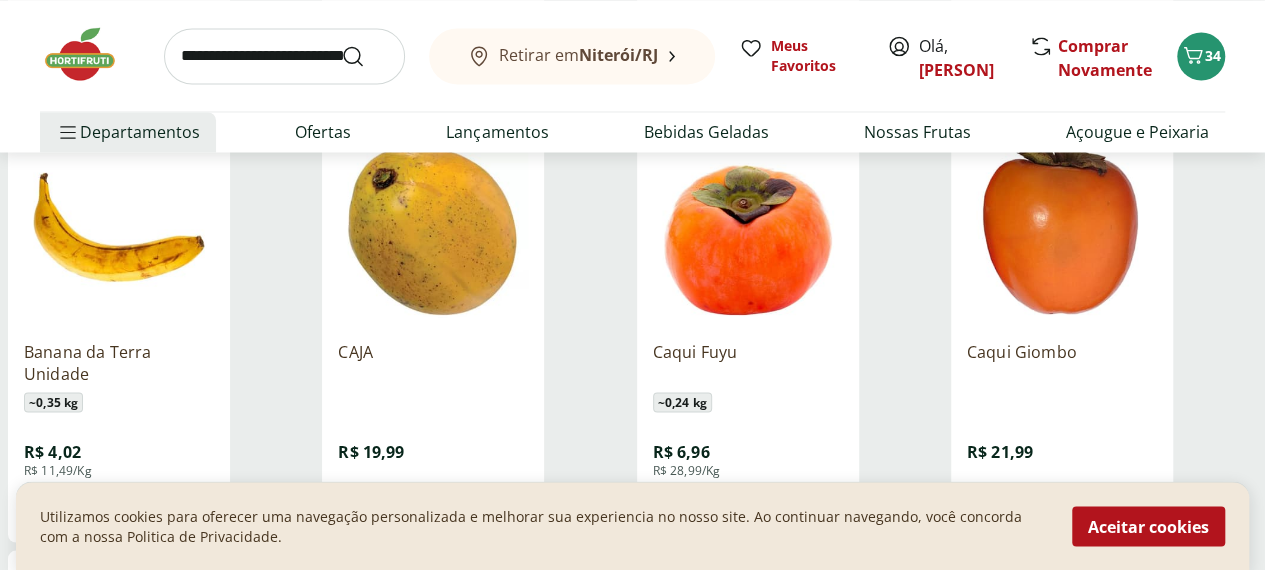 click on "Adicionar" at bounding box center [433, 506] 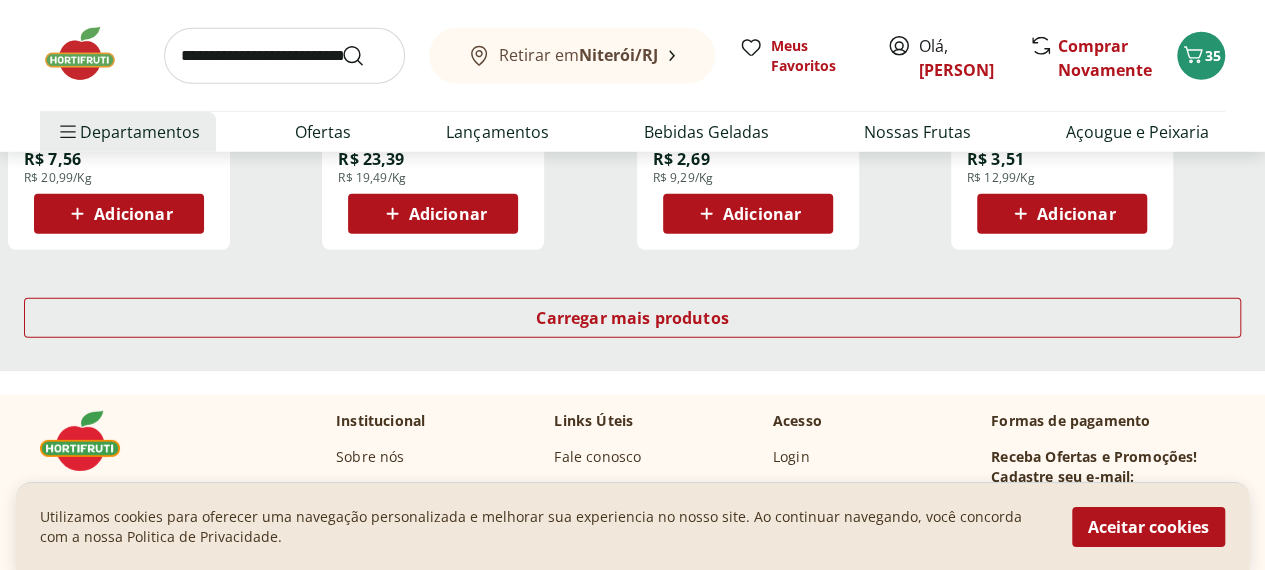 scroll, scrollTop: 6654, scrollLeft: 0, axis: vertical 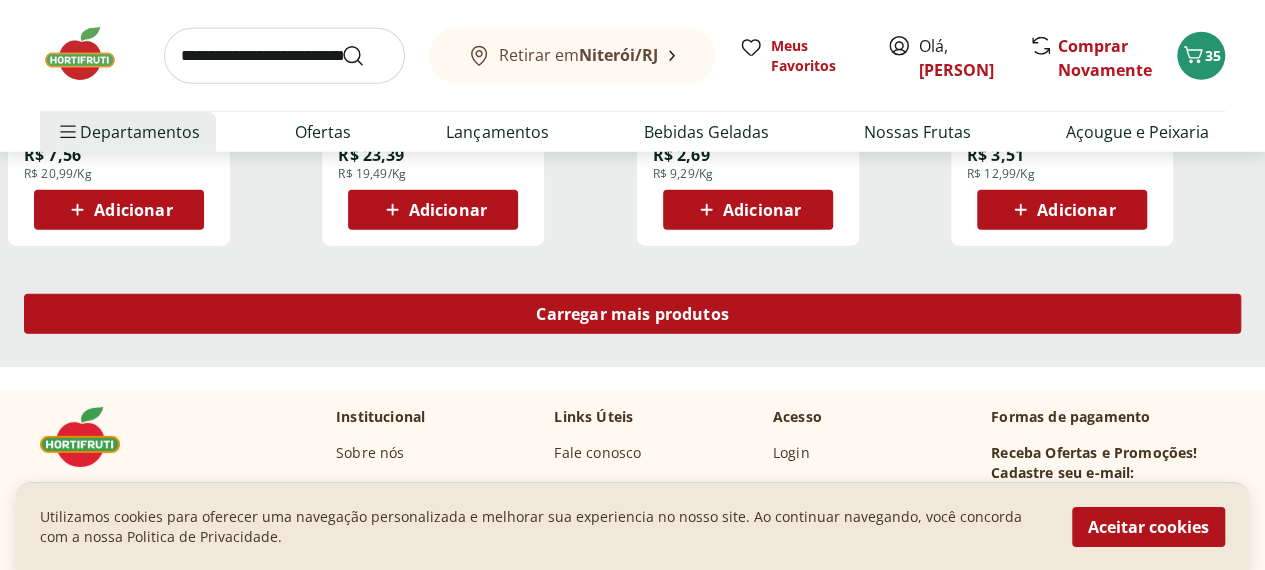 click on "Carregar mais produtos" at bounding box center [632, 314] 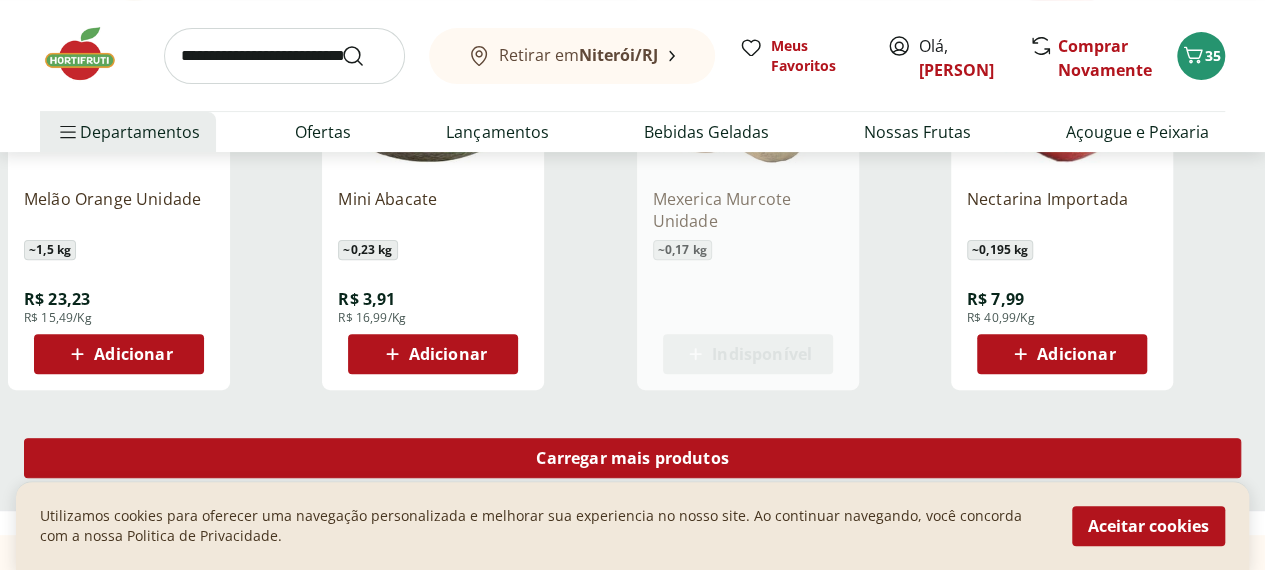 scroll, scrollTop: 7854, scrollLeft: 0, axis: vertical 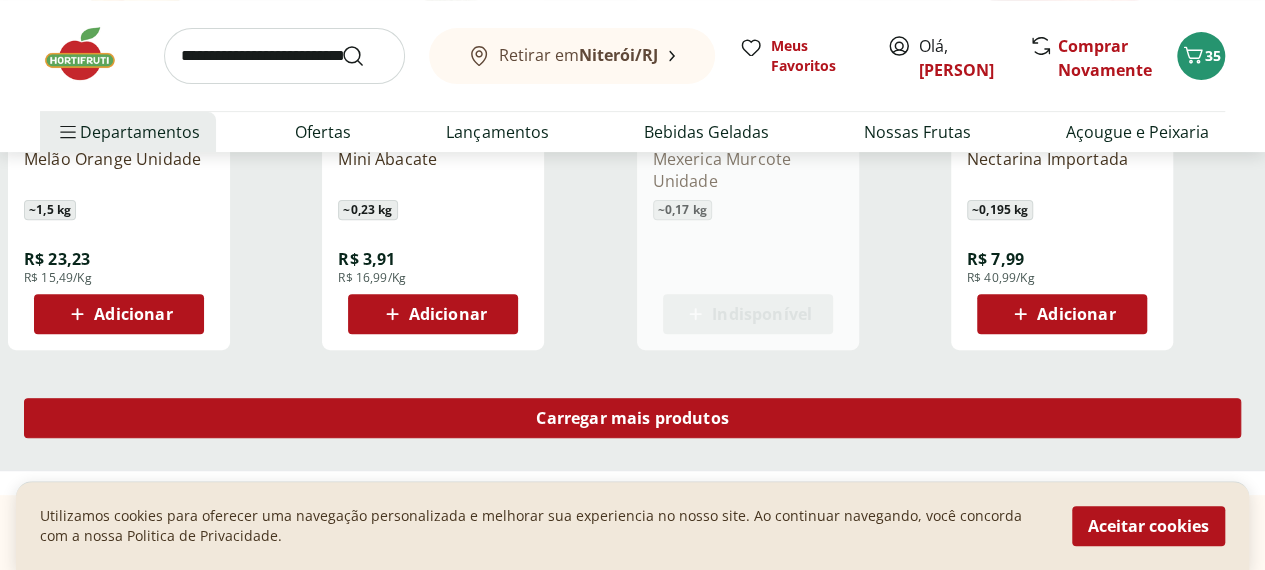 click on "Carregar mais produtos" at bounding box center (632, 418) 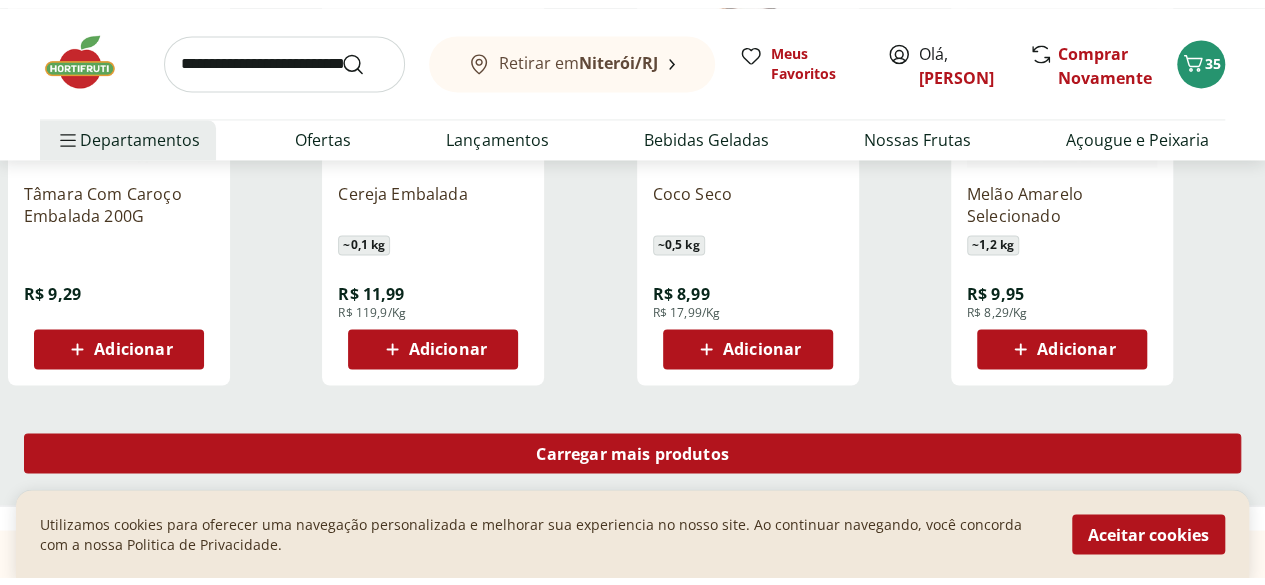 scroll, scrollTop: 9134, scrollLeft: 0, axis: vertical 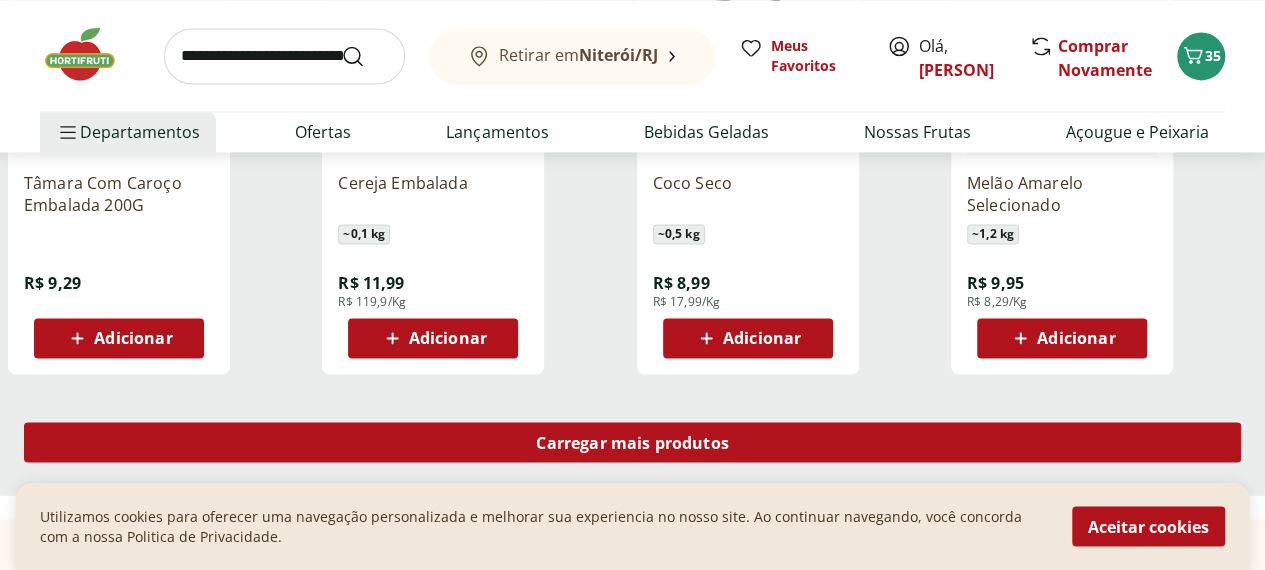 click on "Carregar mais produtos" at bounding box center [632, 442] 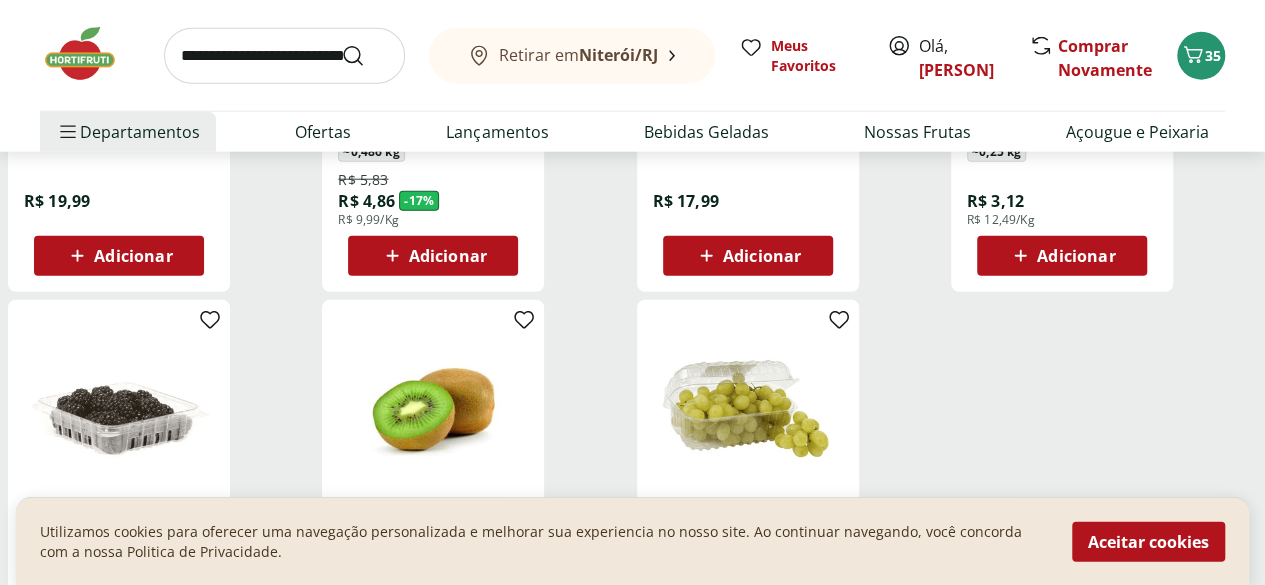 scroll, scrollTop: 10094, scrollLeft: 0, axis: vertical 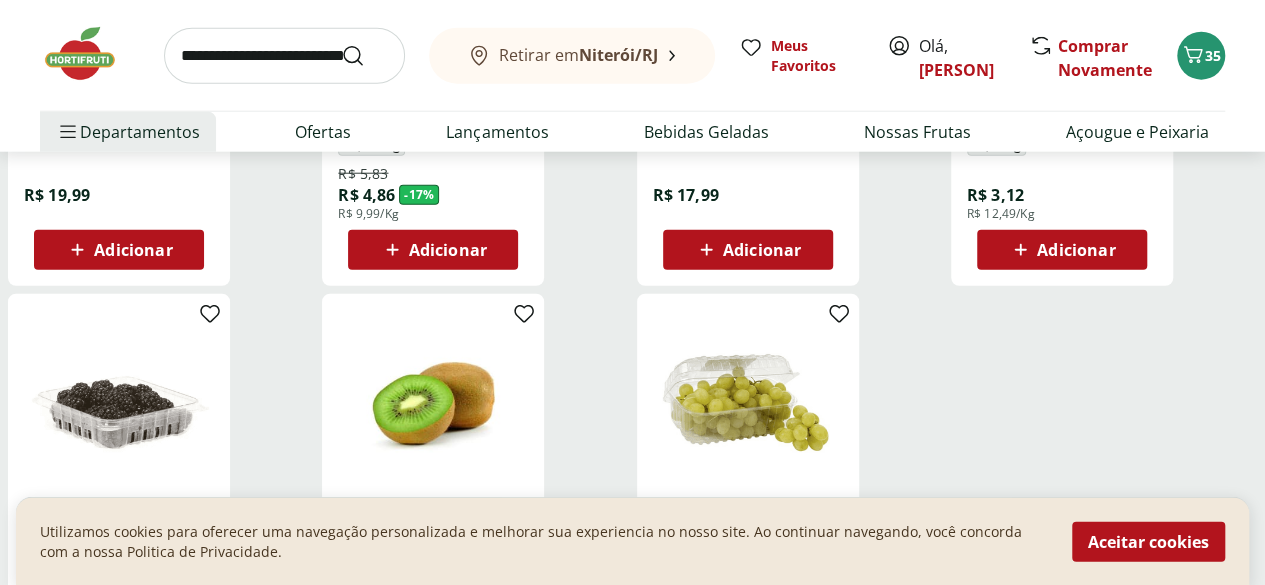 click on "Adicionar" at bounding box center [133, 250] 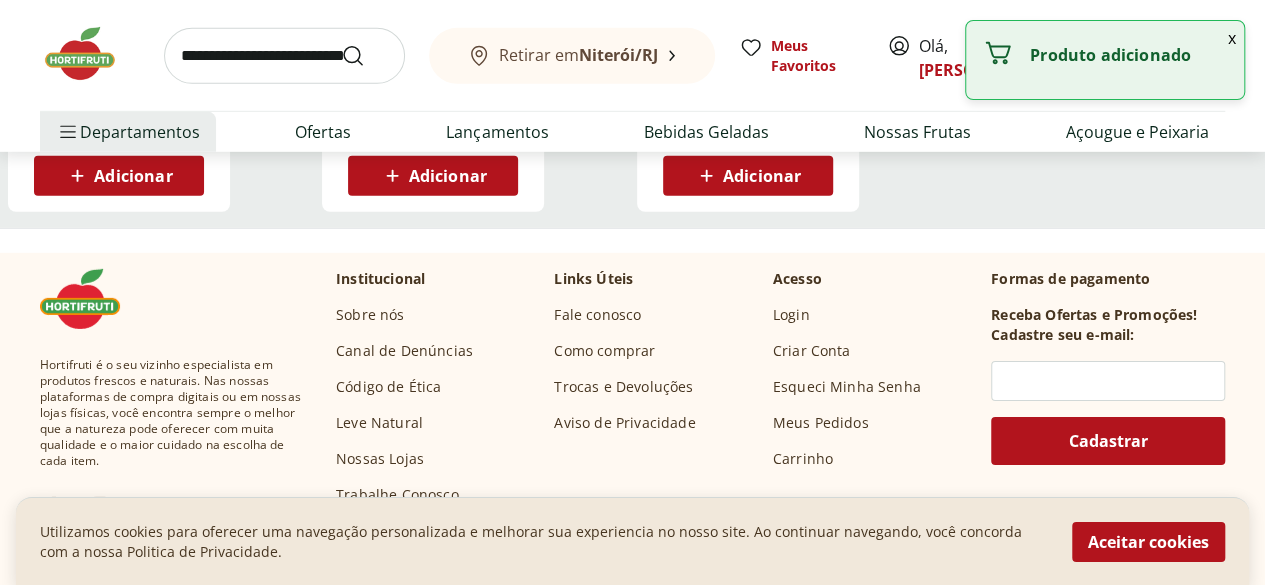 scroll, scrollTop: 10614, scrollLeft: 0, axis: vertical 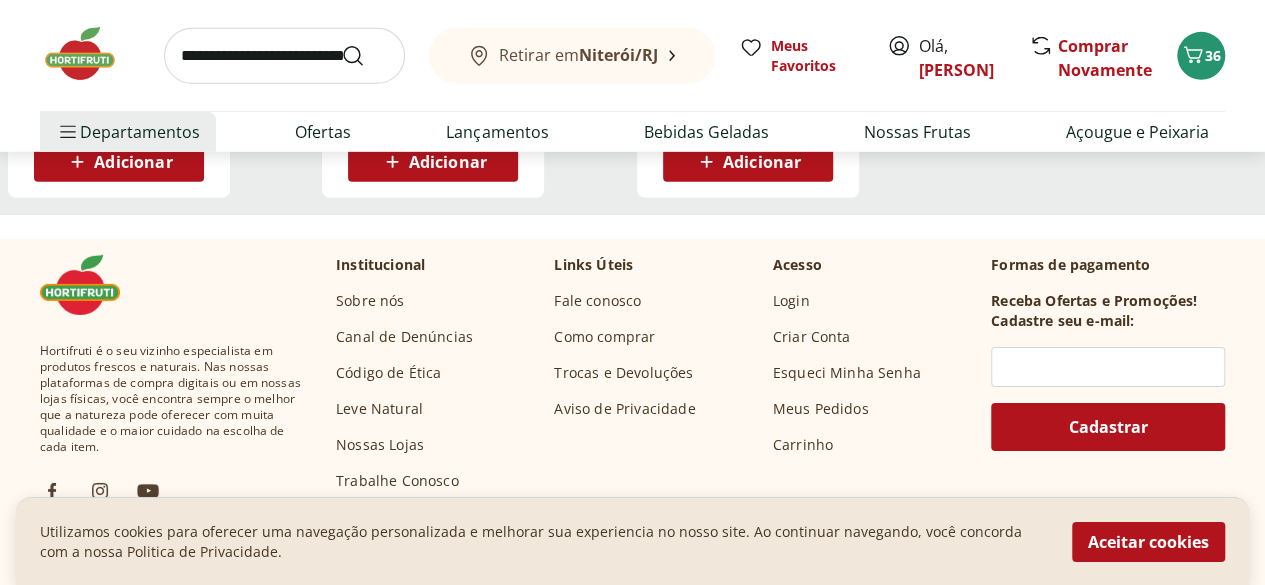 click at bounding box center [284, 56] 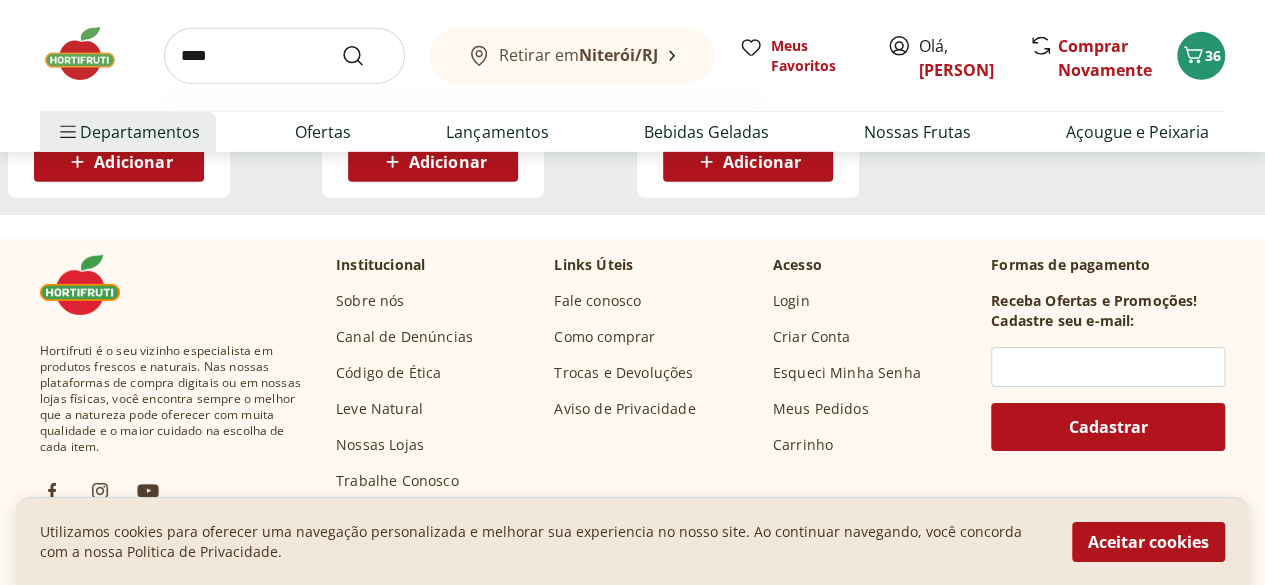 type on "****" 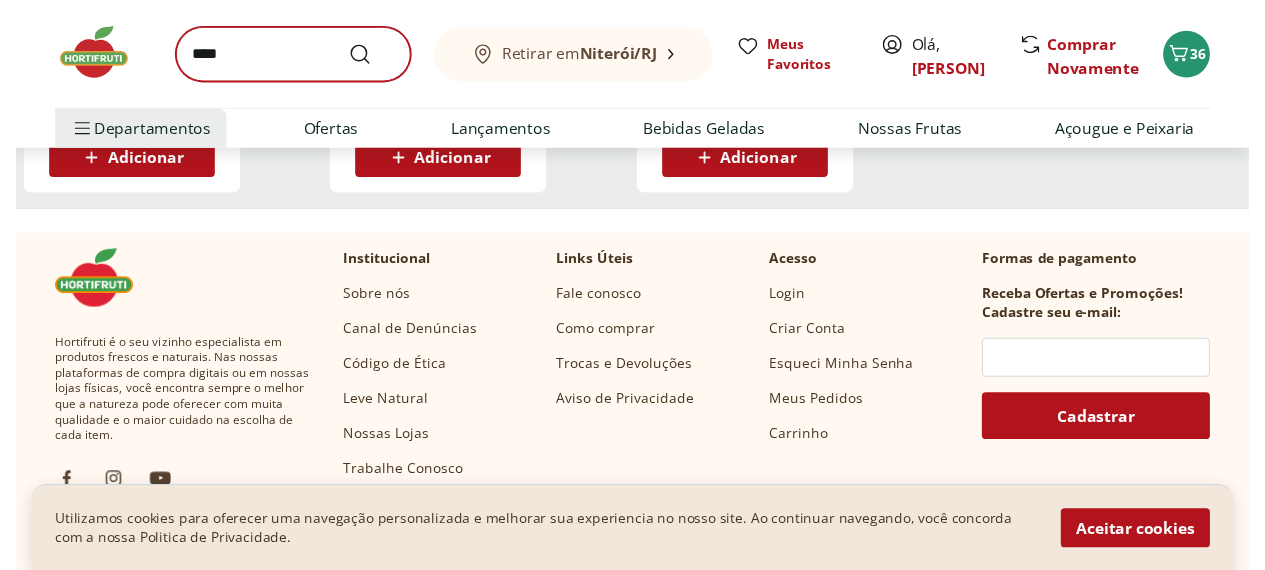 scroll, scrollTop: 0, scrollLeft: 0, axis: both 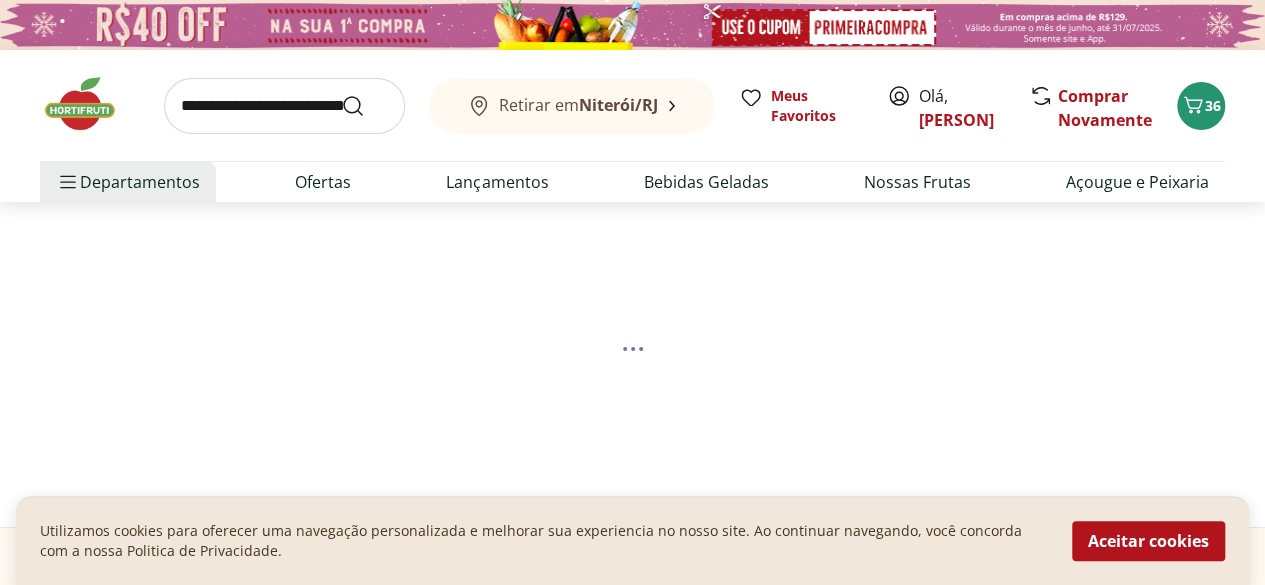 select on "**********" 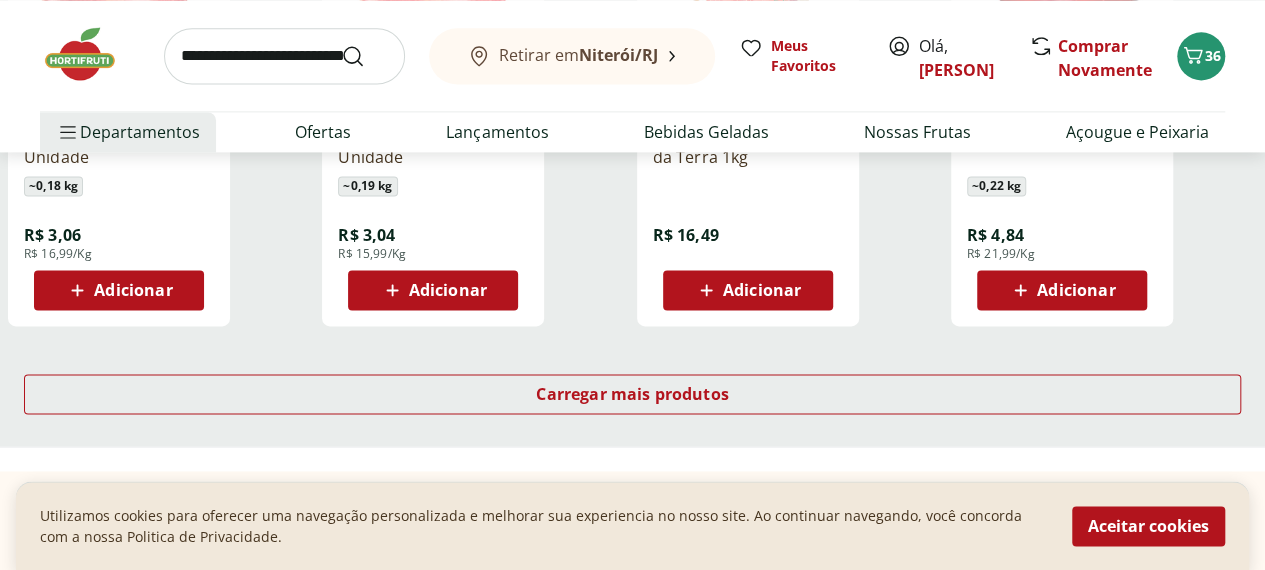 scroll, scrollTop: 1320, scrollLeft: 0, axis: vertical 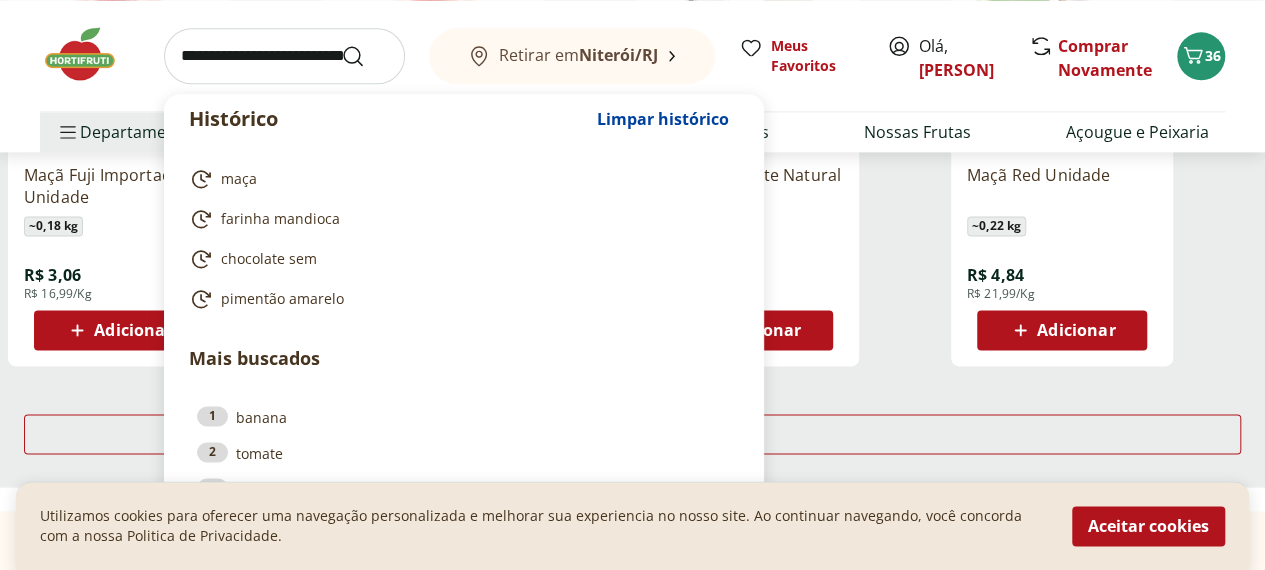 click at bounding box center [284, 56] 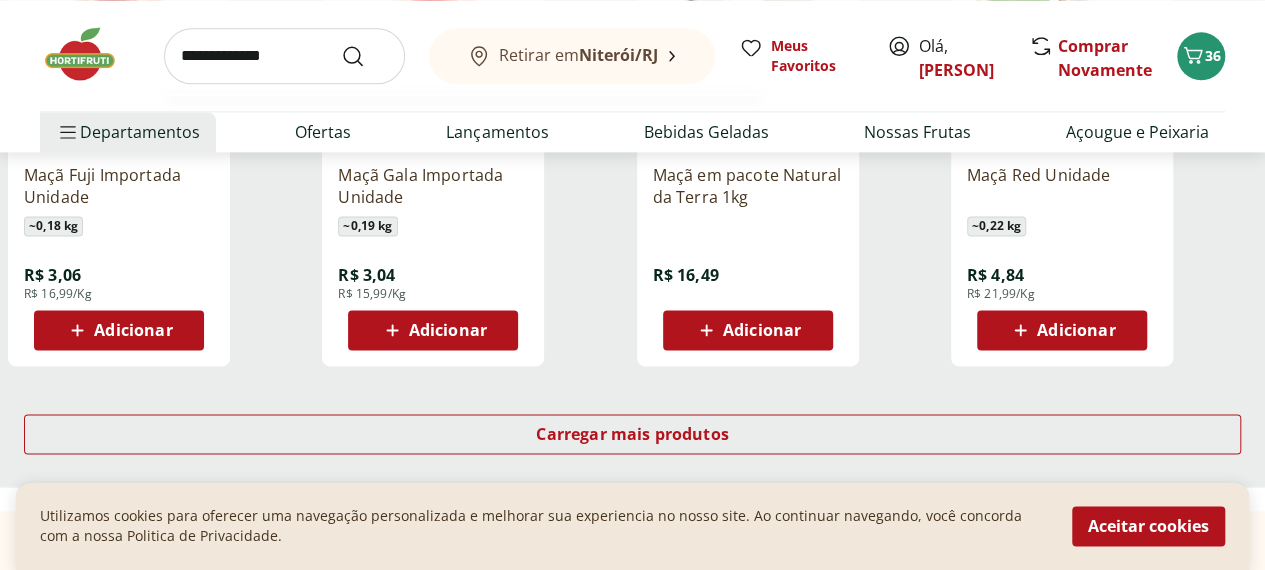 type on "**********" 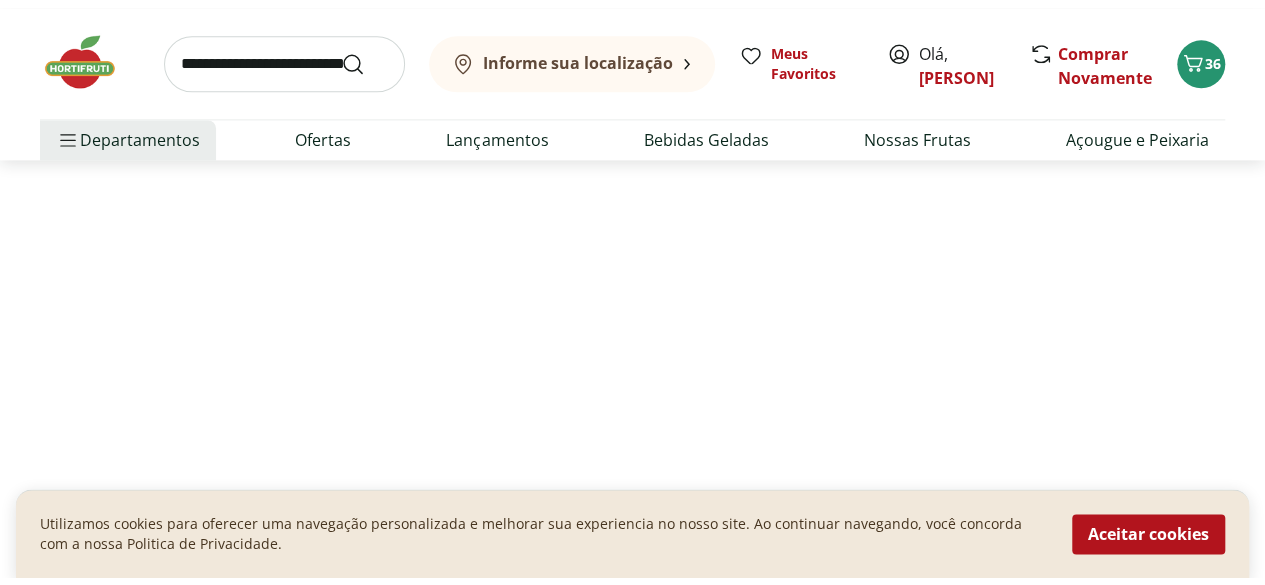 scroll, scrollTop: 0, scrollLeft: 0, axis: both 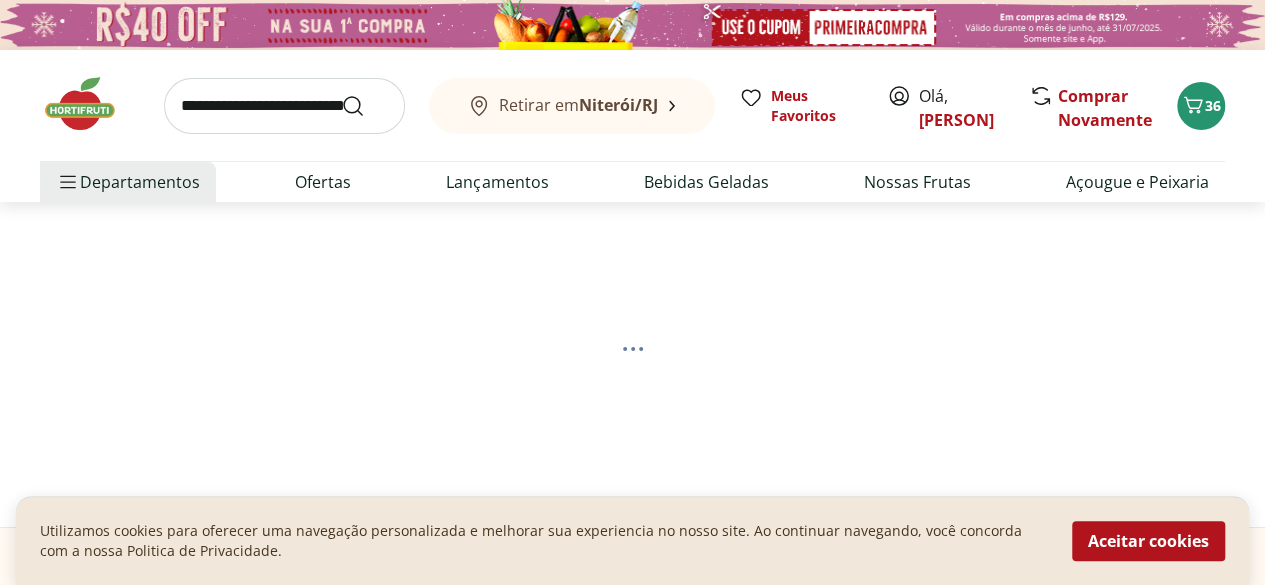 select on "**********" 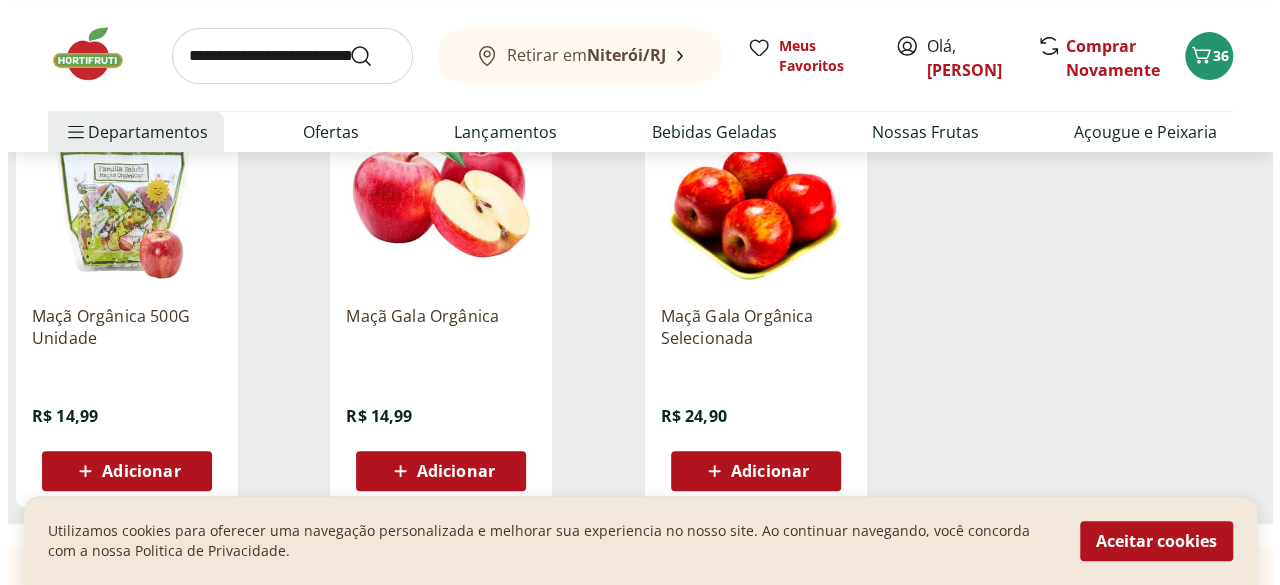 scroll, scrollTop: 320, scrollLeft: 0, axis: vertical 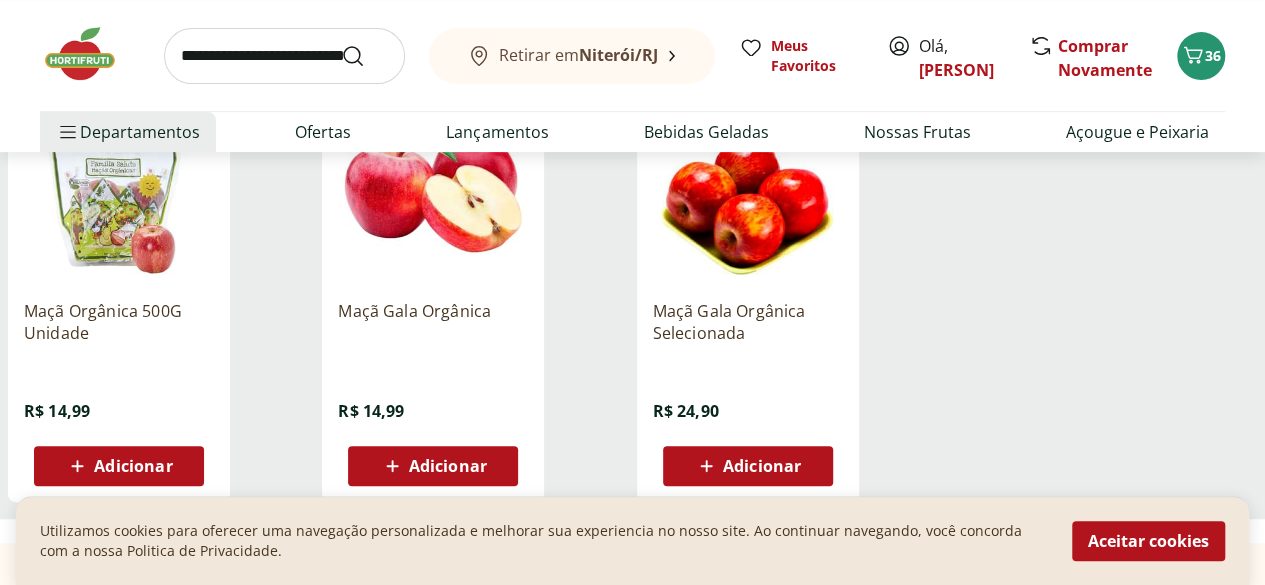 click on "Adicionar" at bounding box center (133, 466) 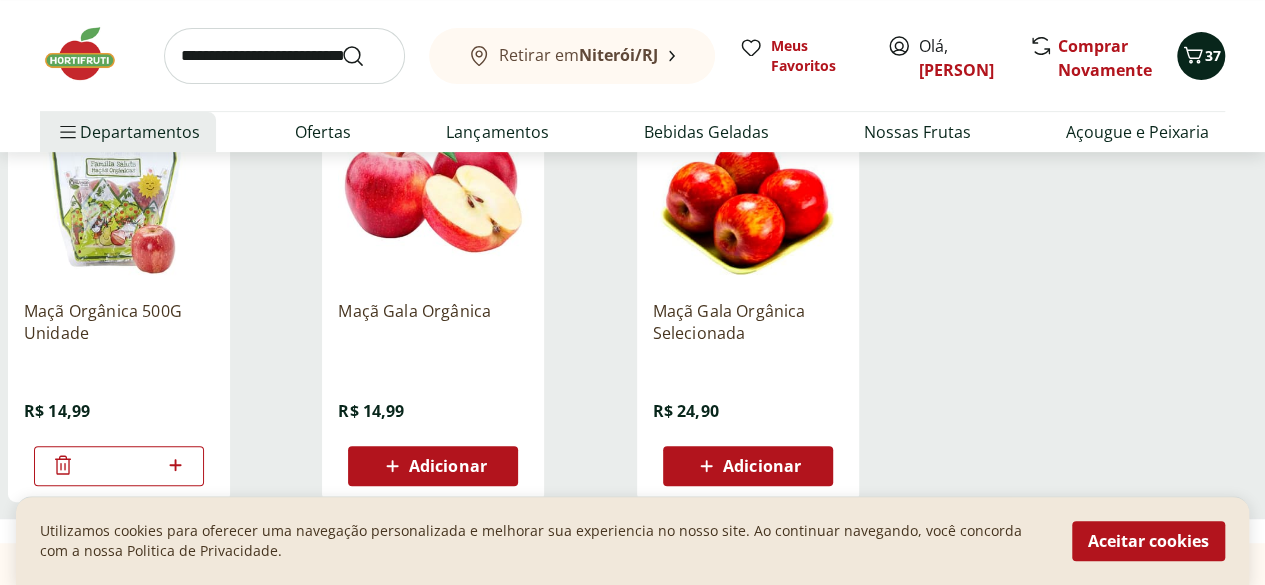 click 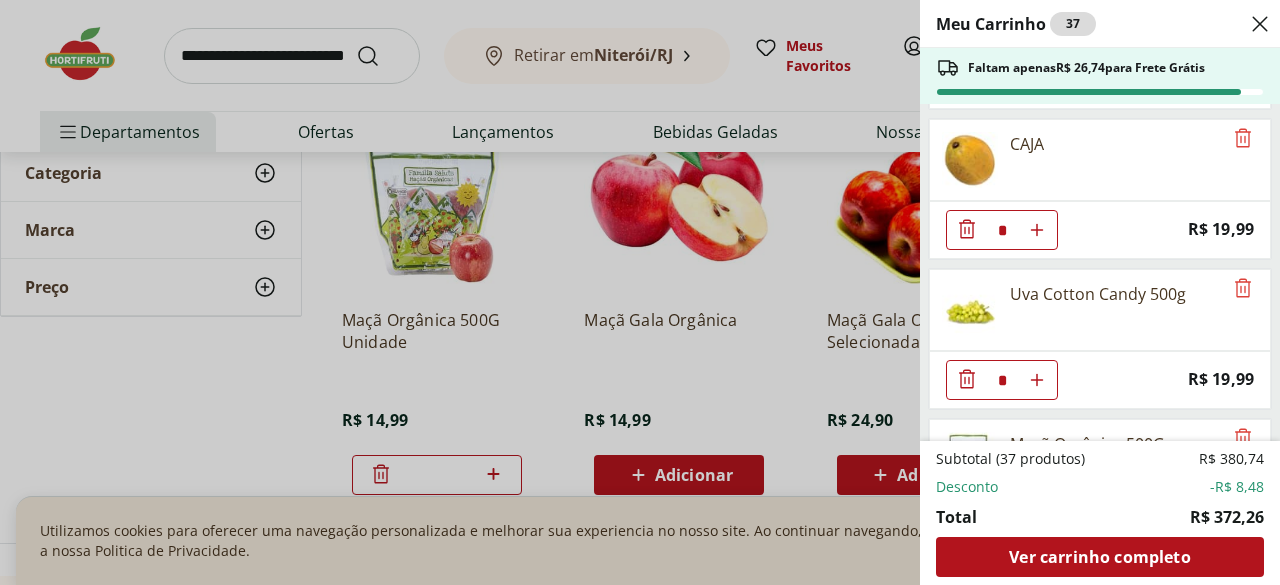 scroll, scrollTop: 2778, scrollLeft: 0, axis: vertical 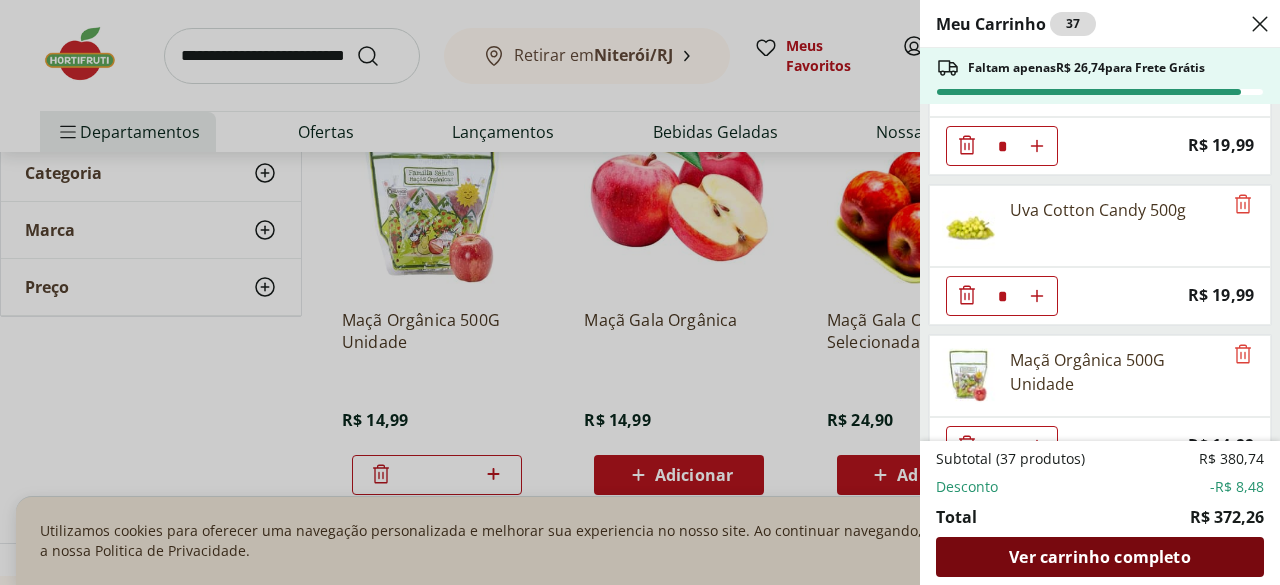 click on "Ver carrinho completo" at bounding box center (1099, 557) 